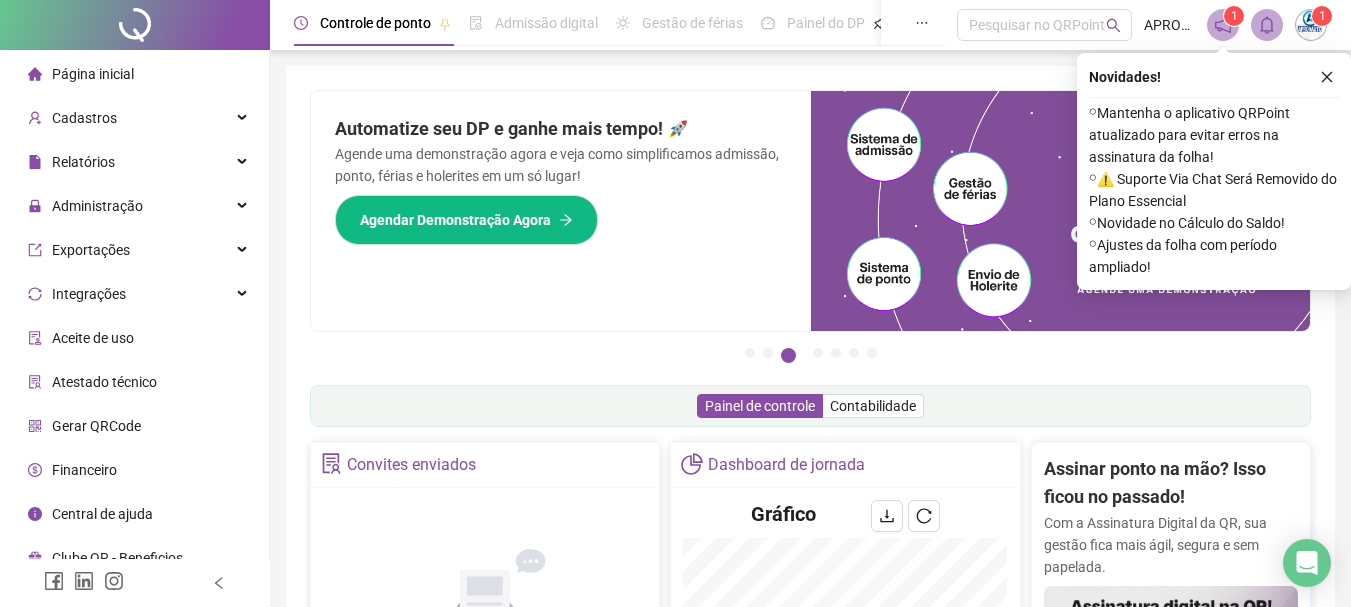 scroll, scrollTop: 0, scrollLeft: 0, axis: both 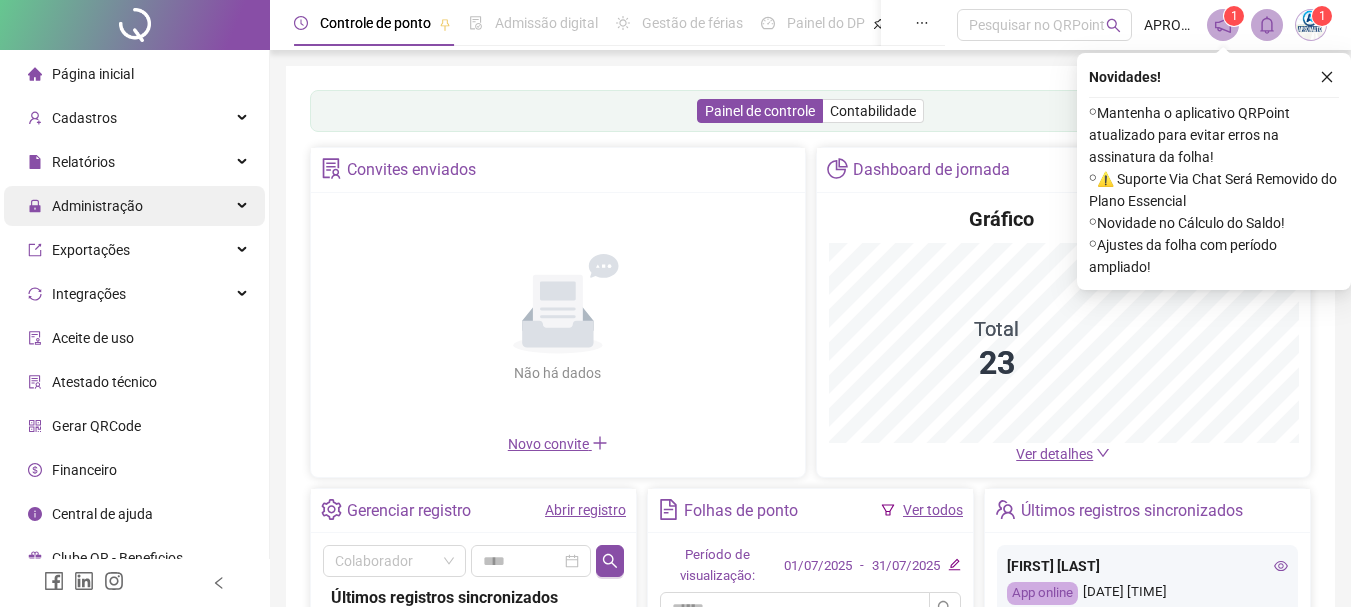 click on "Administração" at bounding box center (97, 206) 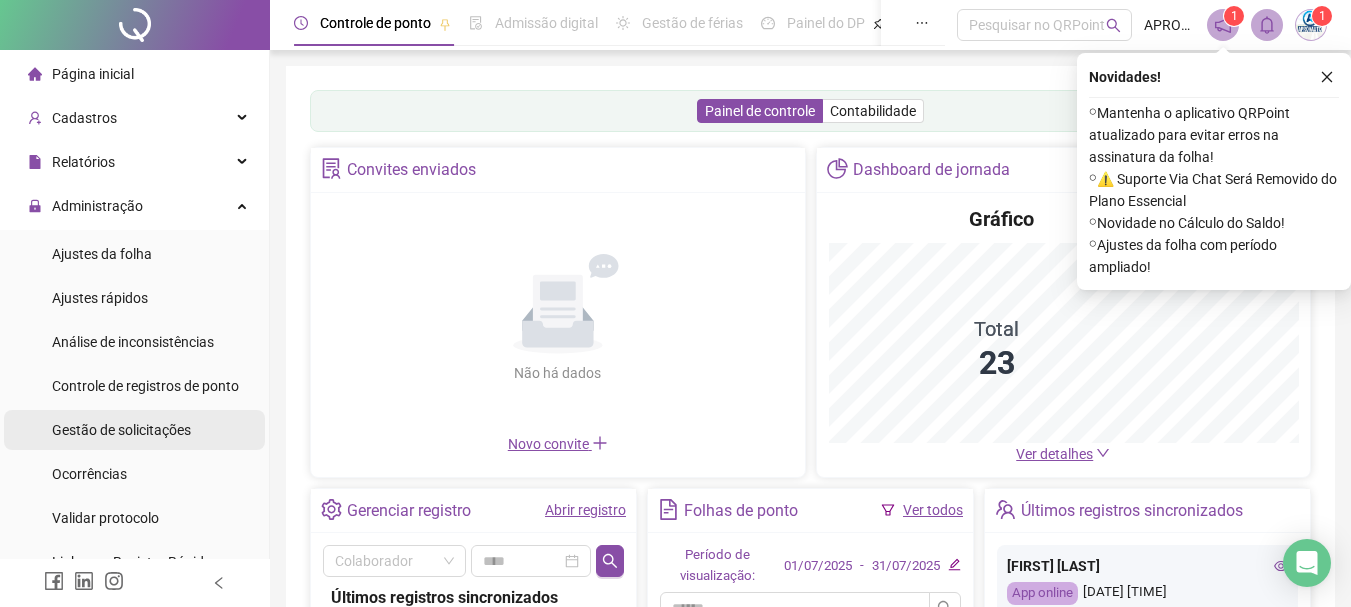 click on "Gestão de solicitações" at bounding box center (121, 430) 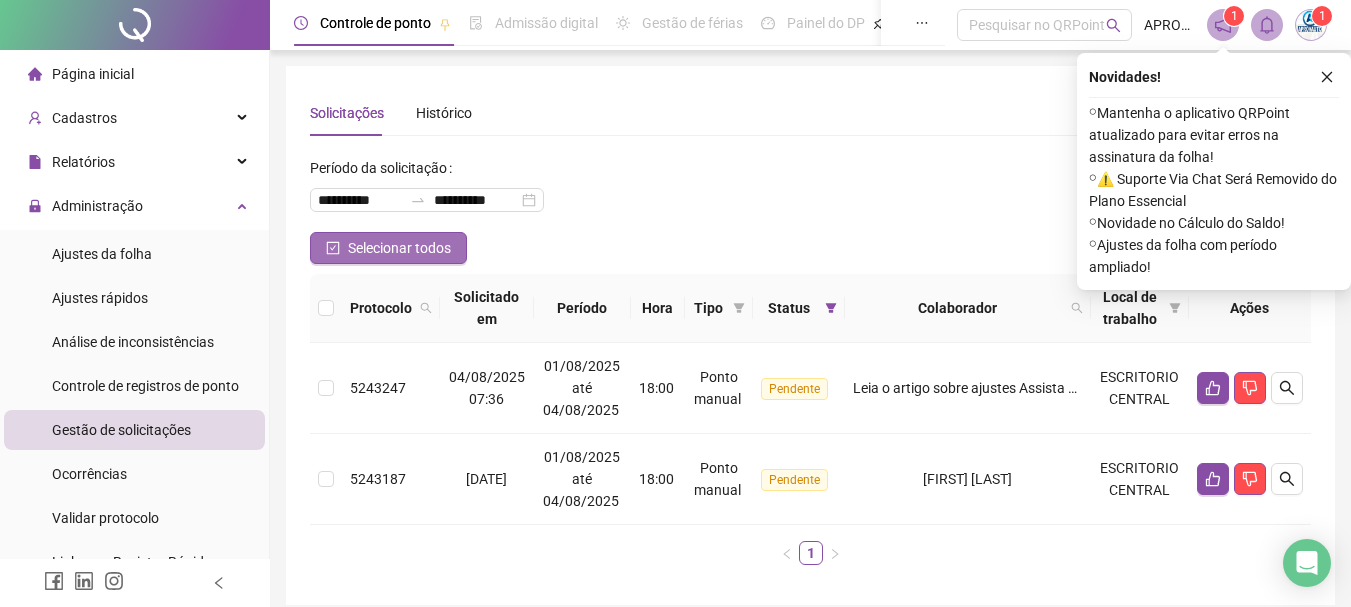 click on "Selecionar todos" at bounding box center [388, 248] 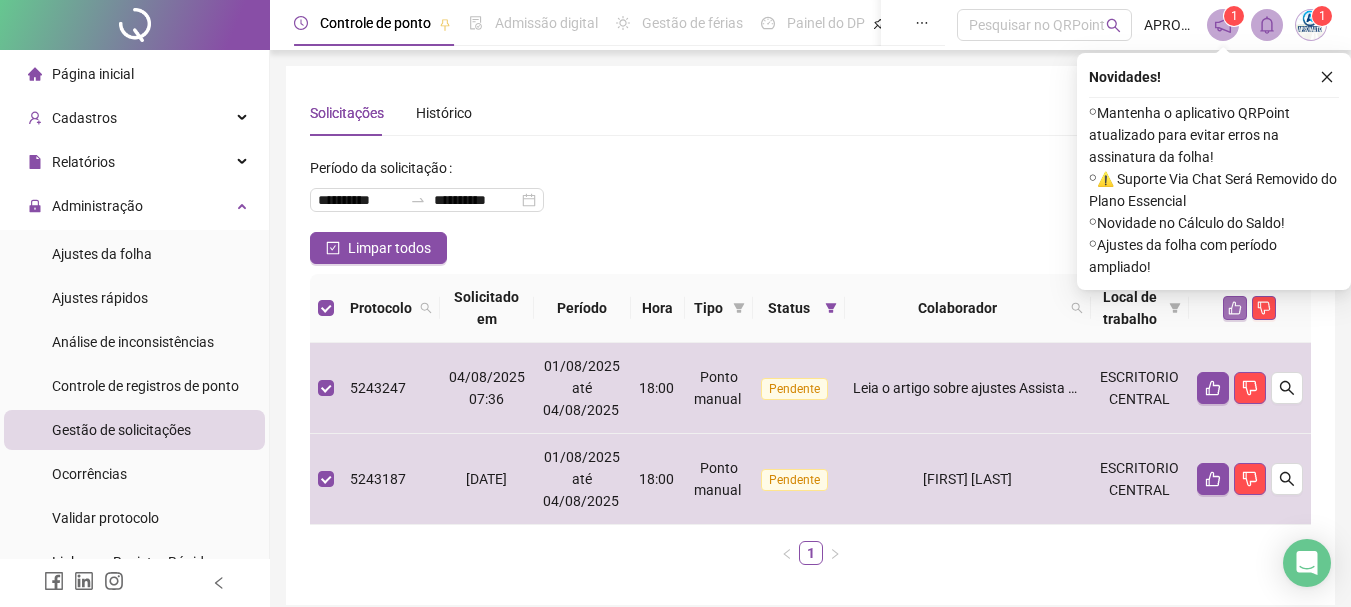 click at bounding box center [1235, 308] 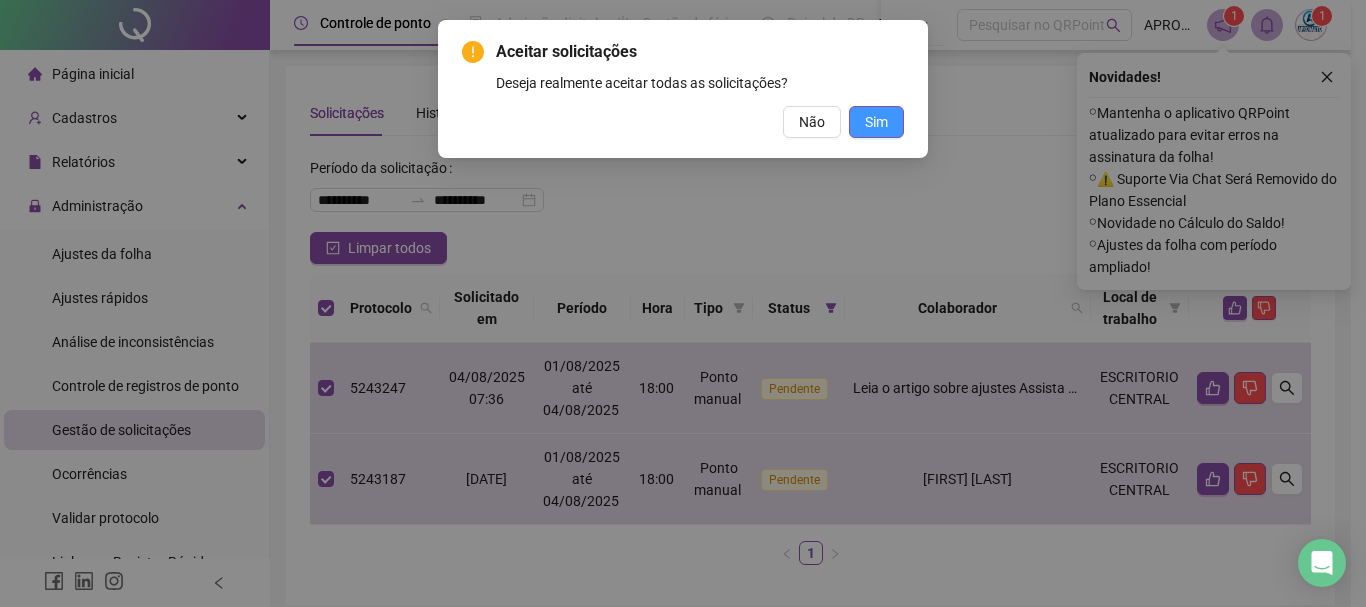 click on "Sim" at bounding box center [876, 122] 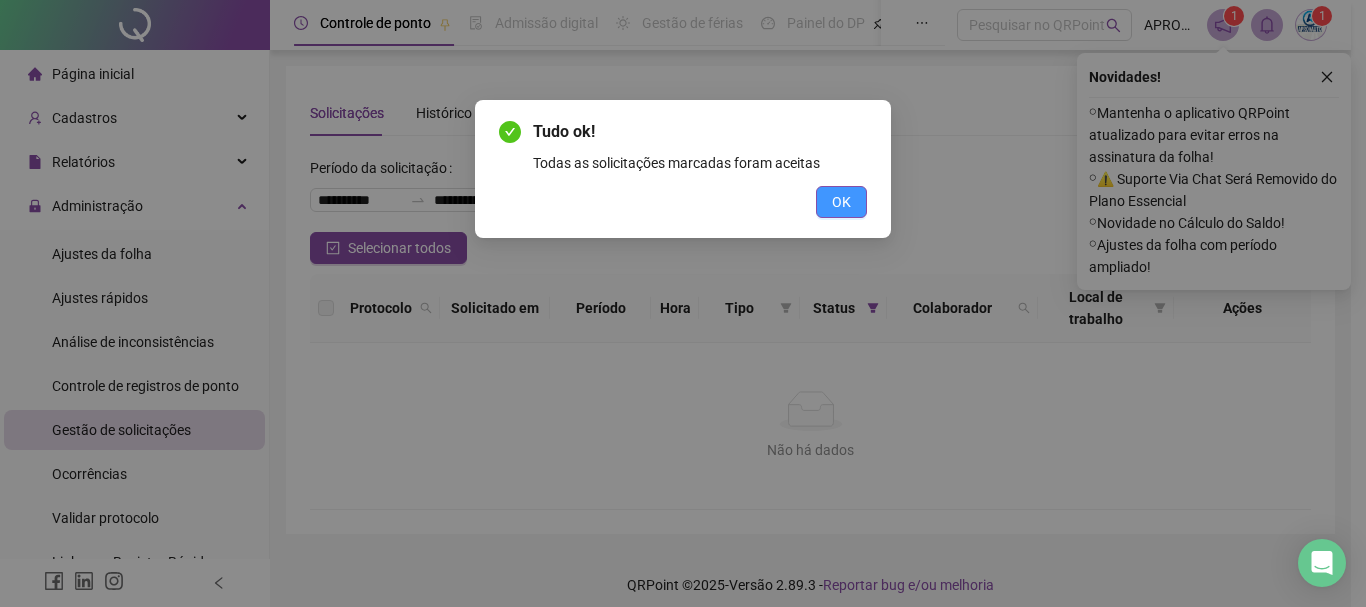 drag, startPoint x: 867, startPoint y: 197, endPoint x: 851, endPoint y: 195, distance: 16.124516 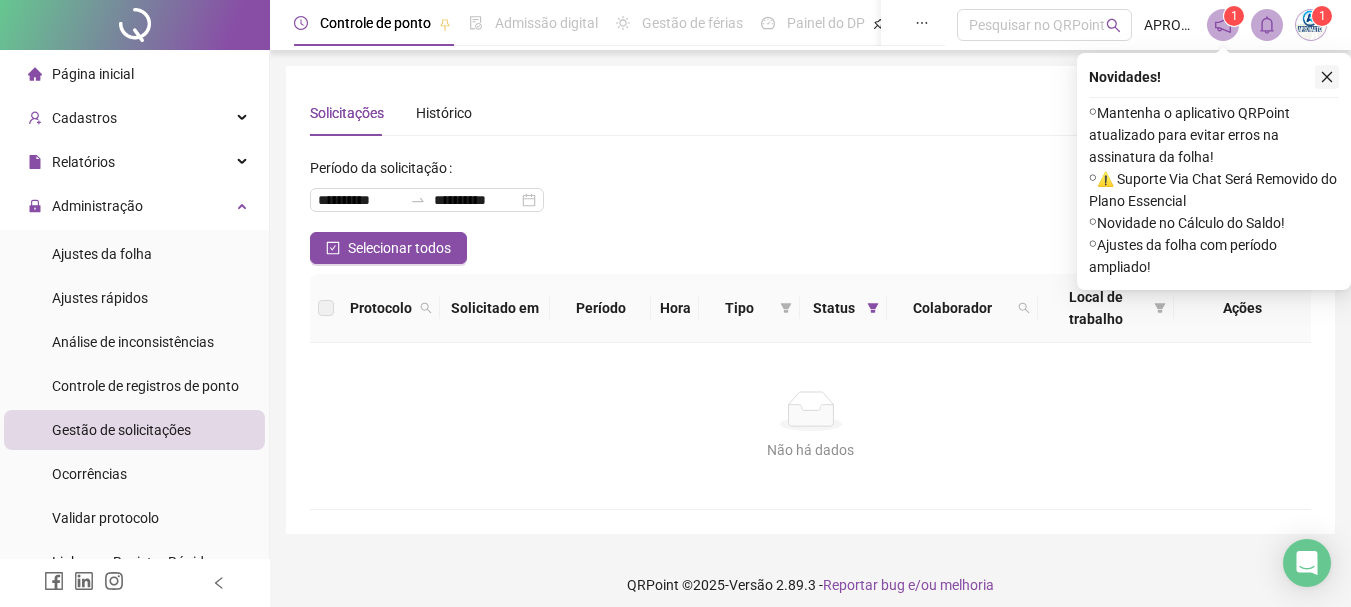 click at bounding box center [1327, 77] 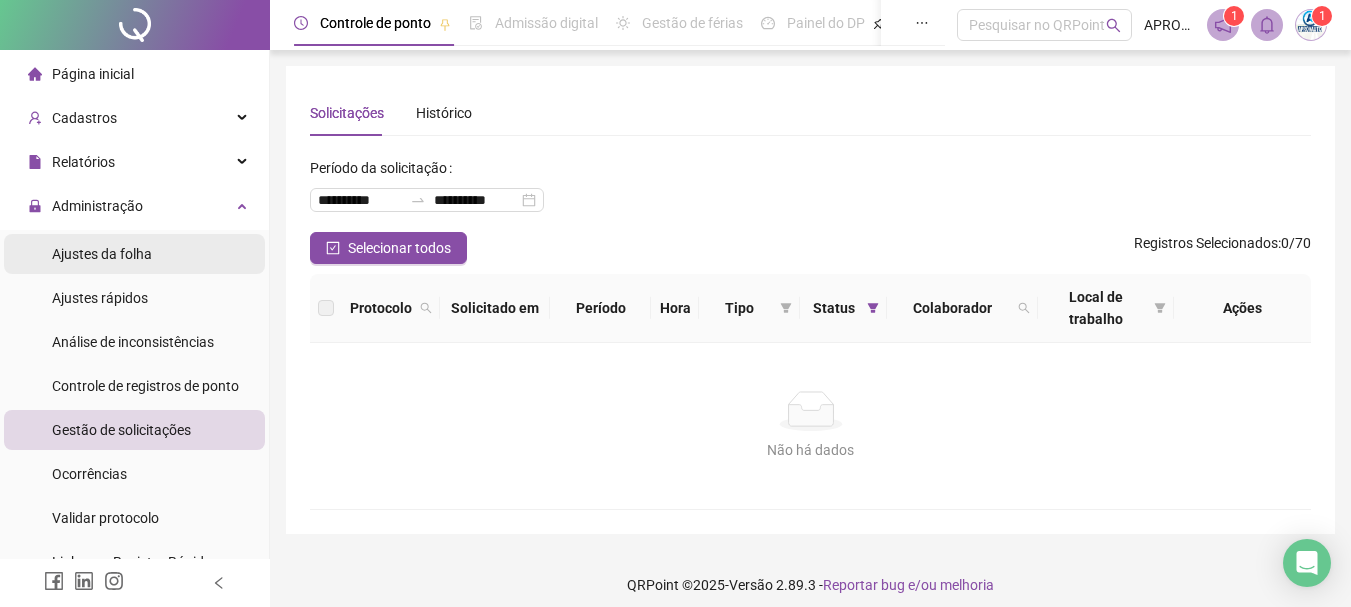click on "Ajustes da folha" at bounding box center (102, 254) 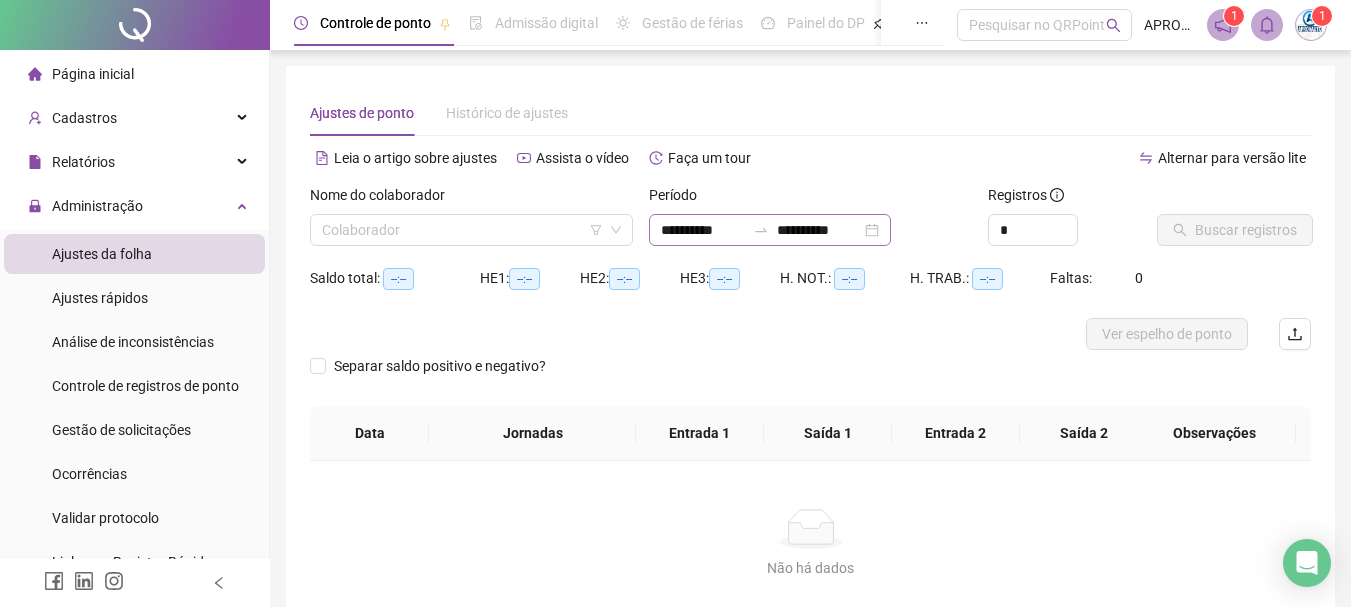 click at bounding box center (761, 230) 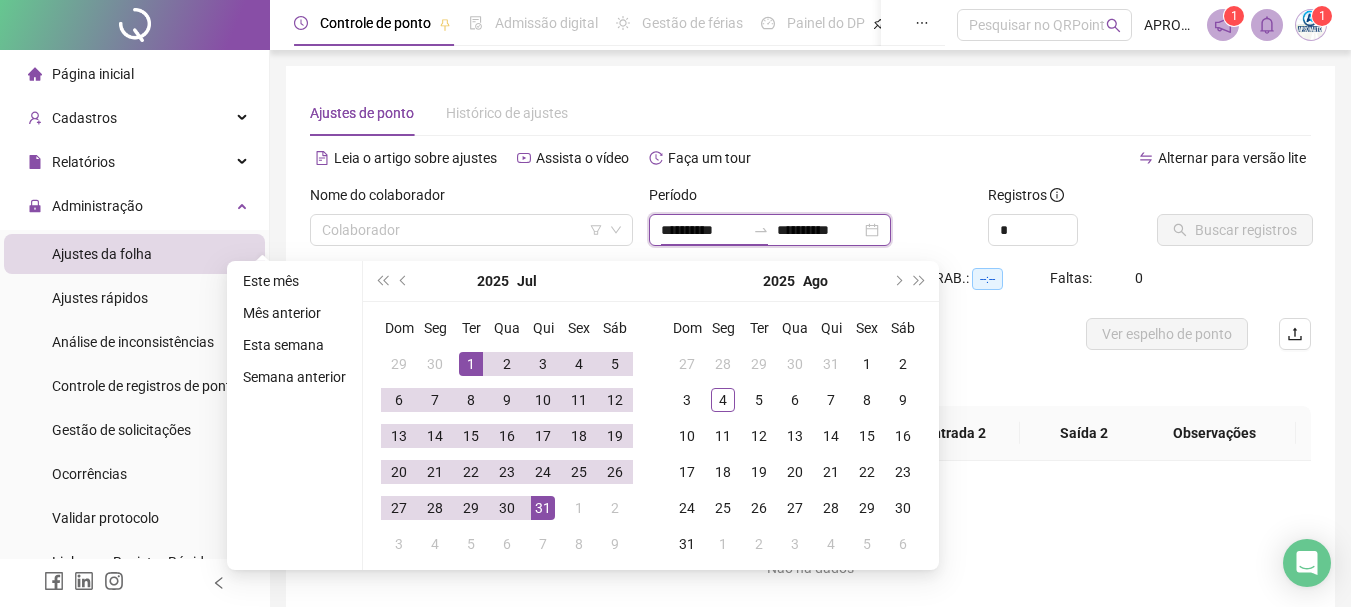 type on "**********" 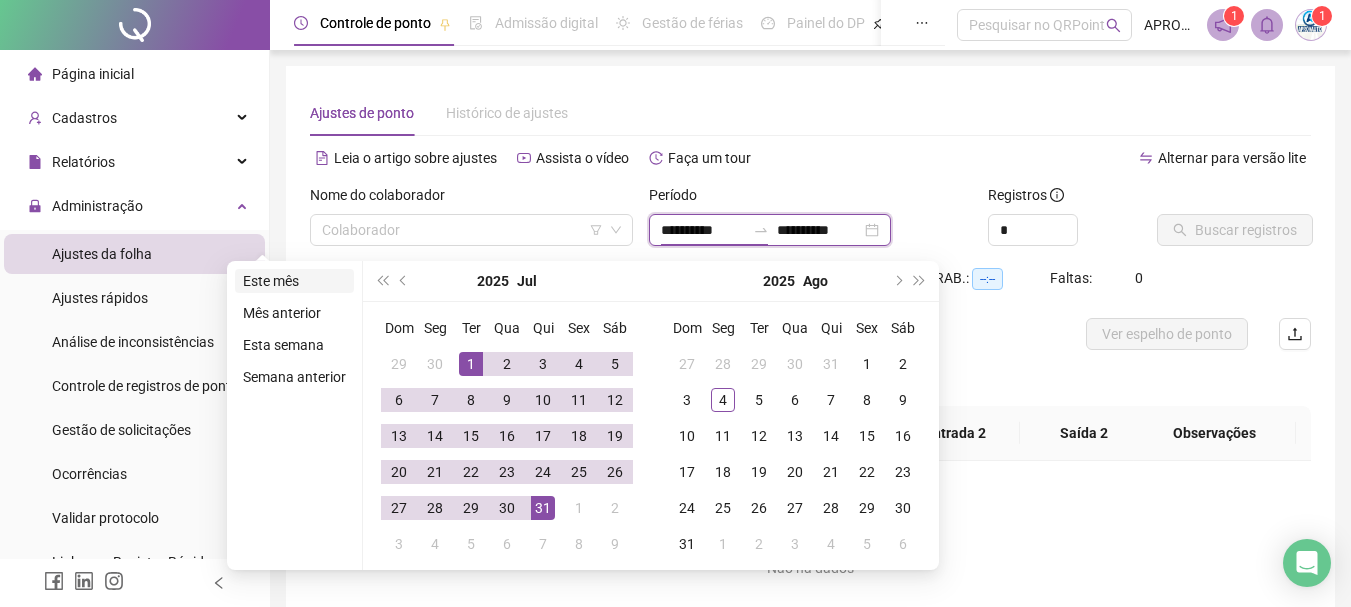 type on "**********" 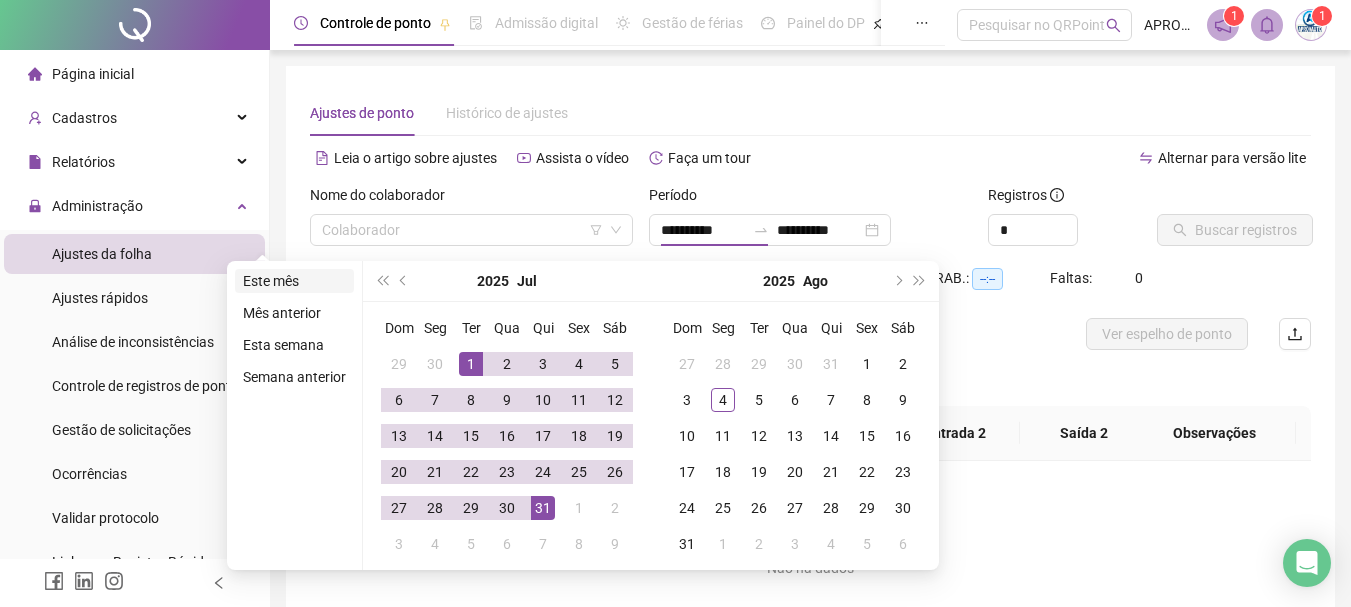 click on "Este mês" at bounding box center (294, 281) 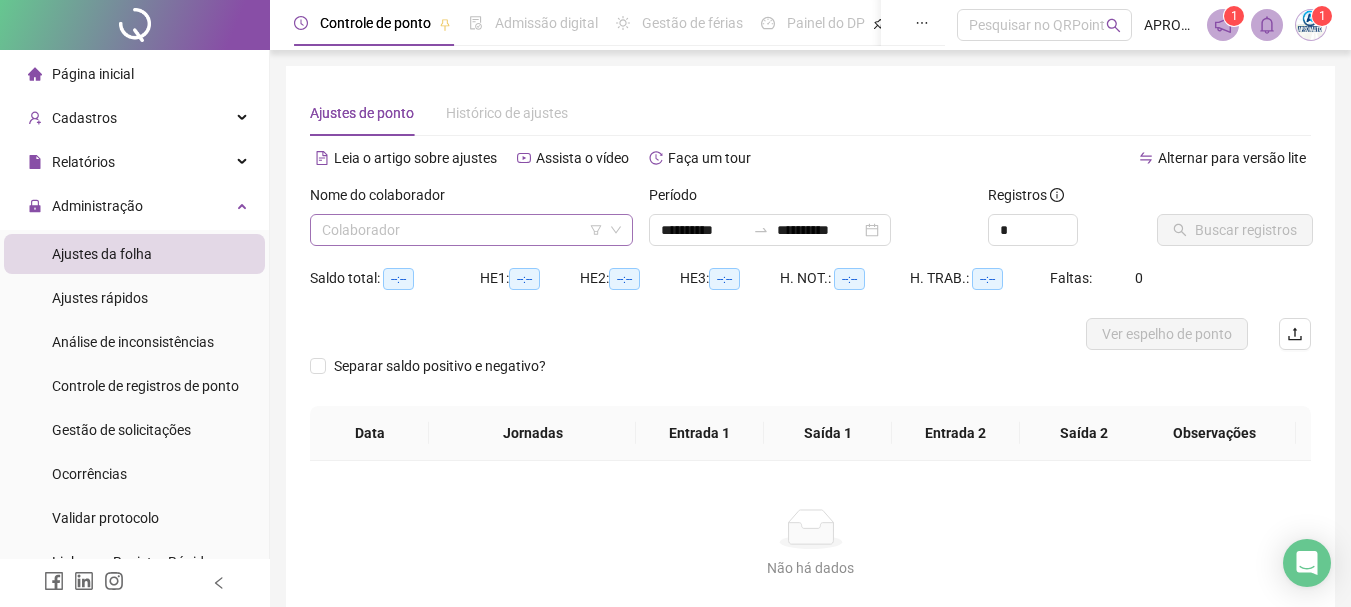 click at bounding box center [462, 230] 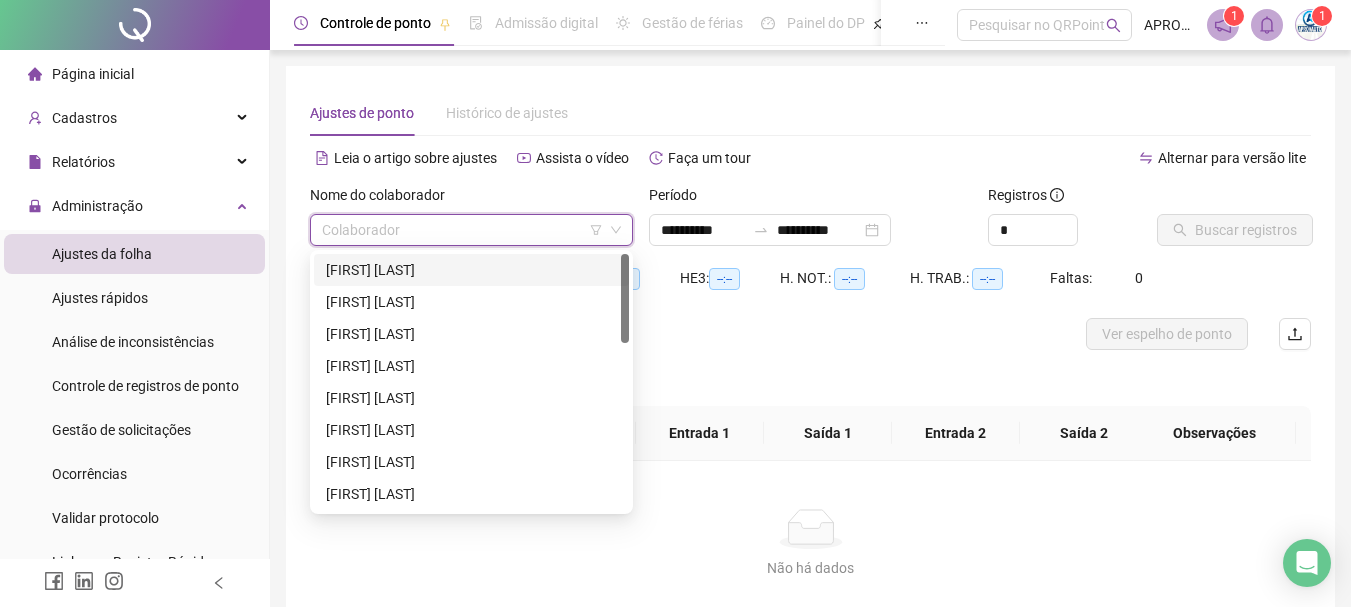 click on "[FIRST] [LAST]" at bounding box center [471, 270] 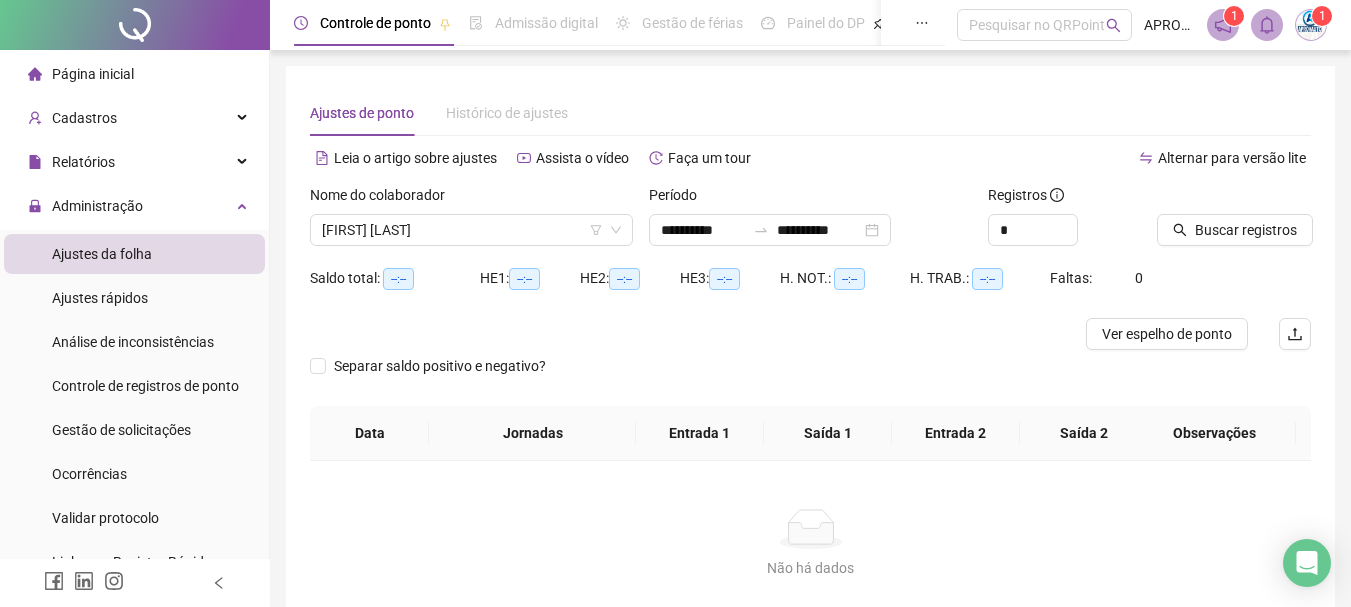 click on "Buscar registros" at bounding box center [1234, 223] 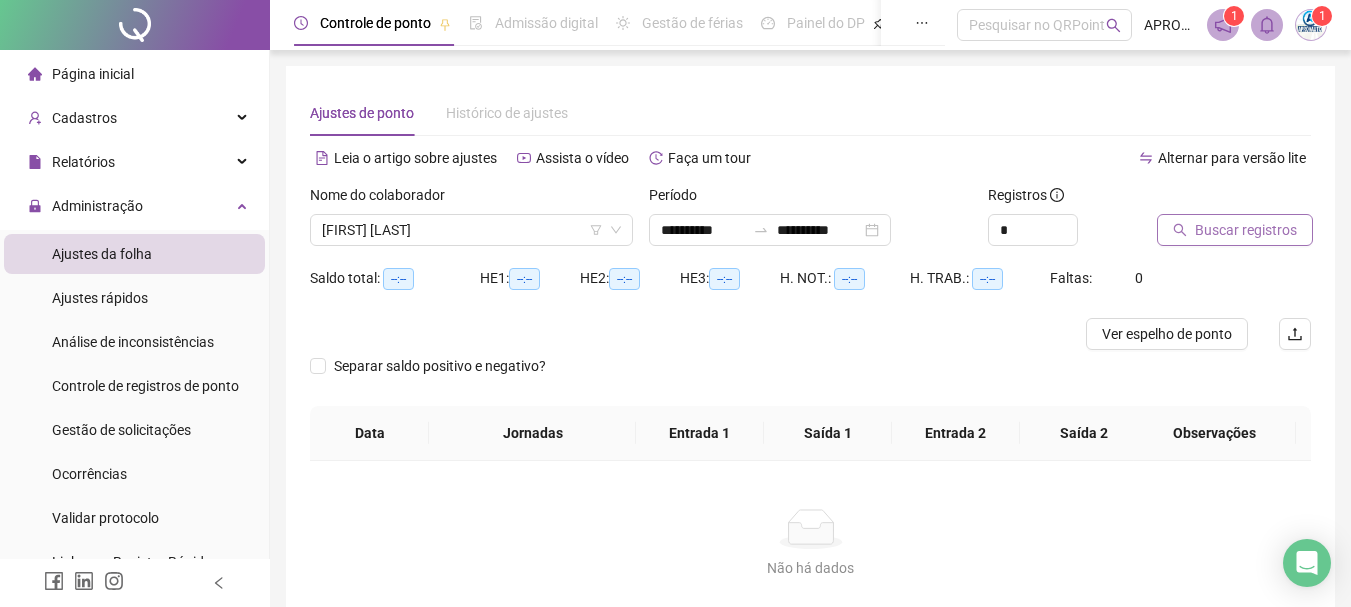 click 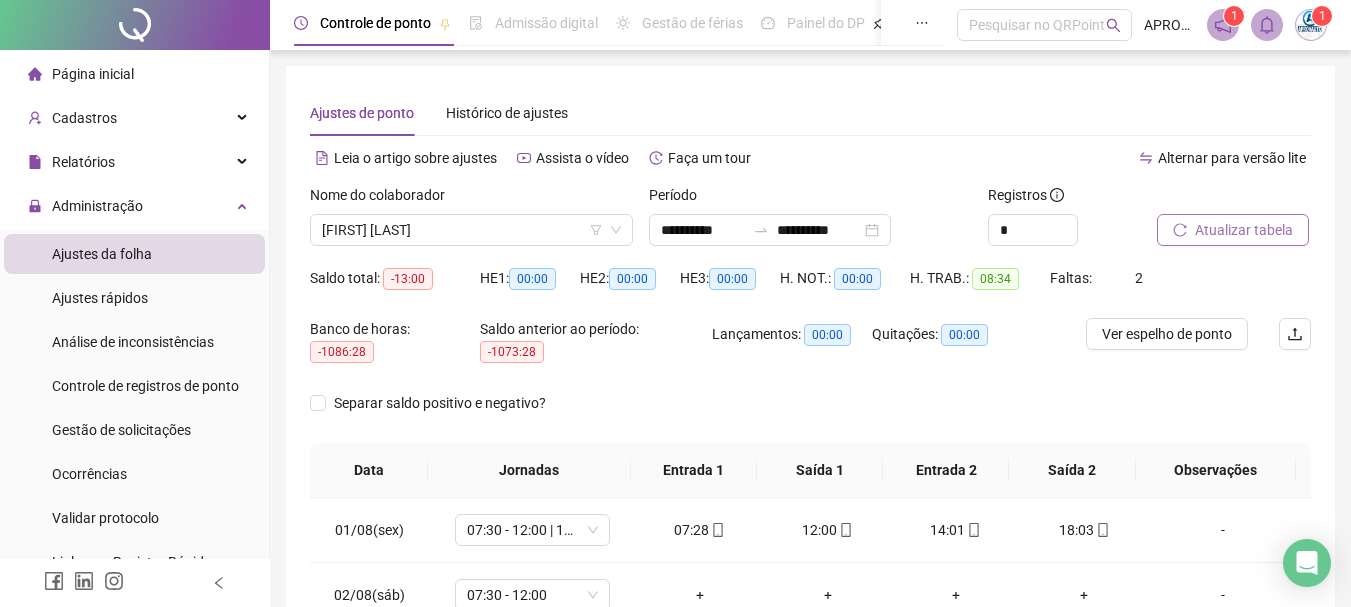 click on "Atualizar tabela" at bounding box center (1233, 230) 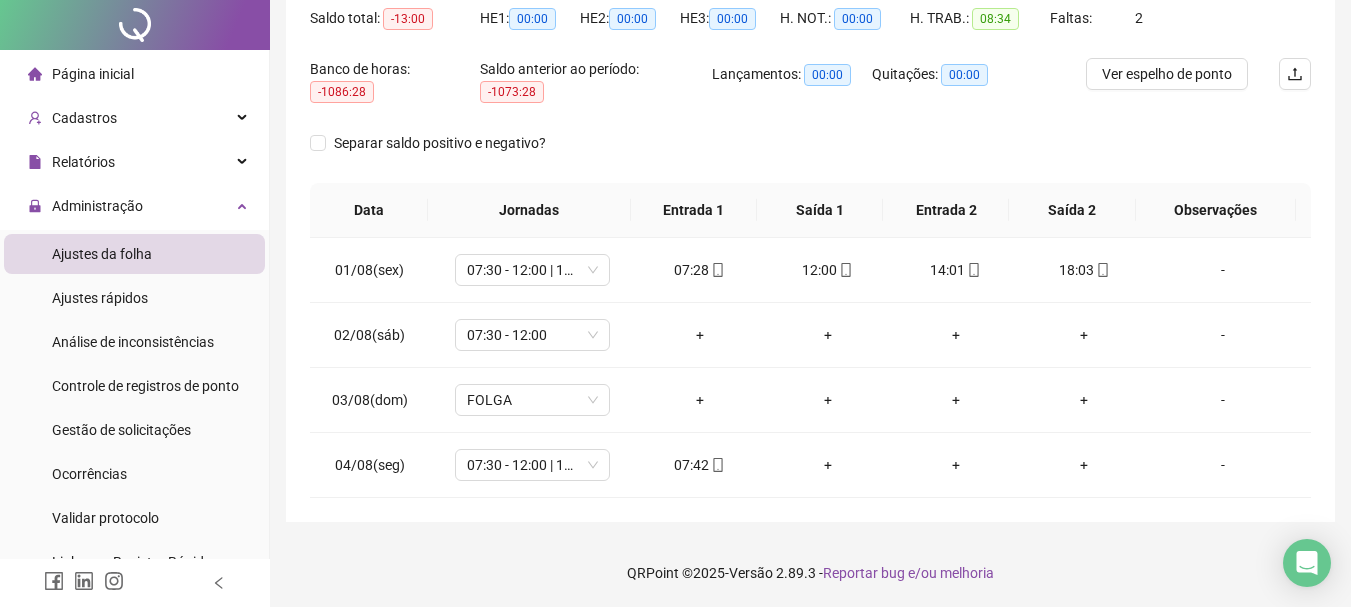scroll, scrollTop: 0, scrollLeft: 0, axis: both 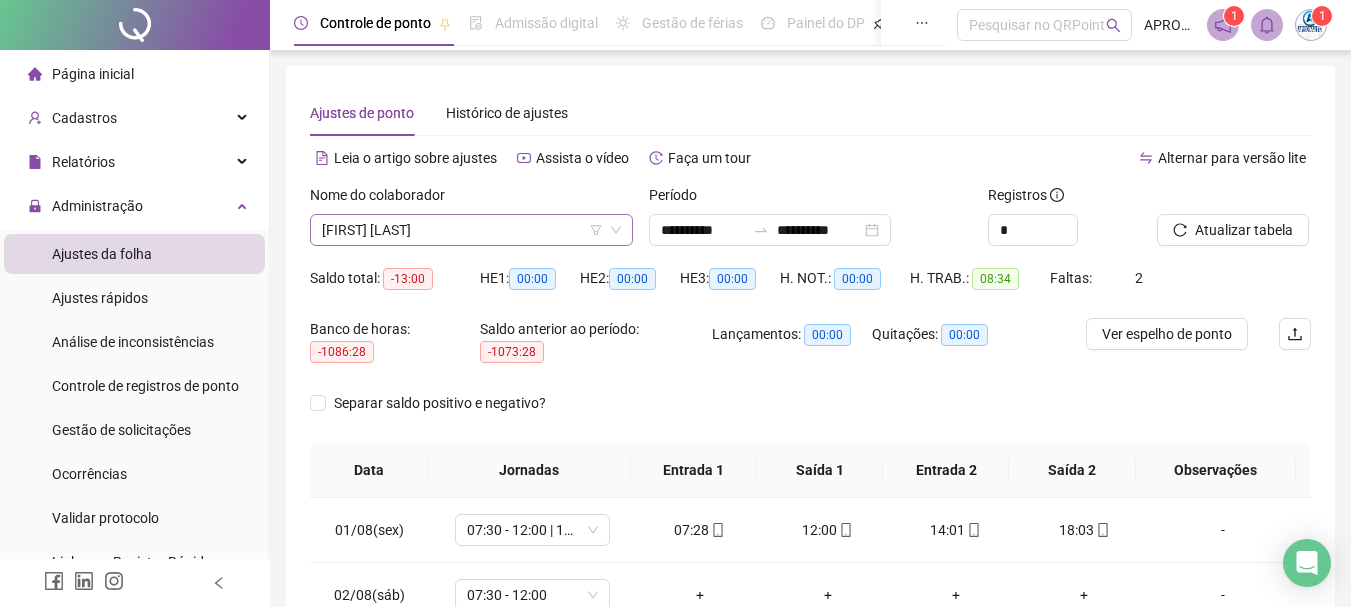 click on "[FIRST] [LAST]" at bounding box center (471, 230) 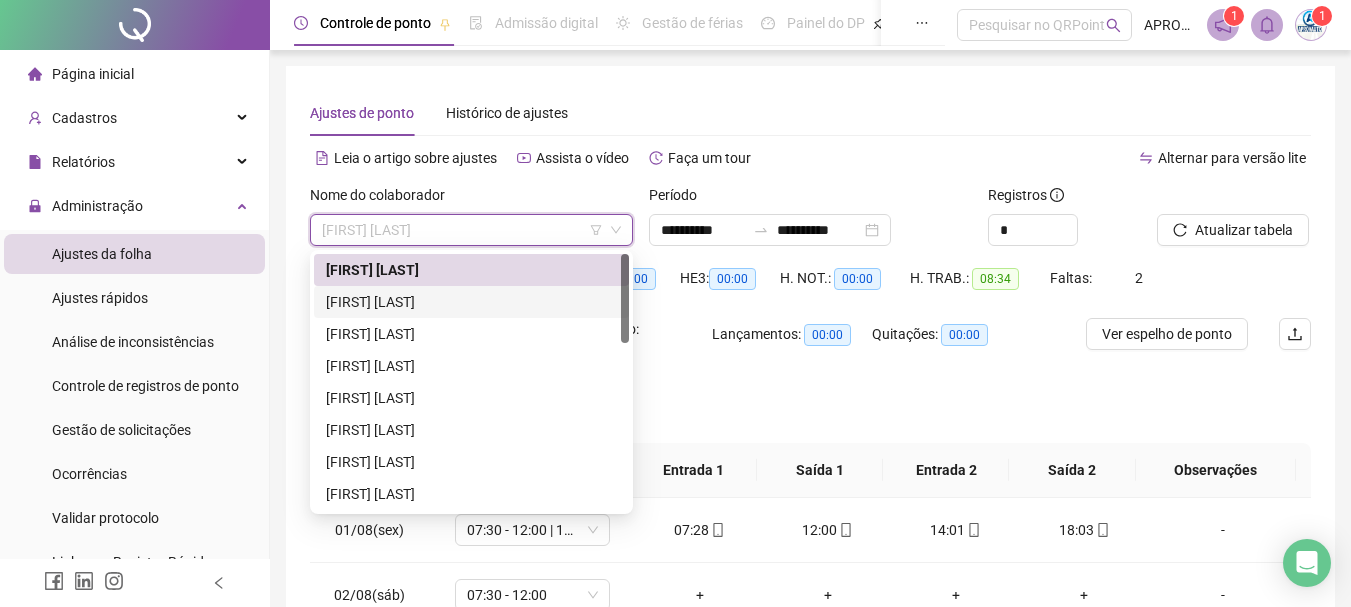 click on "[FIRST] [LAST]" at bounding box center (471, 302) 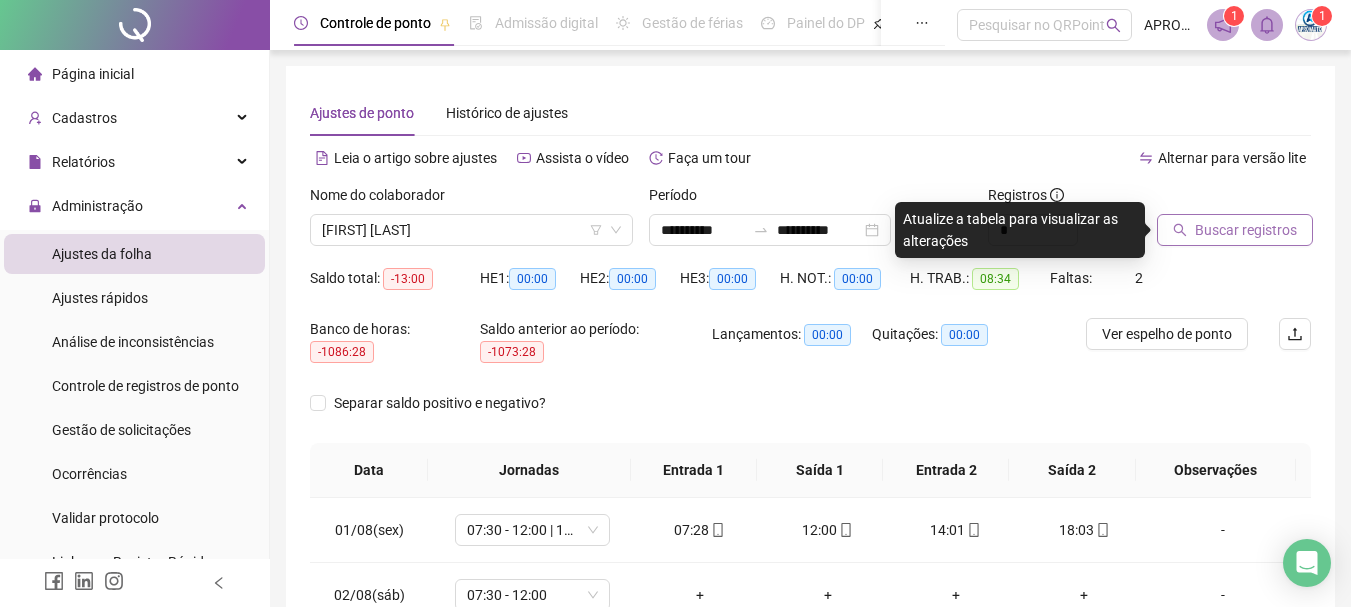 click on "Buscar registros" at bounding box center [1246, 230] 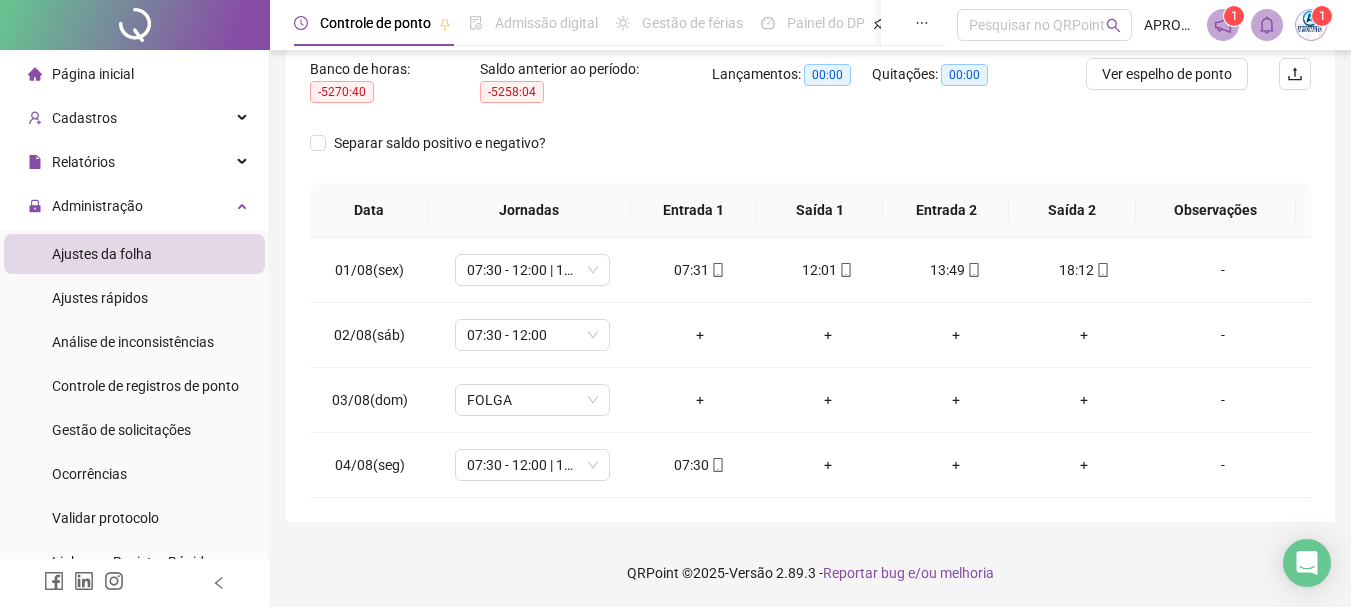scroll, scrollTop: 0, scrollLeft: 0, axis: both 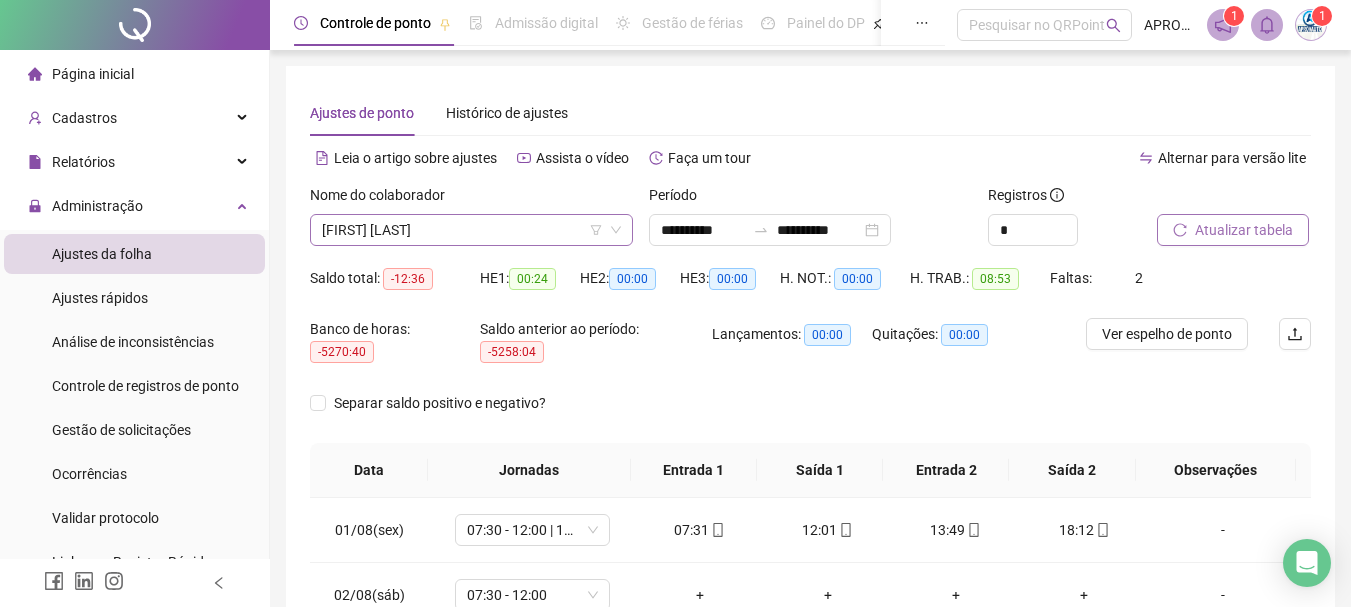 click on "[FIRST] [LAST]" at bounding box center (471, 230) 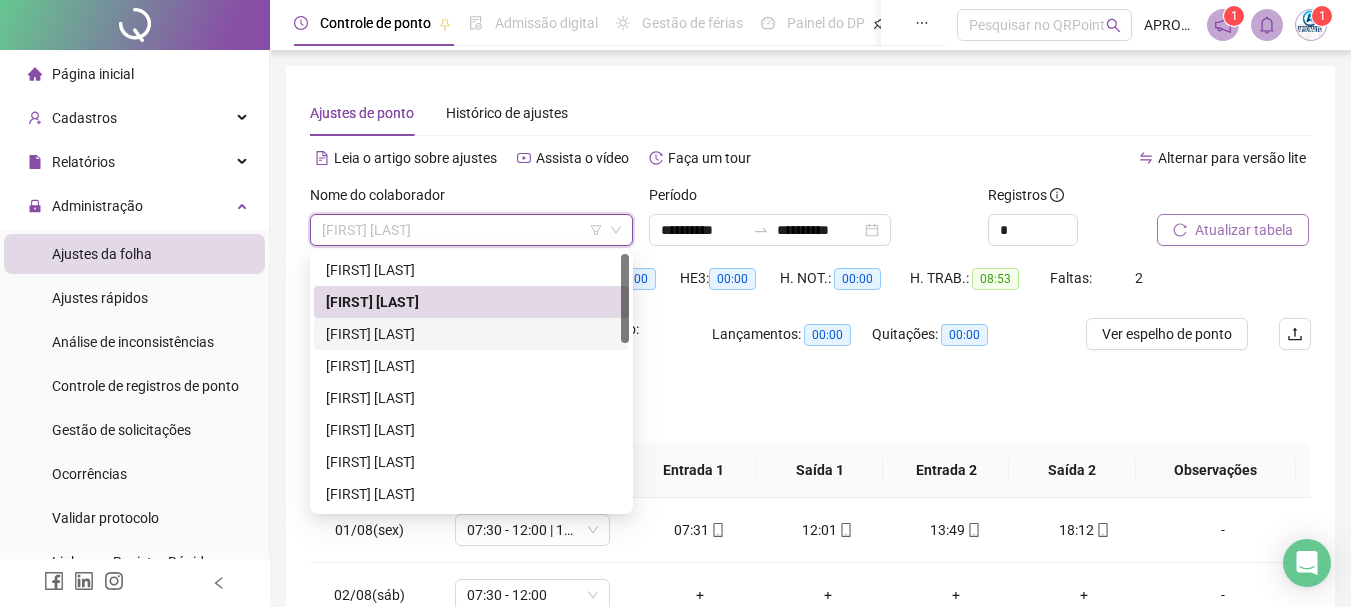 click on "[FIRST] [LAST]" at bounding box center (471, 334) 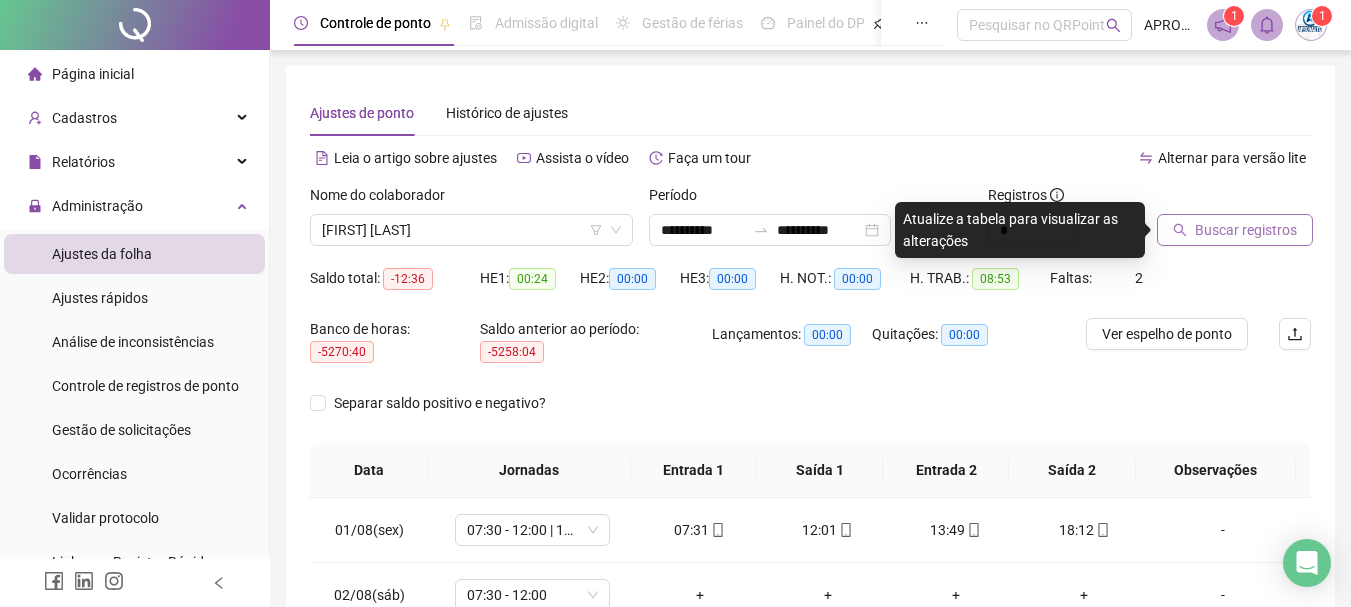click on "Buscar registros" at bounding box center (1246, 230) 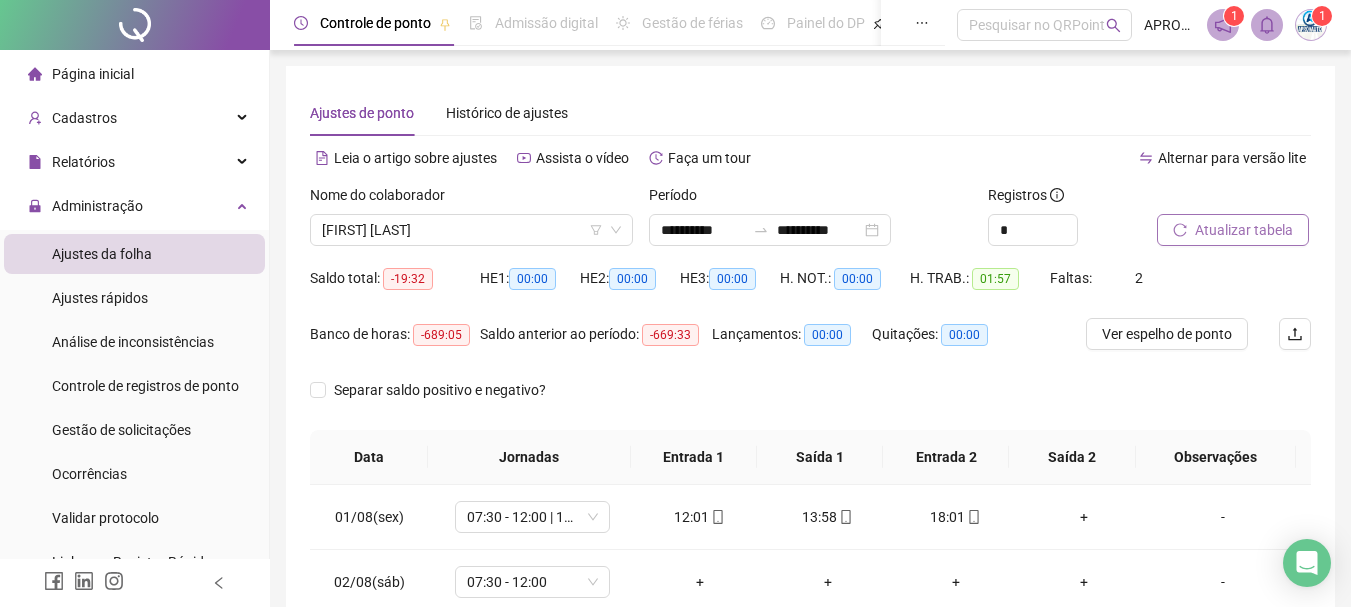 scroll, scrollTop: 248, scrollLeft: 0, axis: vertical 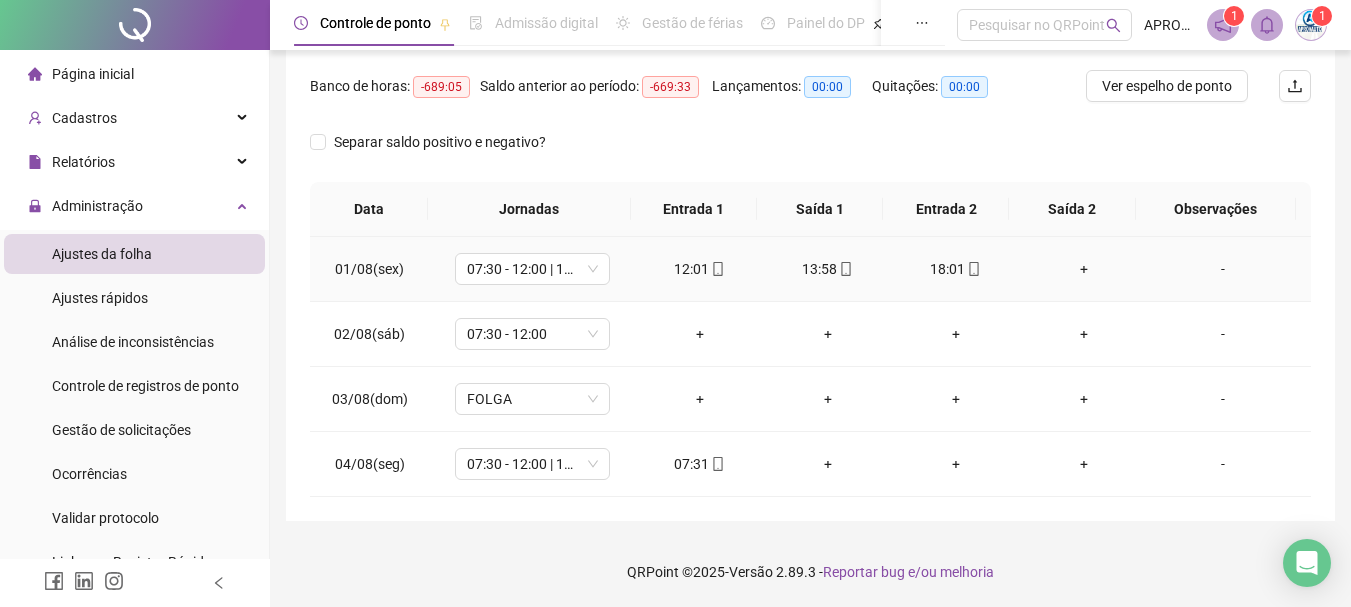 click on "+" at bounding box center [1084, 269] 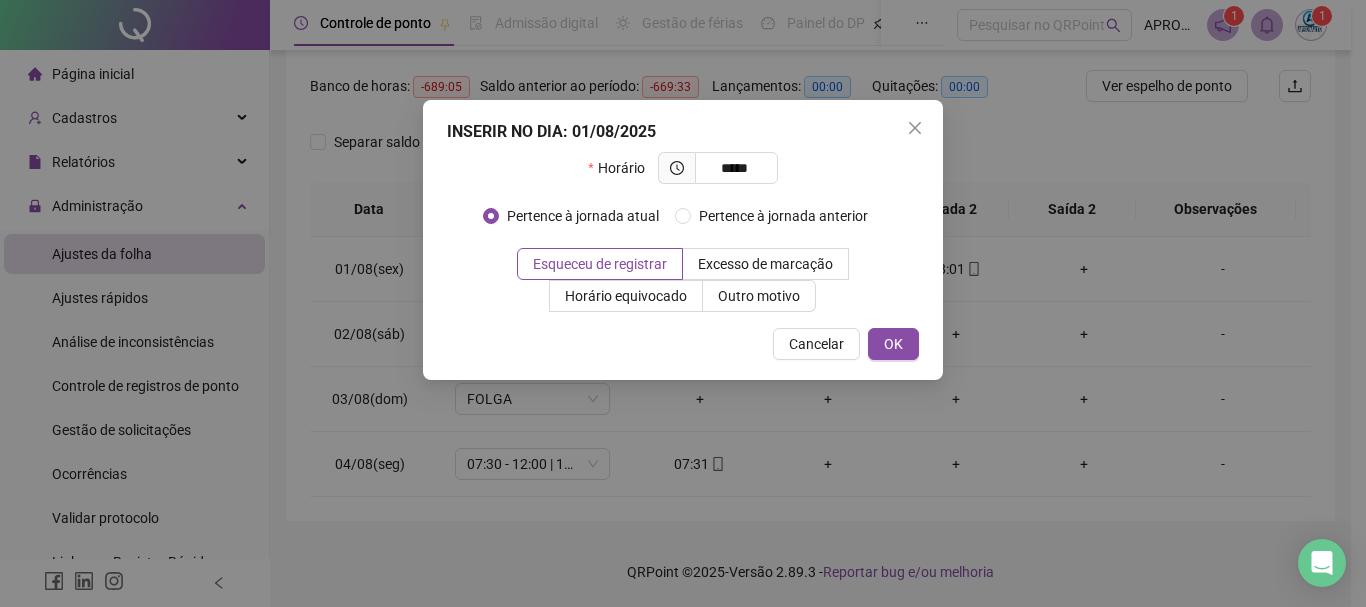 type on "*****" 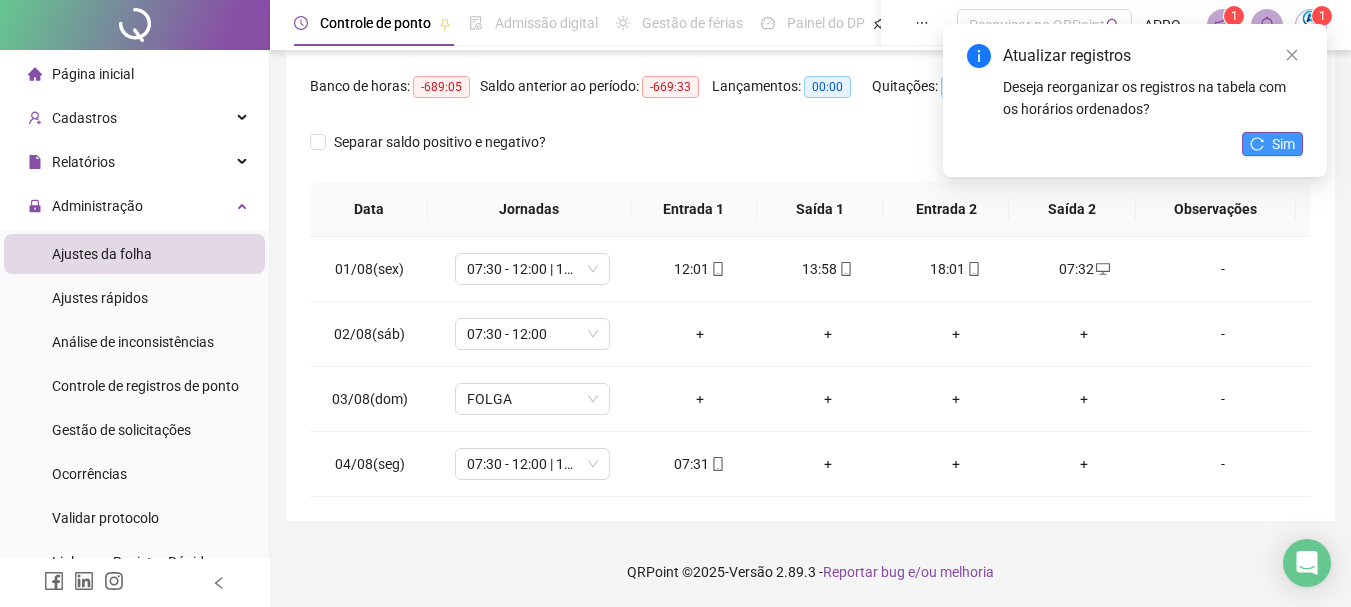 click on "Sim" at bounding box center (1272, 144) 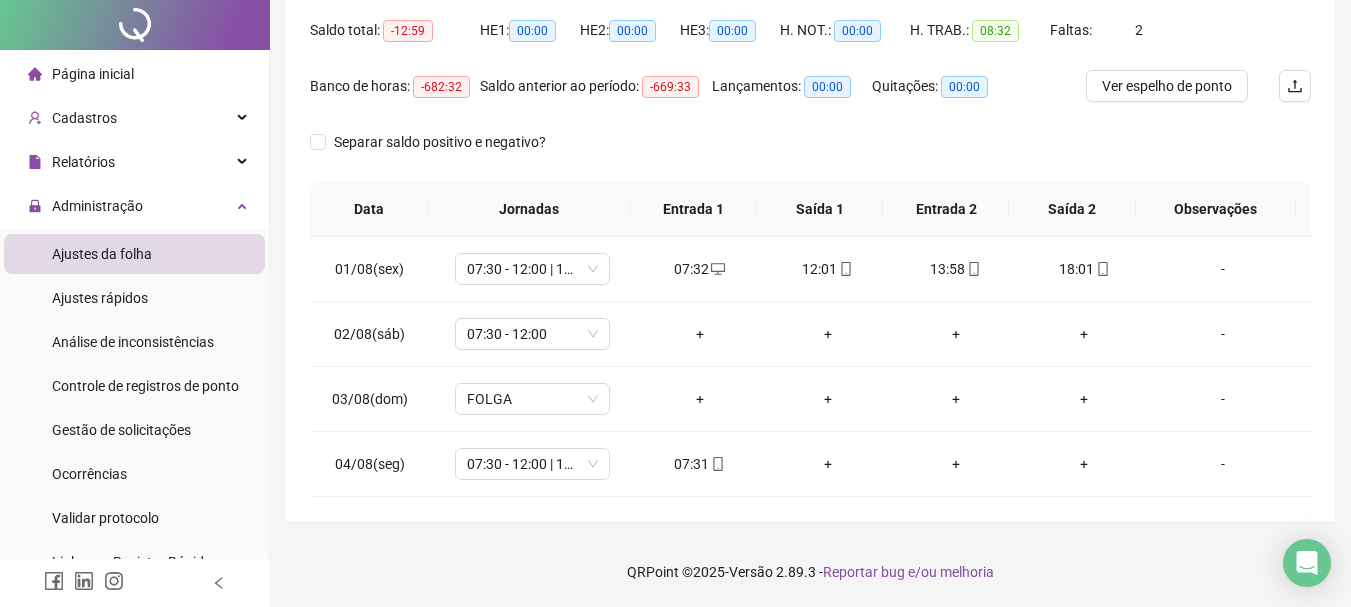 scroll, scrollTop: 0, scrollLeft: 0, axis: both 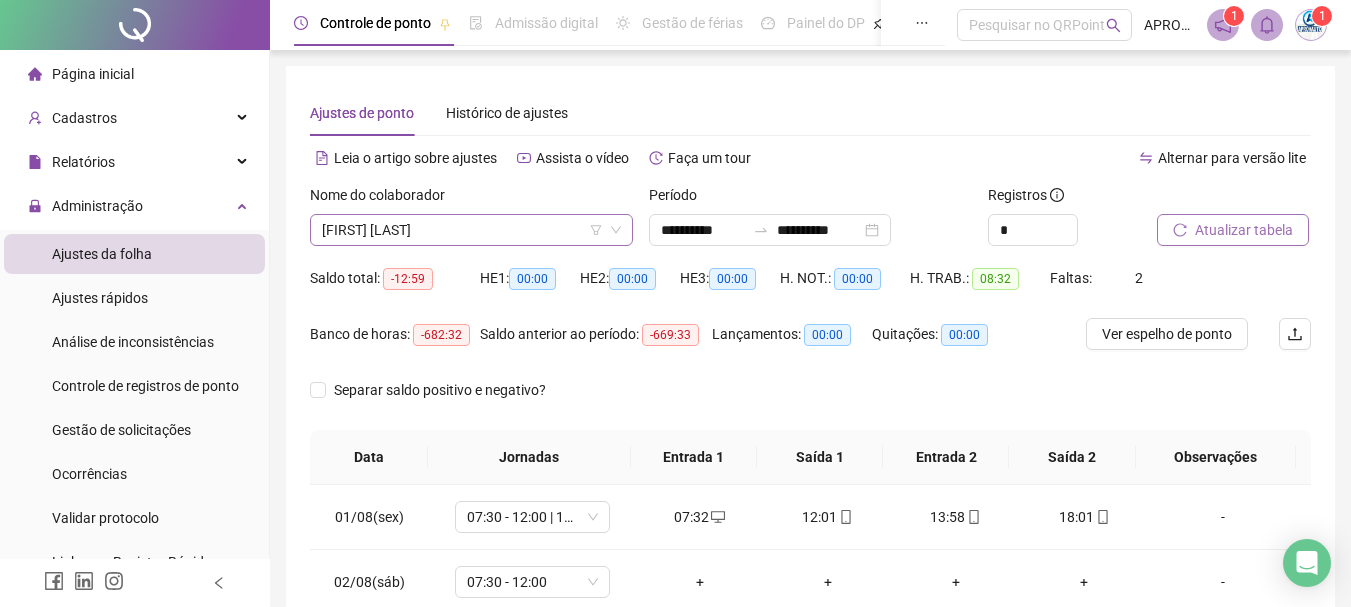 click on "[FIRST] [LAST]" at bounding box center (471, 230) 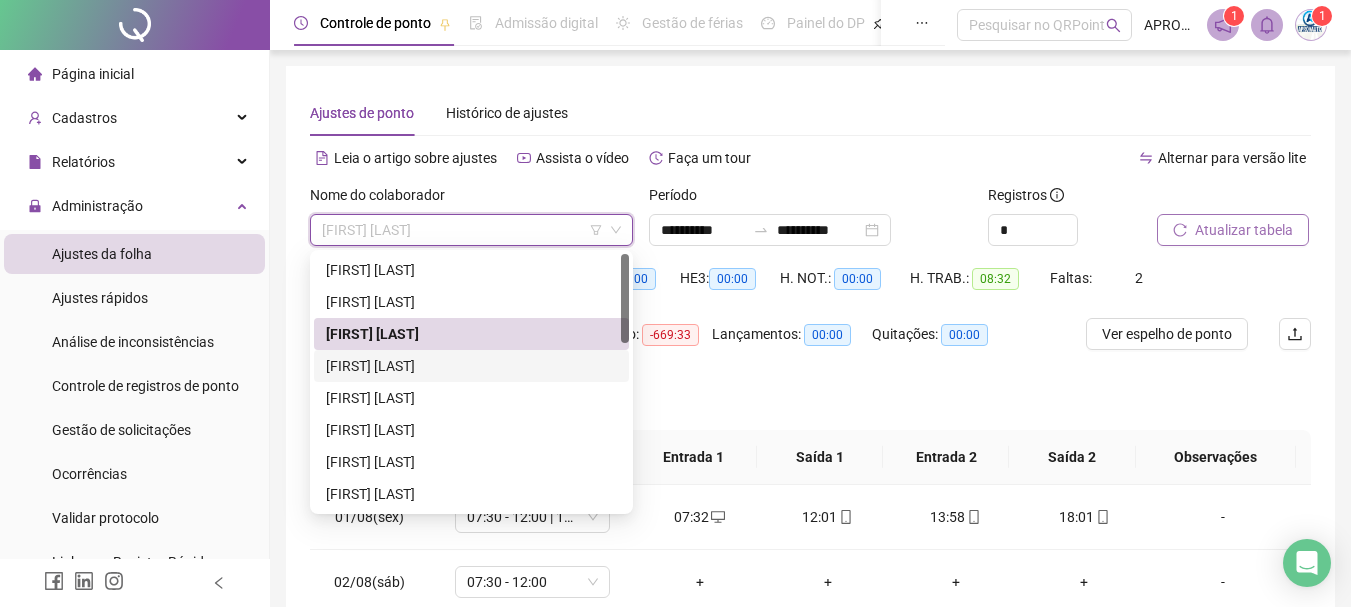 click on "[FIRST] [LAST]" at bounding box center (471, 366) 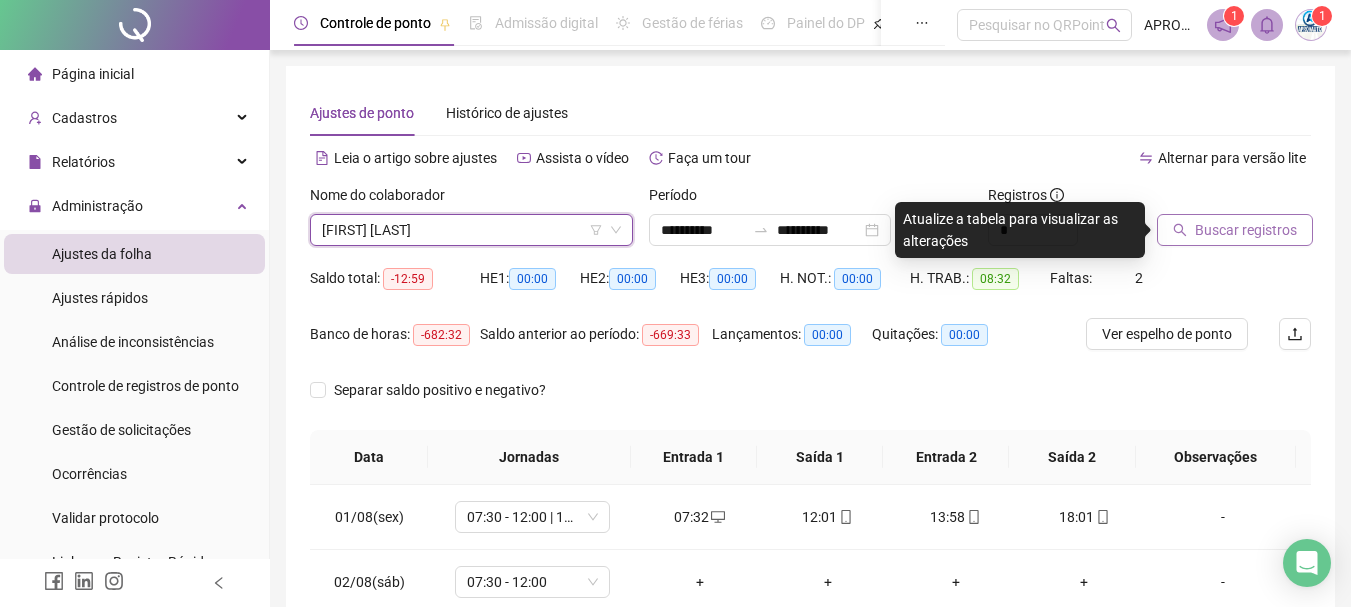 click on "Buscar registros" at bounding box center [1246, 230] 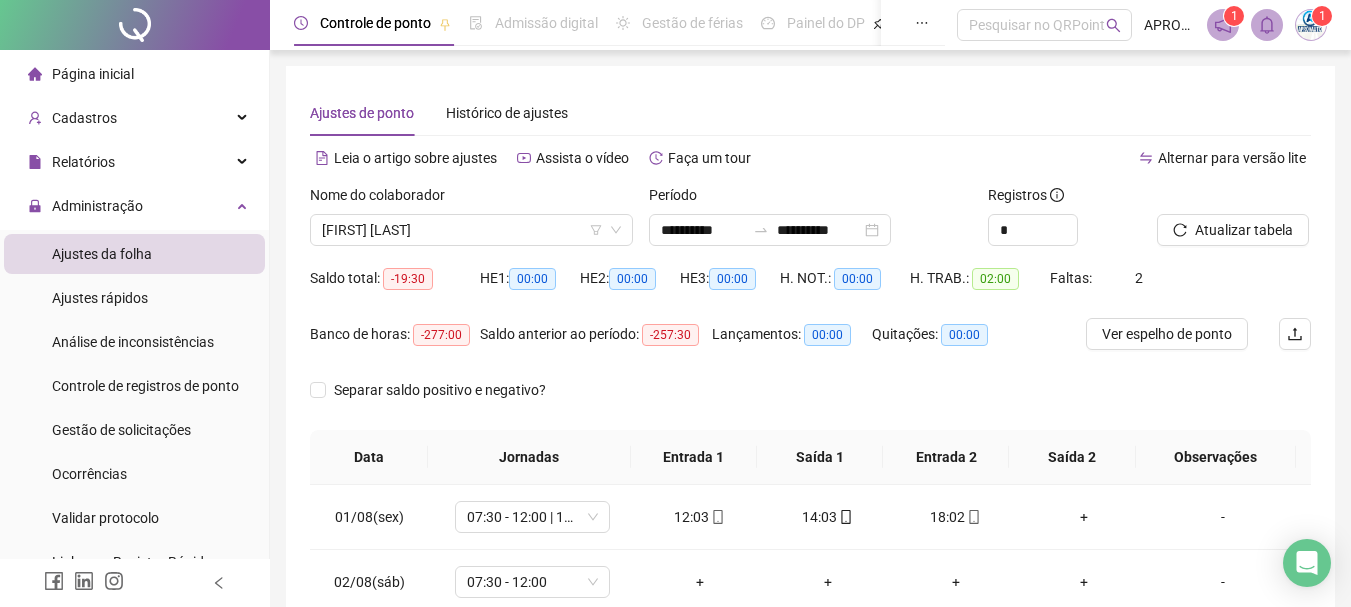 scroll, scrollTop: 248, scrollLeft: 0, axis: vertical 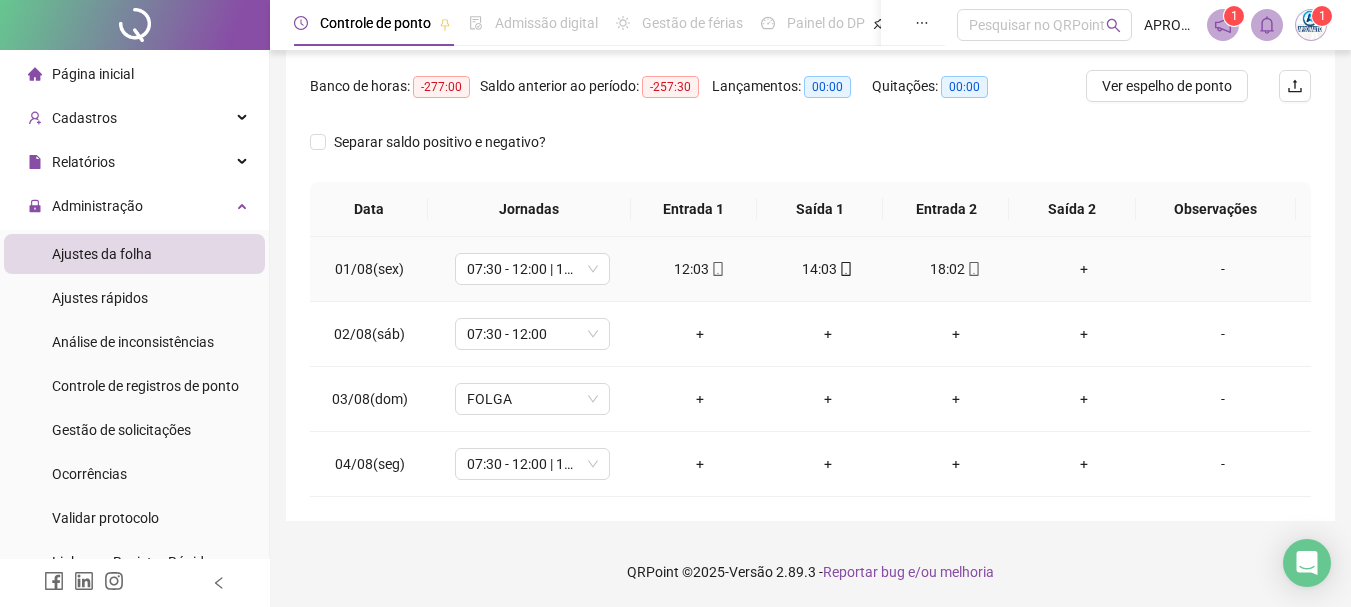 click on "+" at bounding box center (1084, 269) 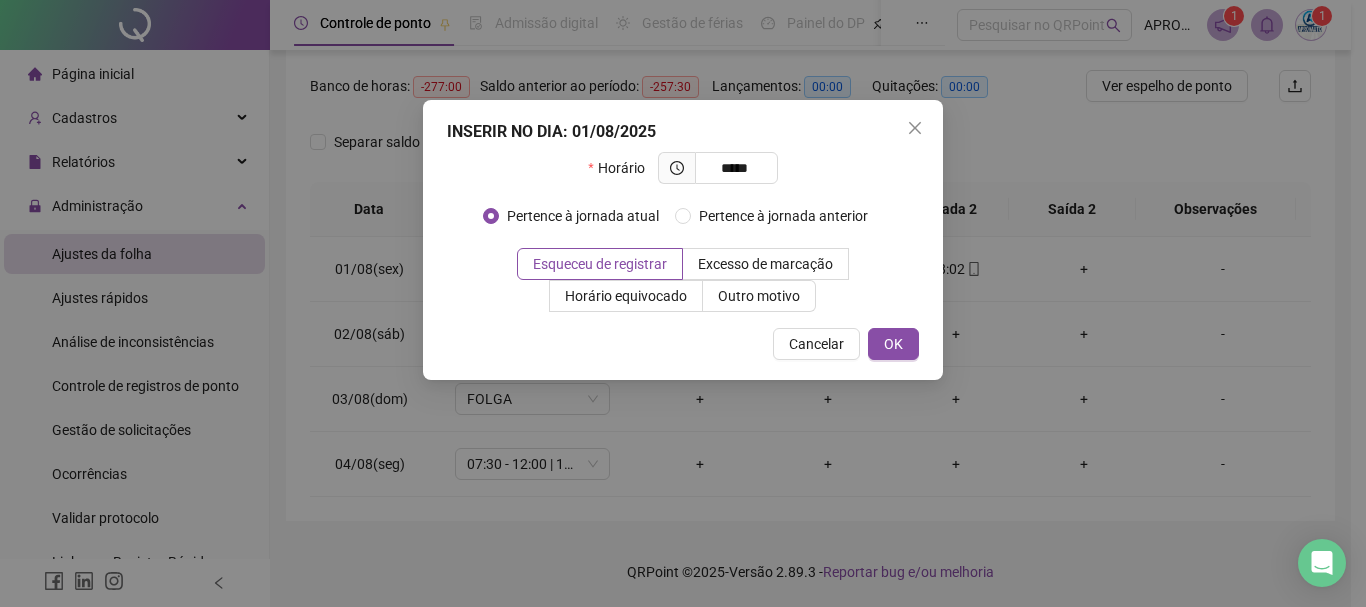 type on "*****" 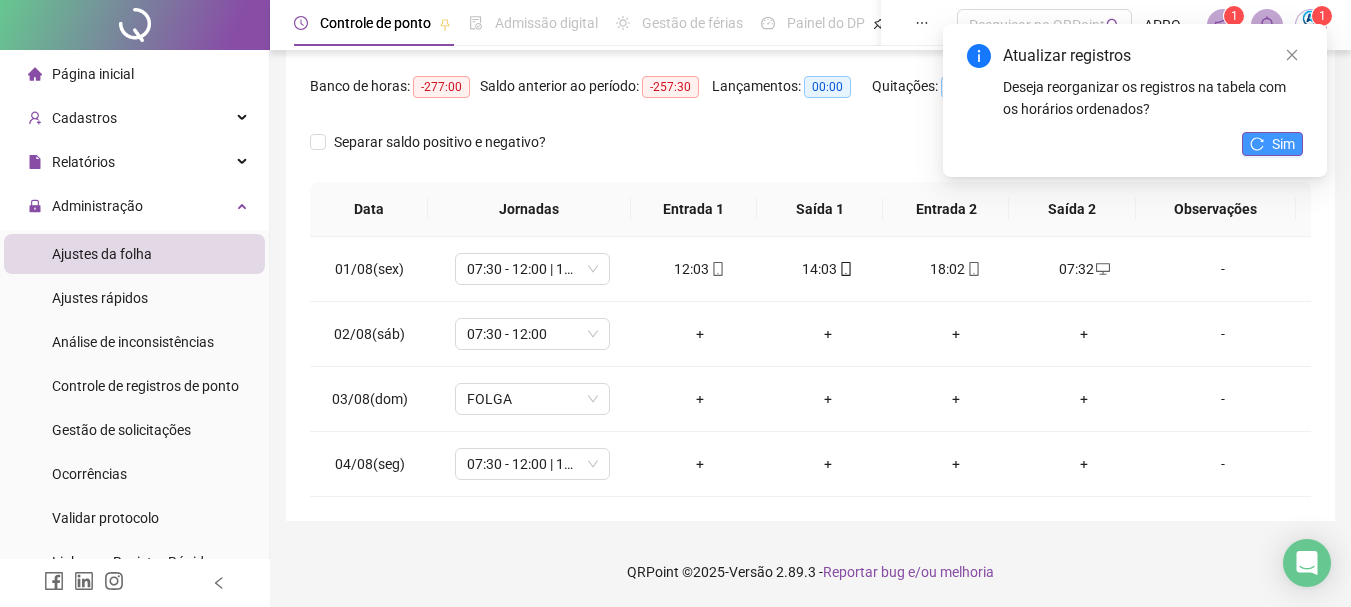 click on "Sim" at bounding box center [1272, 144] 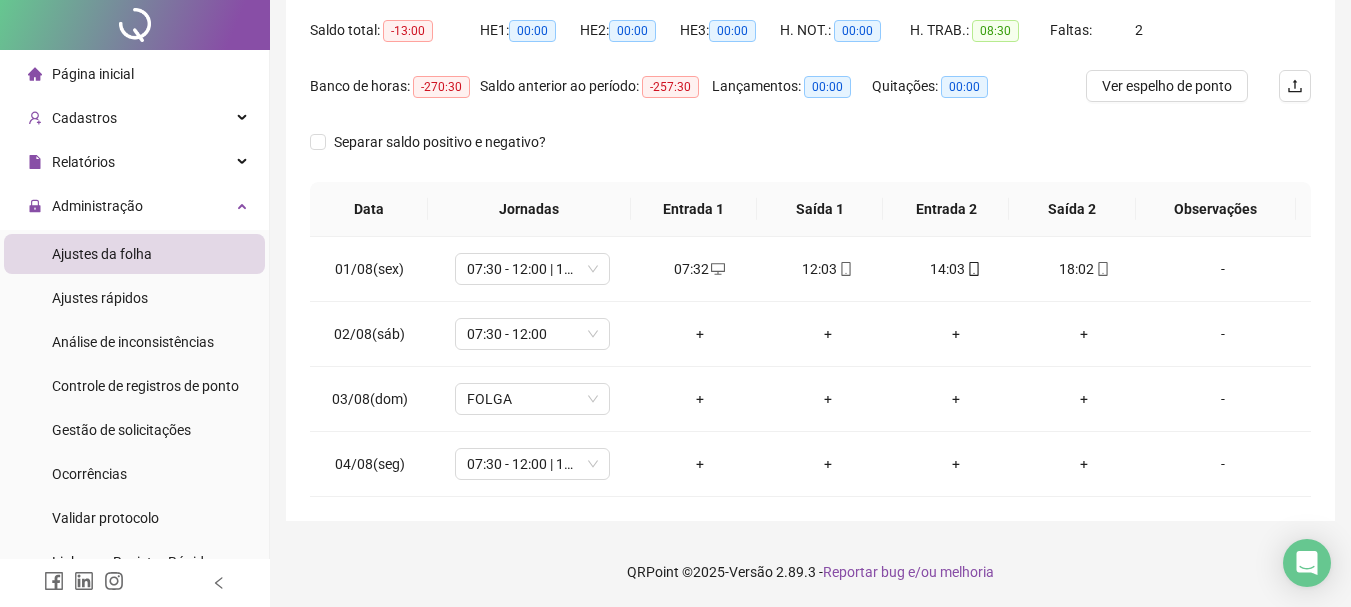 scroll, scrollTop: 0, scrollLeft: 0, axis: both 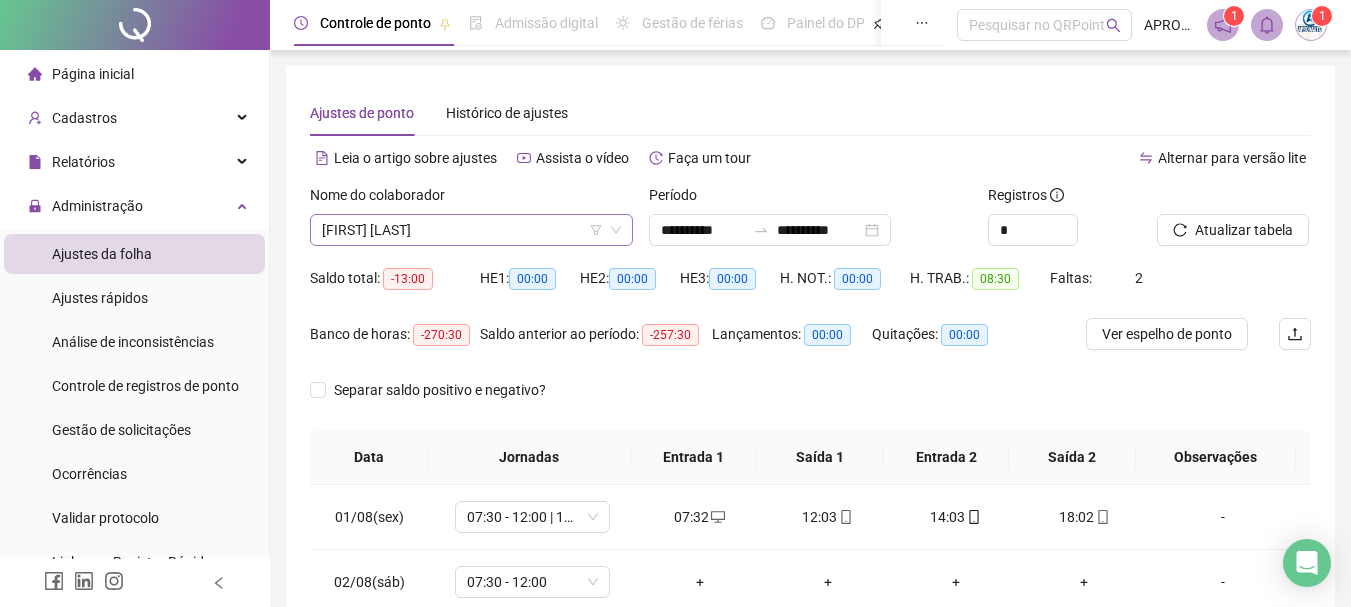 click on "[FIRST] [LAST]" at bounding box center (471, 230) 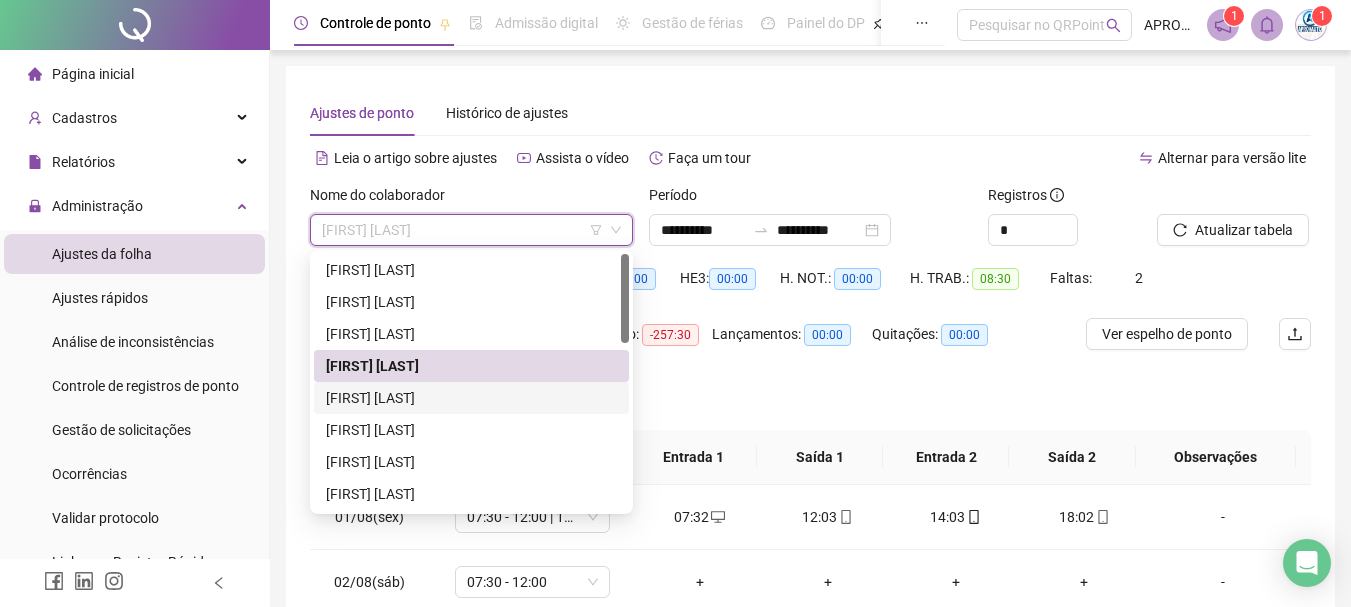 click on "[FIRST] [LAST]" at bounding box center (471, 398) 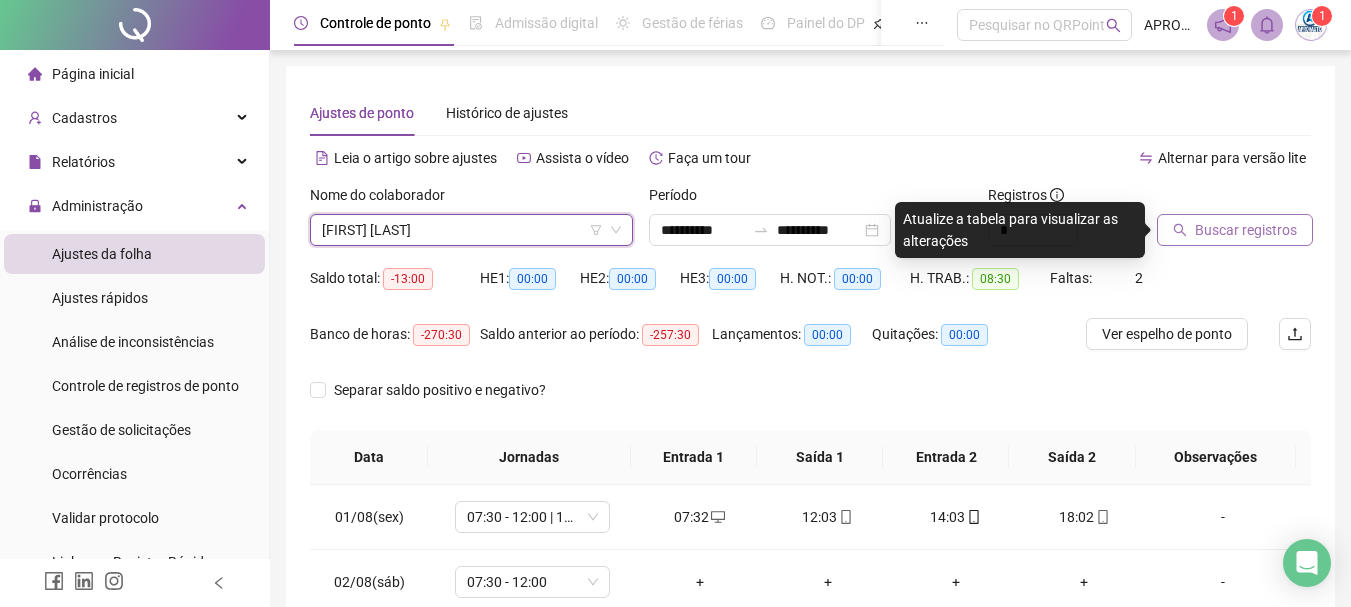 click on "Buscar registros" at bounding box center [1246, 230] 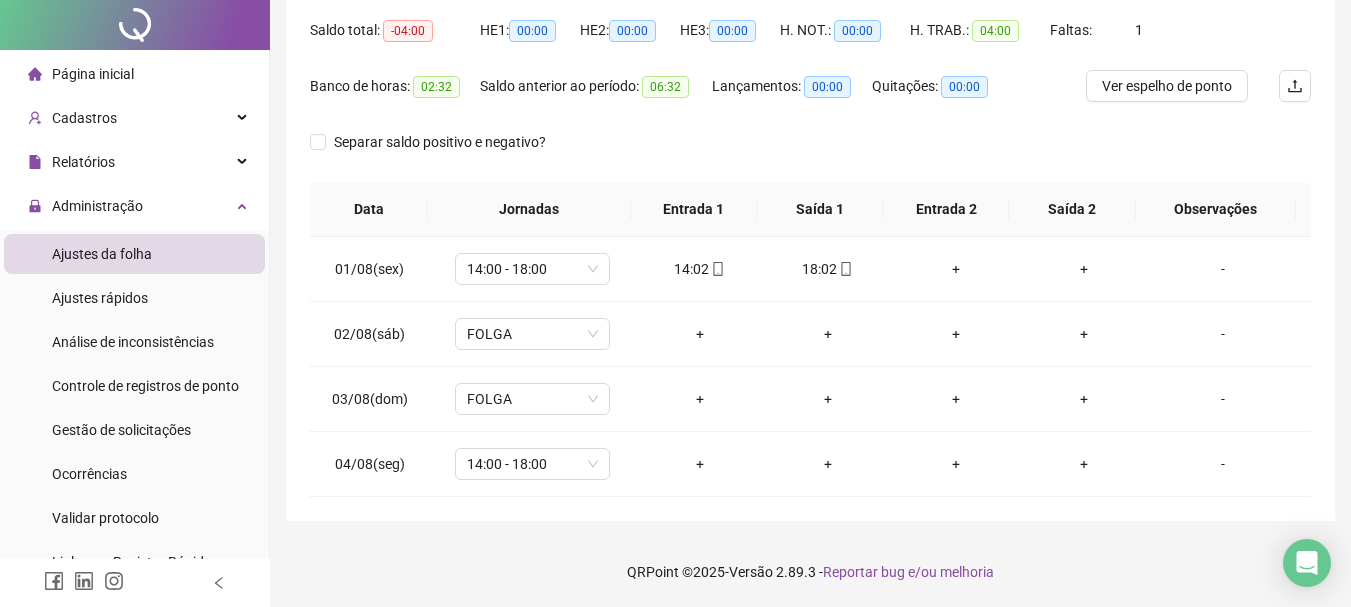 scroll, scrollTop: 0, scrollLeft: 0, axis: both 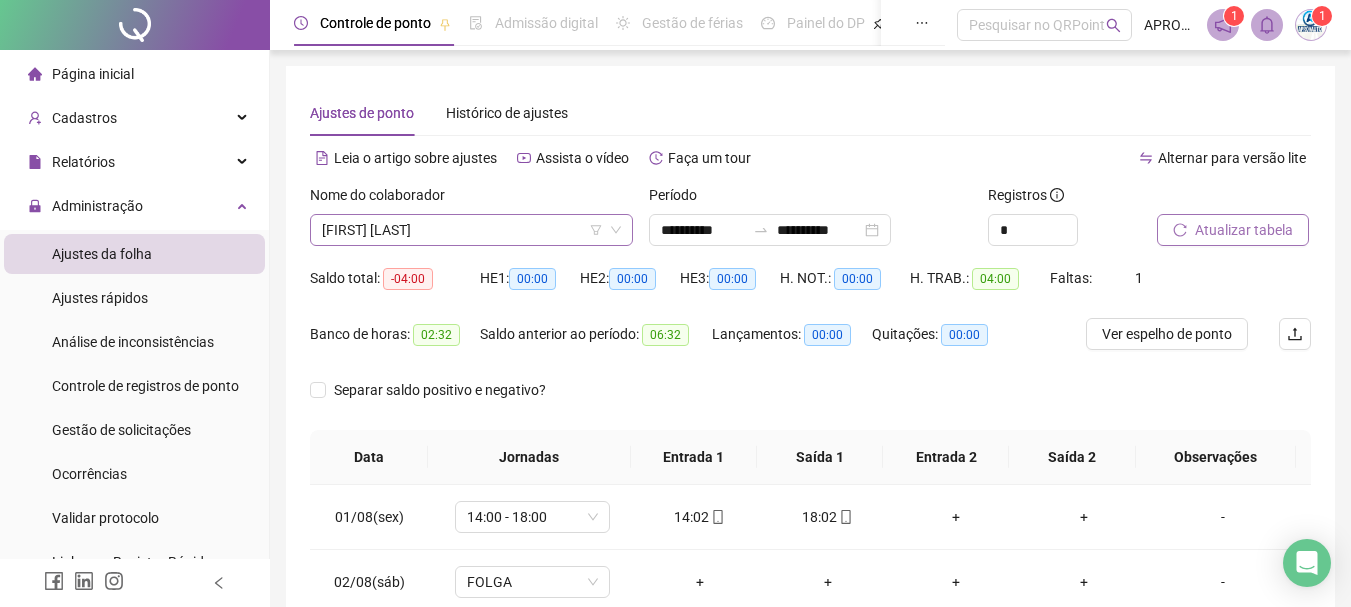 click on "[FIRST] [LAST]" at bounding box center (471, 230) 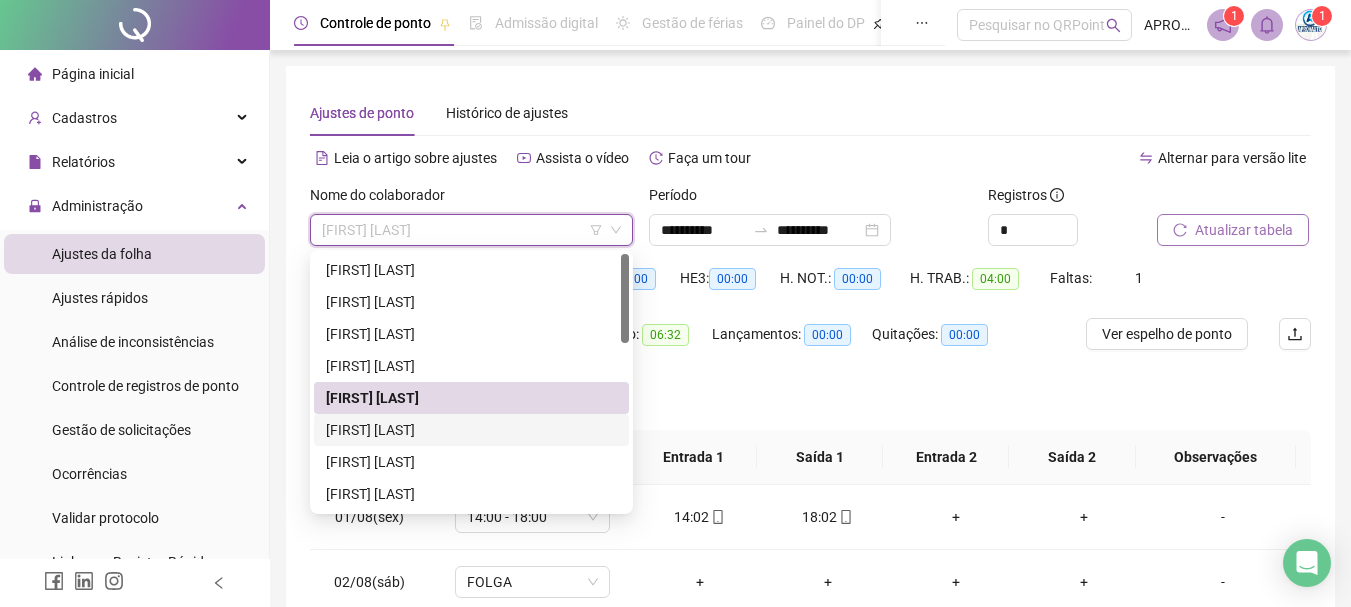 click on "[FIRST] [LAST]" at bounding box center [471, 430] 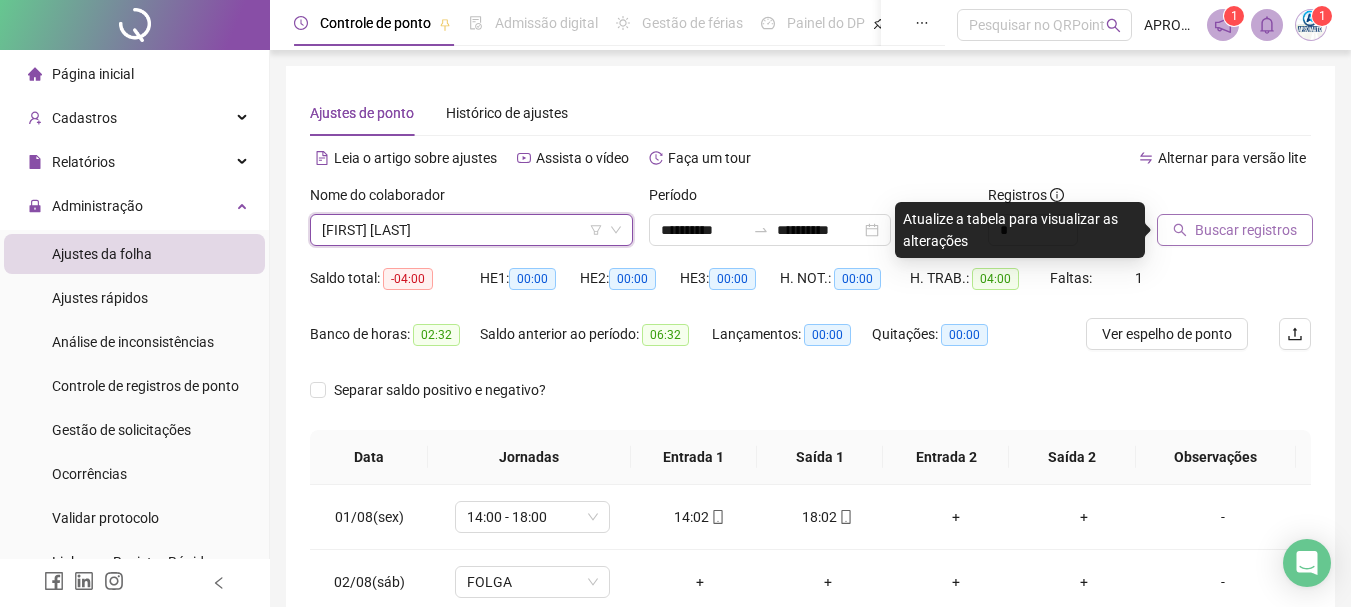 click on "Buscar registros" at bounding box center [1246, 230] 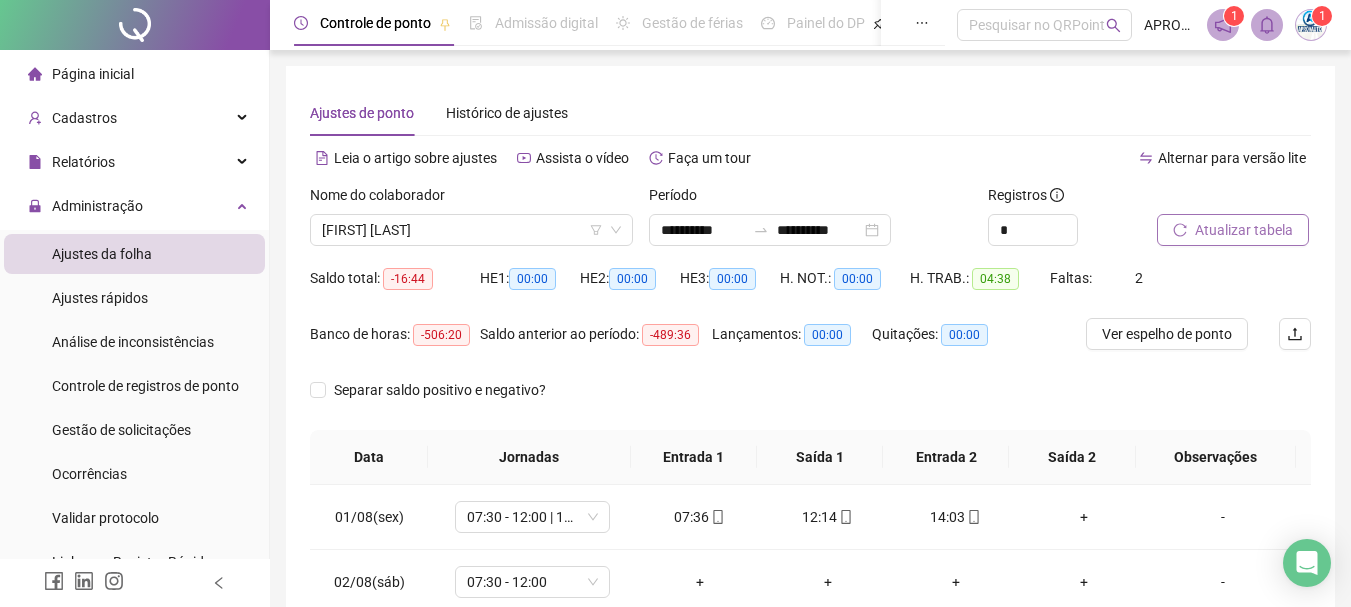 scroll, scrollTop: 248, scrollLeft: 0, axis: vertical 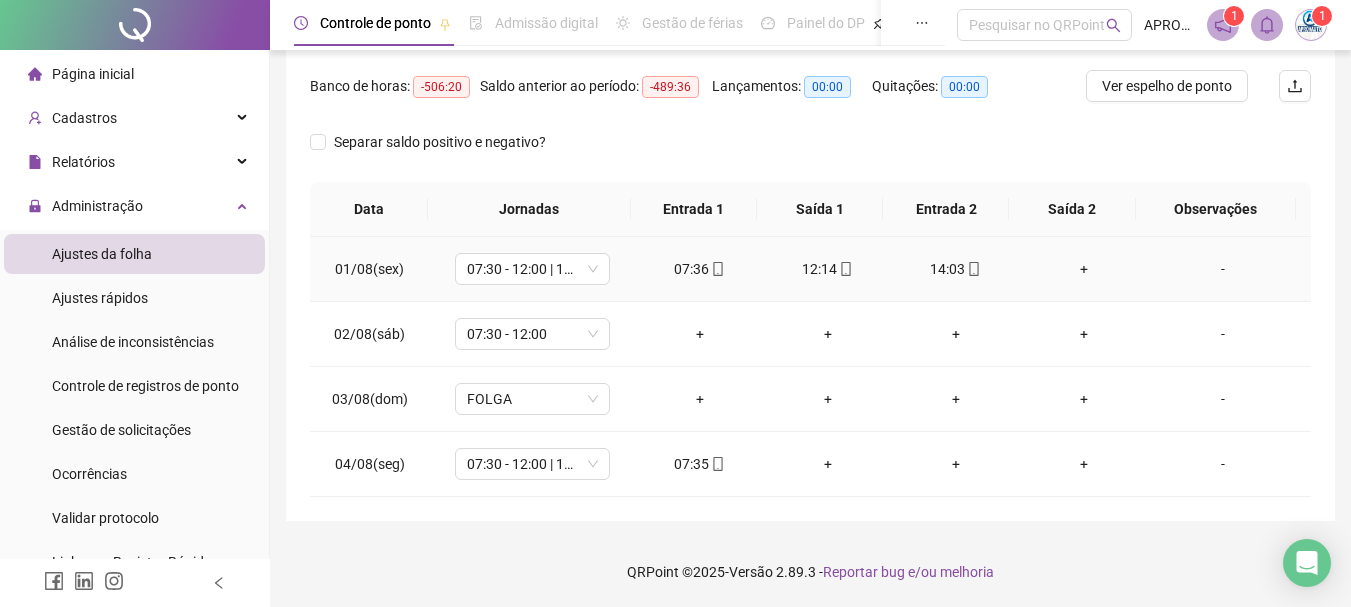 click on "+" at bounding box center (1084, 269) 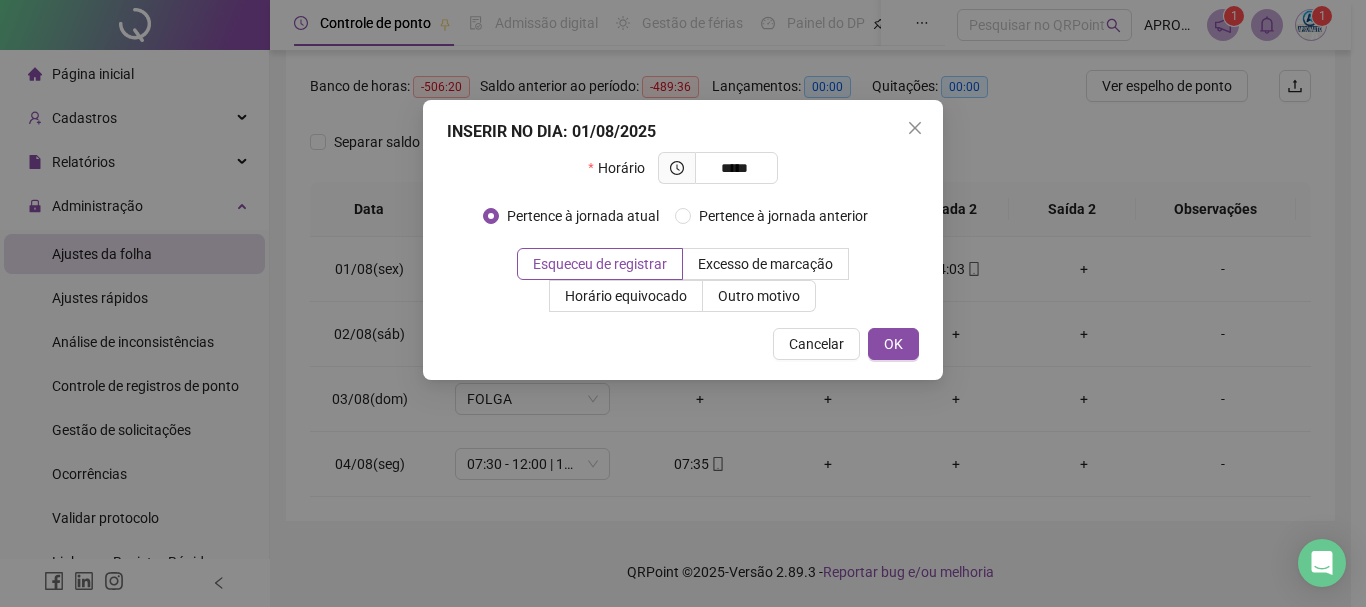 type on "*****" 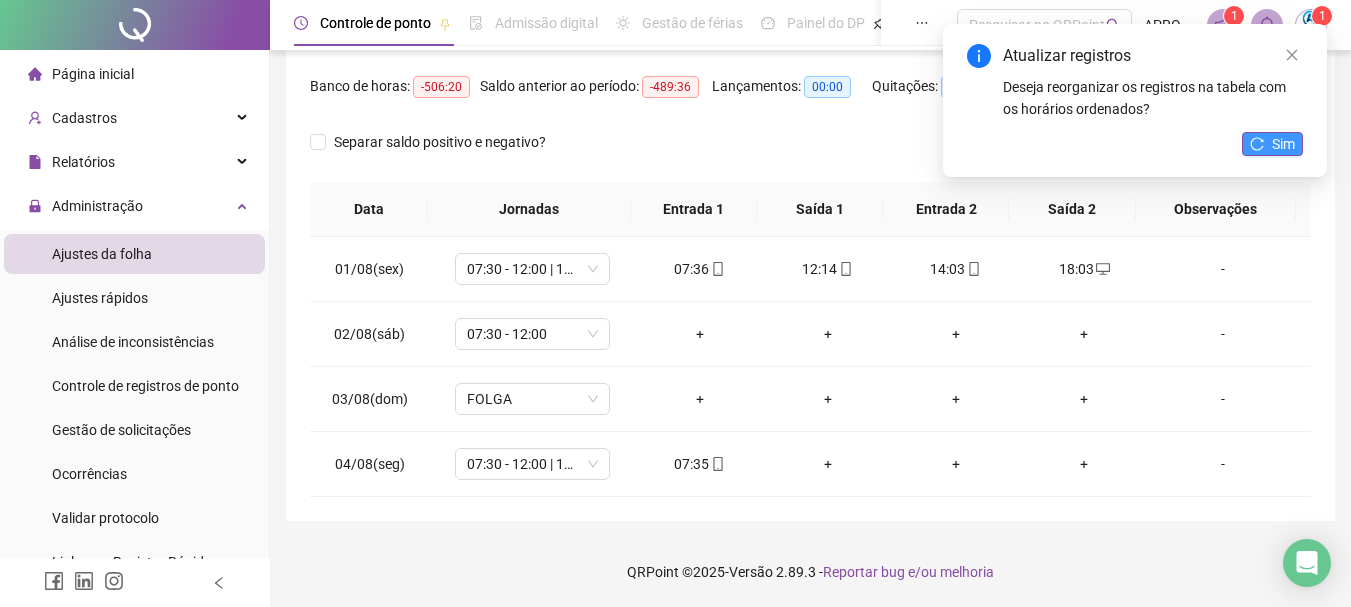 click on "Sim" at bounding box center [1272, 144] 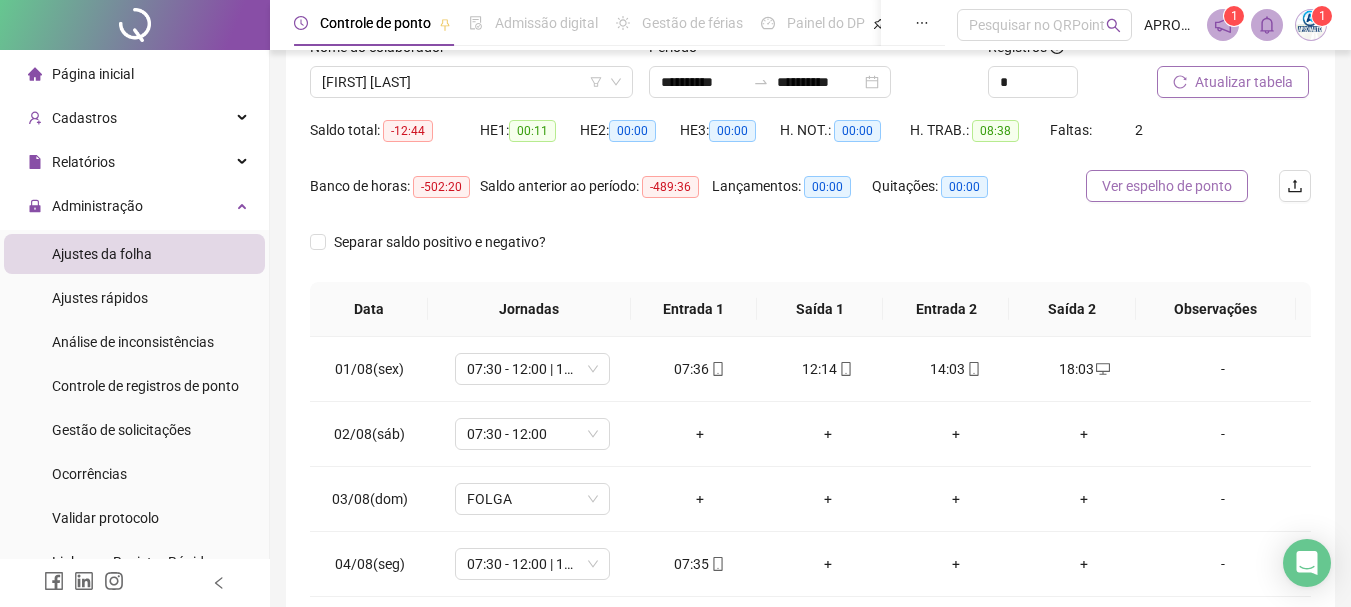 scroll, scrollTop: 0, scrollLeft: 0, axis: both 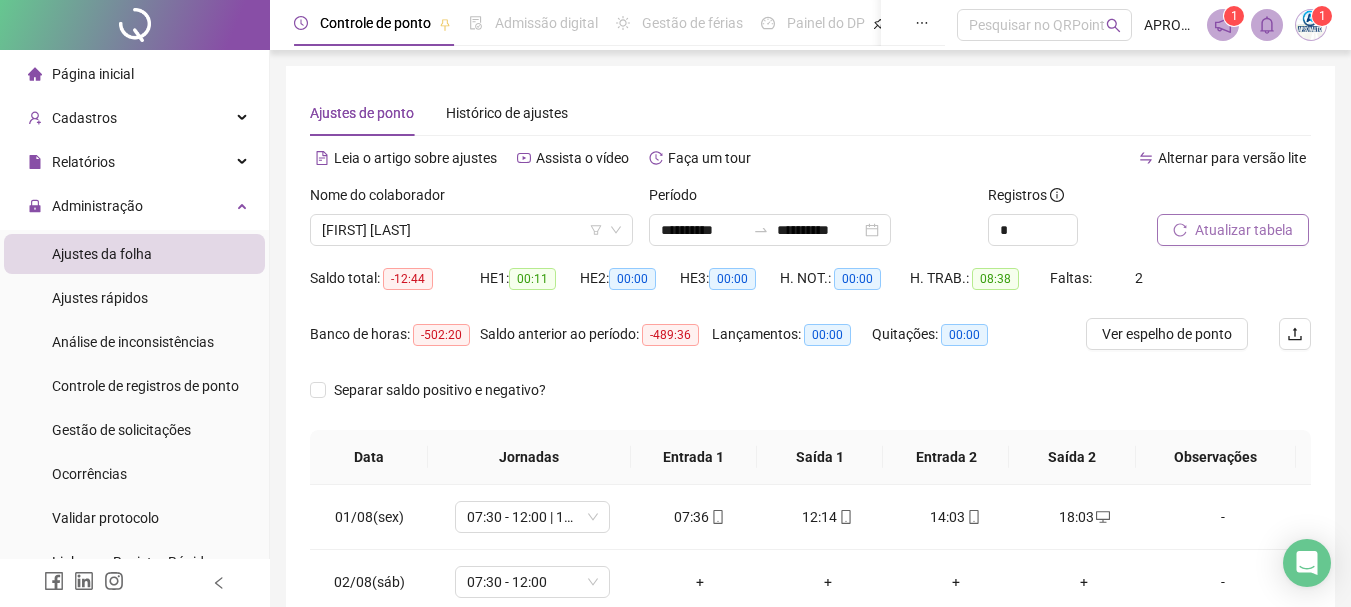 click on "Nome do colaborador" at bounding box center (384, 195) 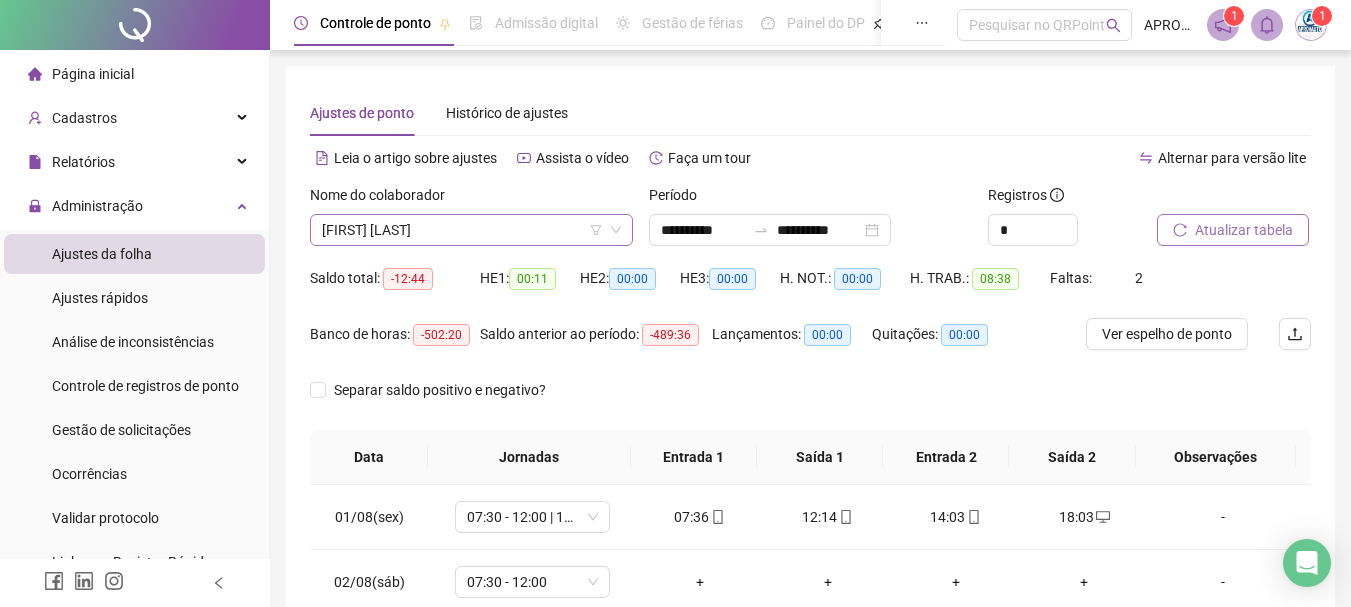 click on "[FIRST] [LAST]" at bounding box center (471, 230) 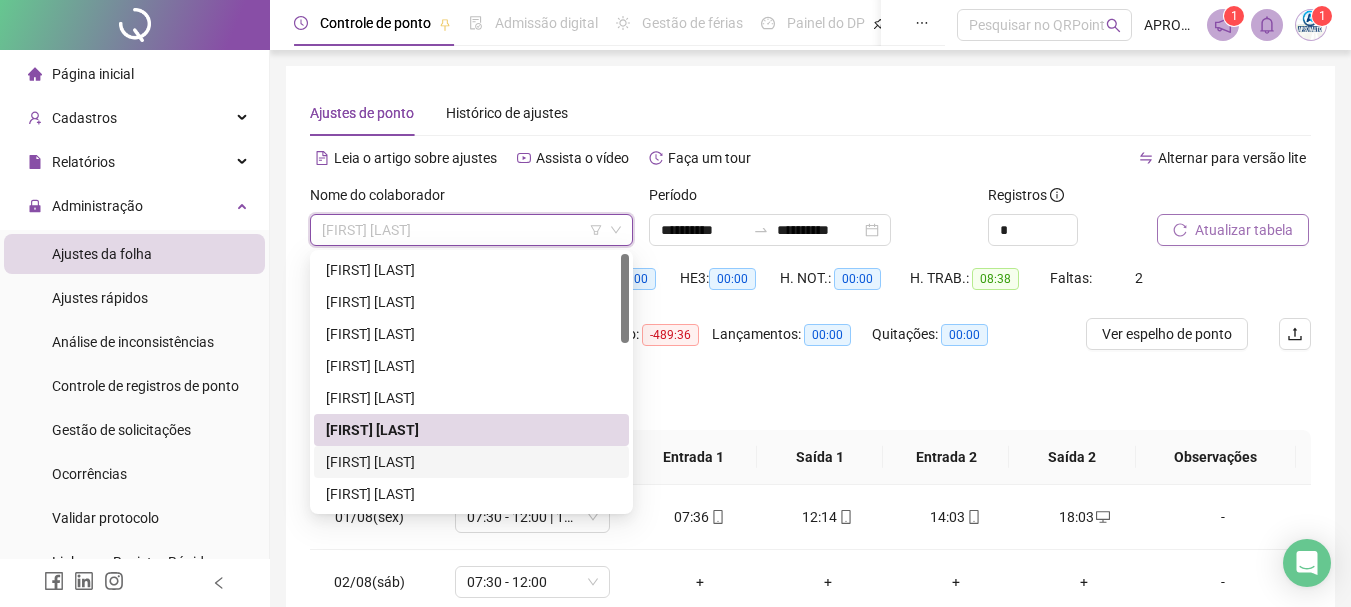 click on "[FIRST] [LAST]" at bounding box center (471, 462) 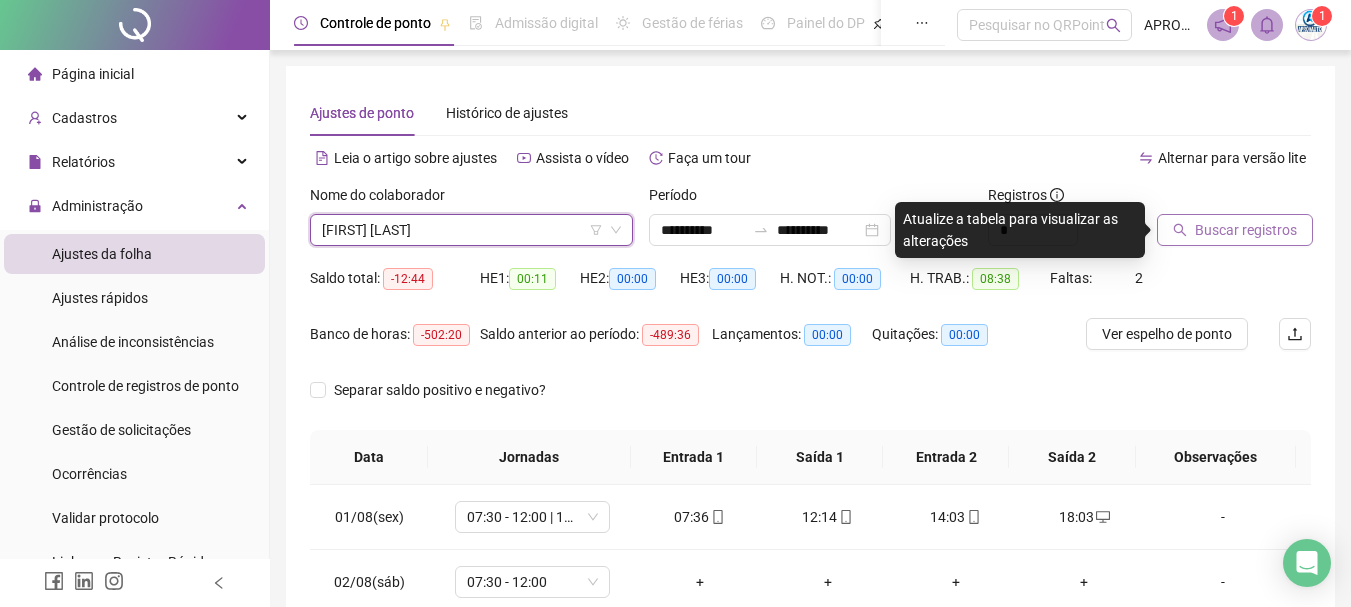 click on "Buscar registros" at bounding box center [1235, 230] 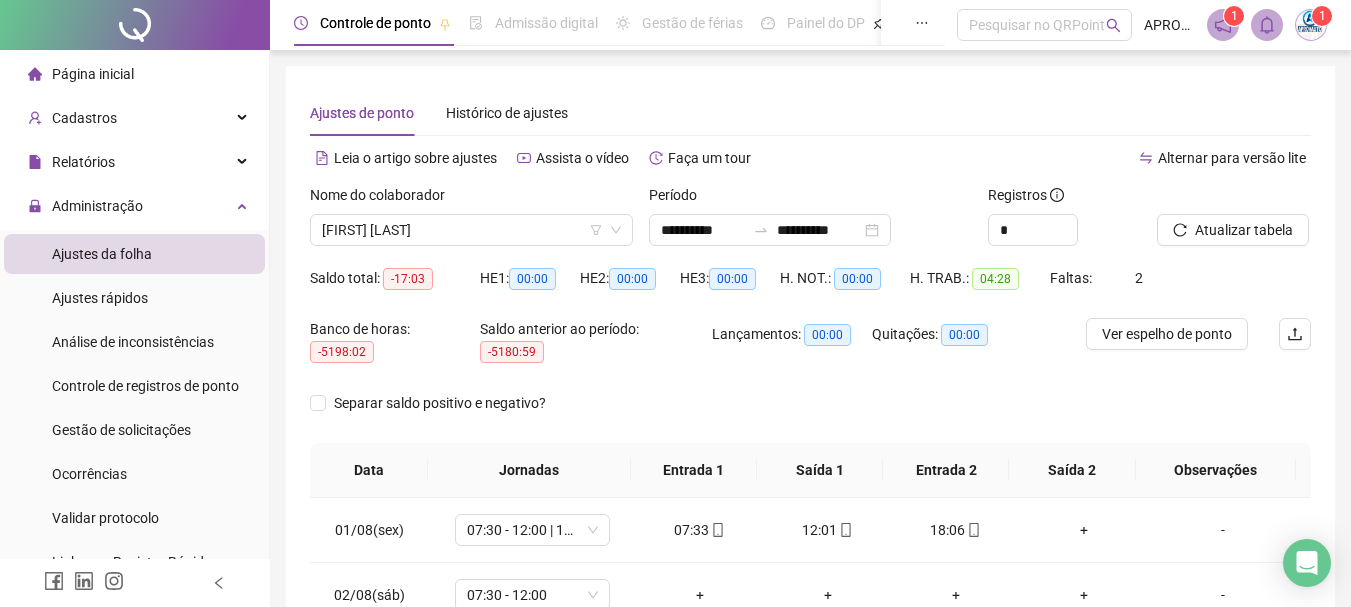 scroll, scrollTop: 260, scrollLeft: 0, axis: vertical 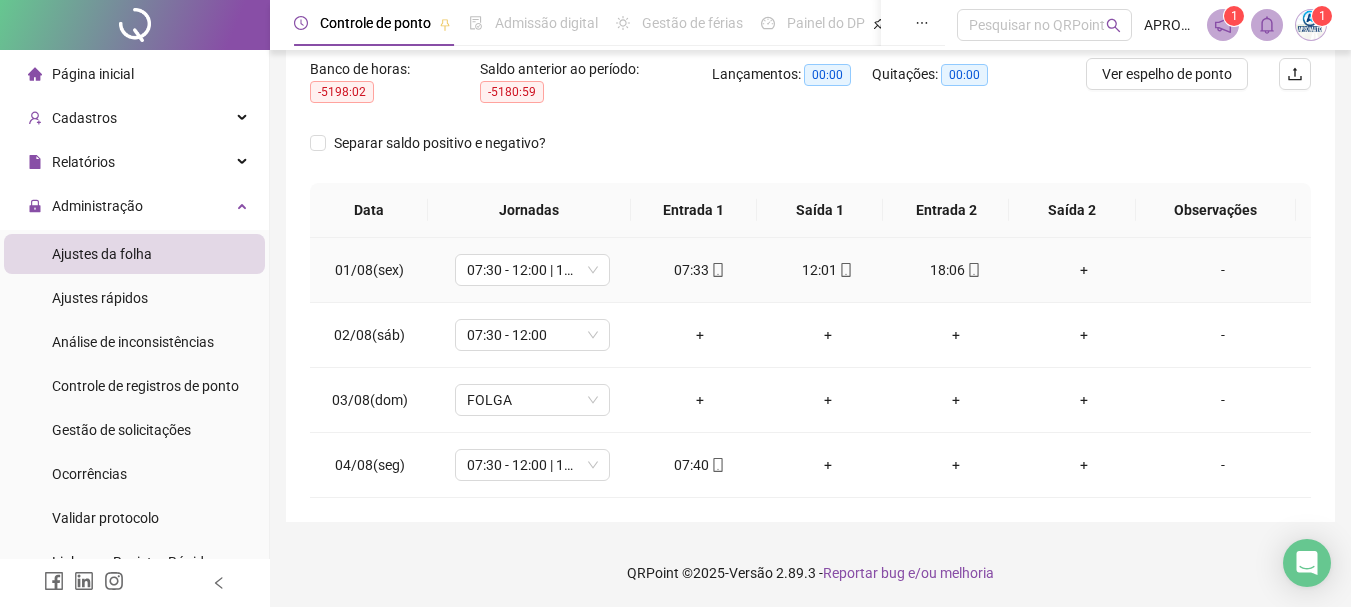 click on "+" at bounding box center (1084, 270) 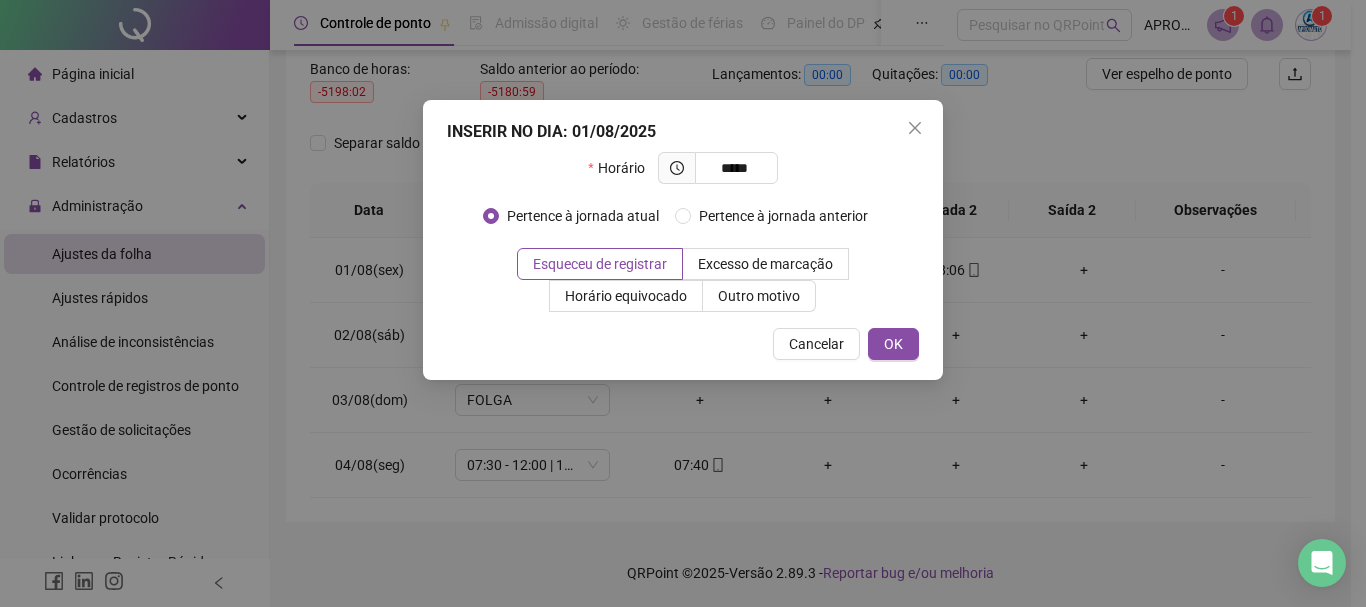 type on "*****" 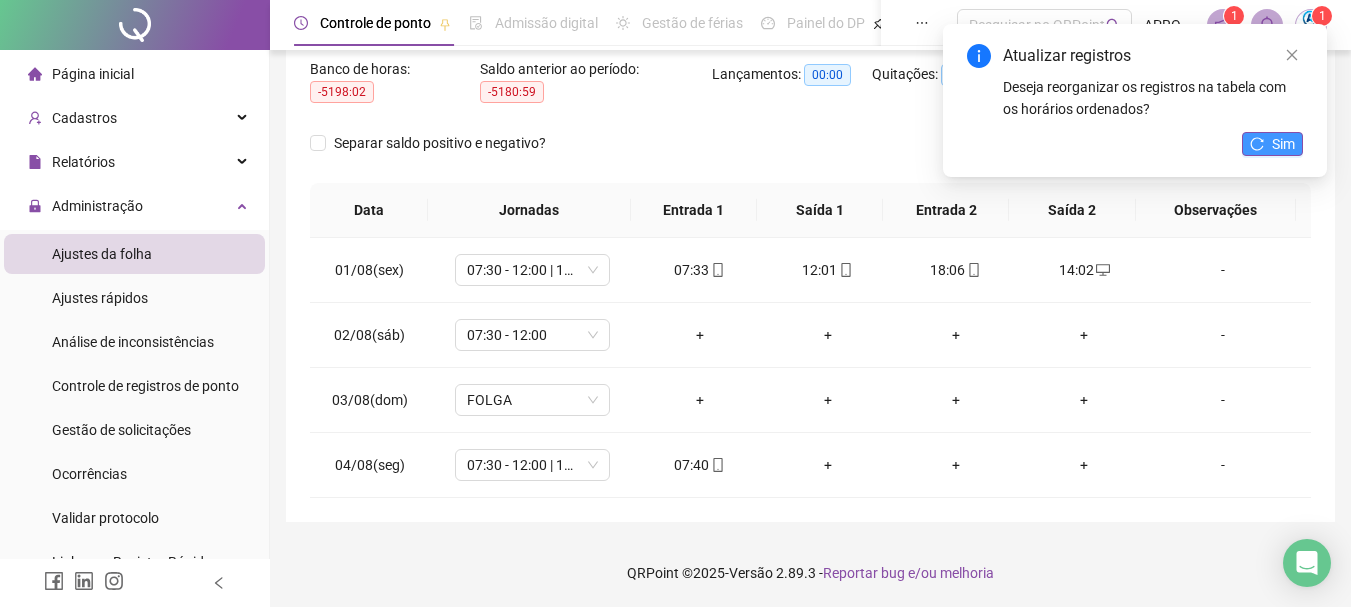 click on "Sim" at bounding box center (1283, 144) 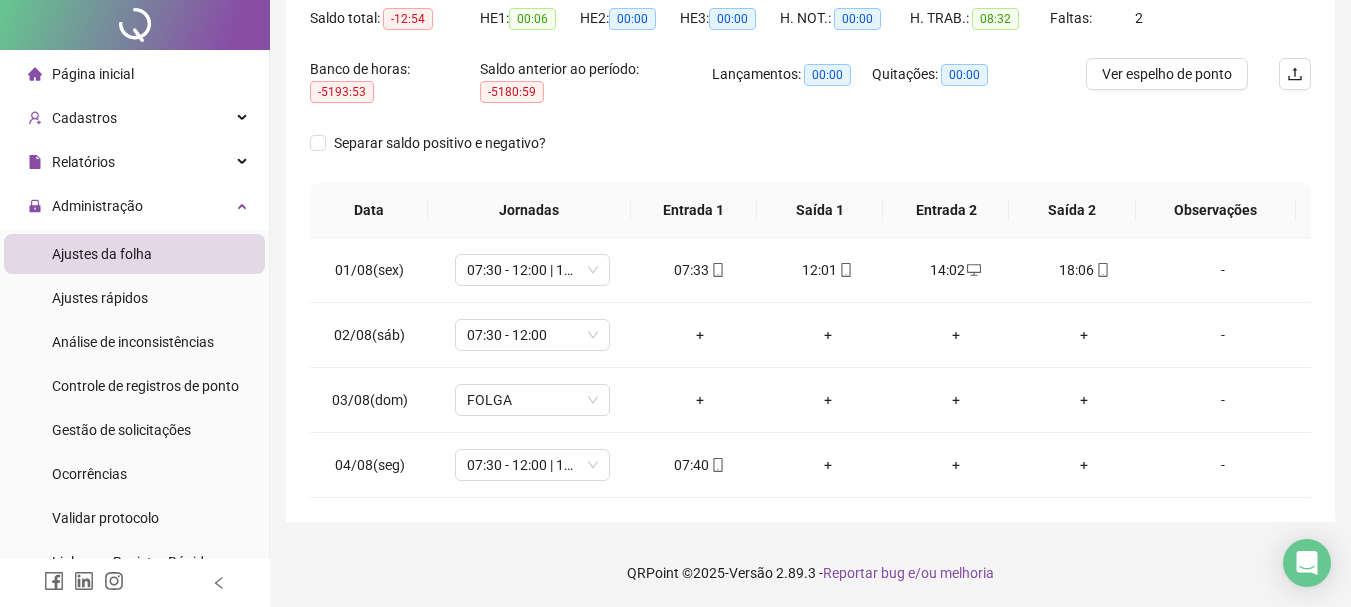 scroll, scrollTop: 0, scrollLeft: 0, axis: both 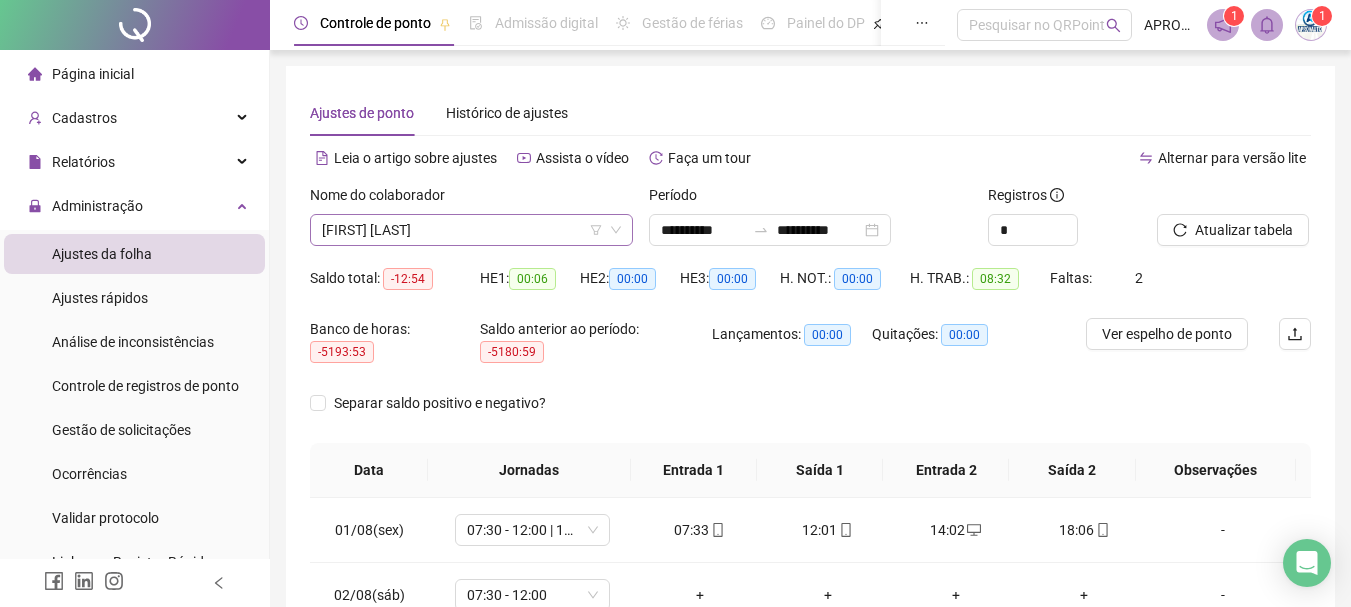 click on "[FIRST] [LAST]" at bounding box center (471, 230) 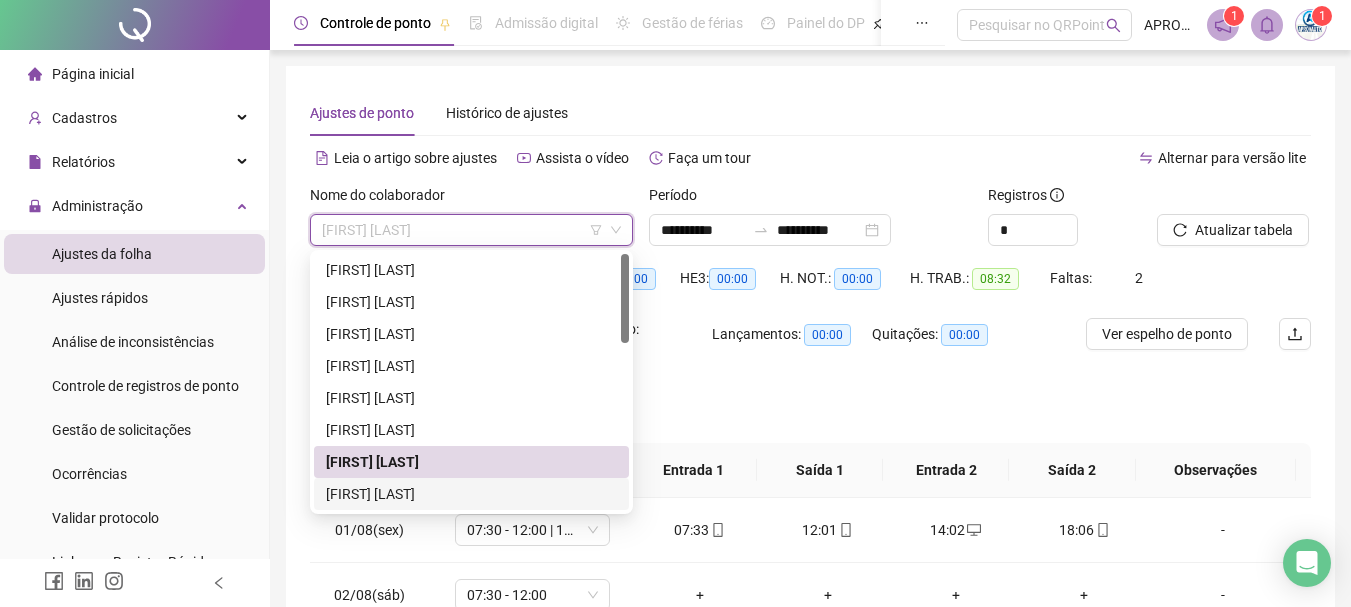 click on "[FIRST] [LAST]" at bounding box center [471, 494] 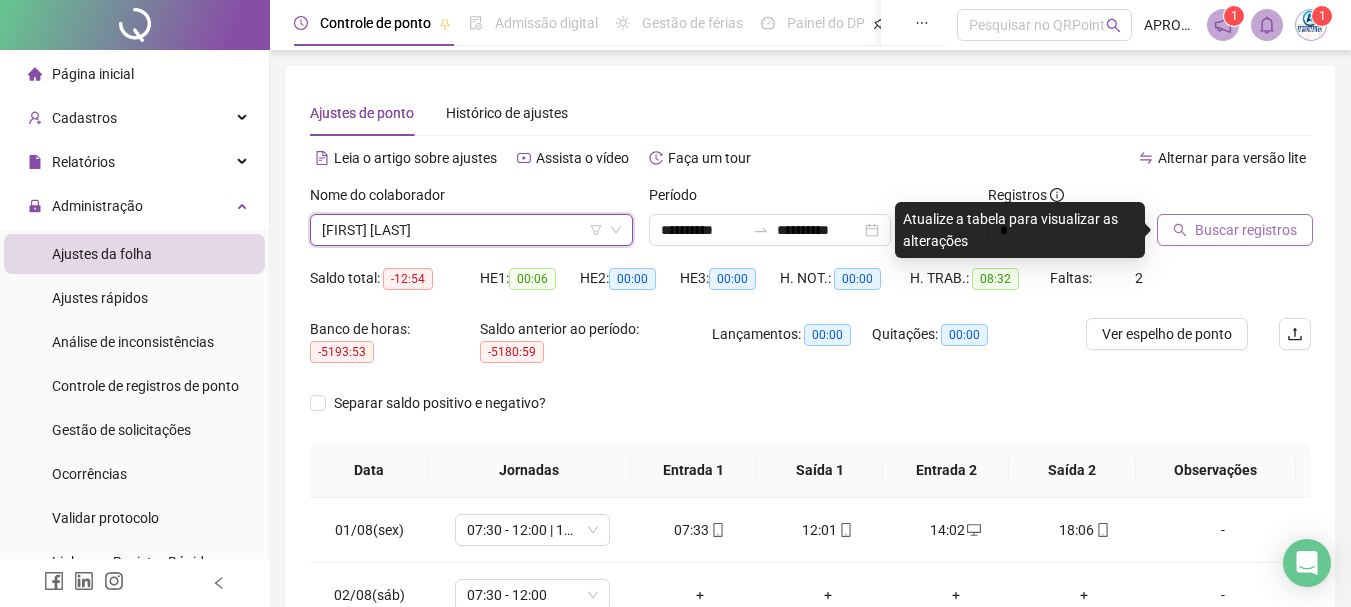click on "Buscar registros" at bounding box center [1246, 230] 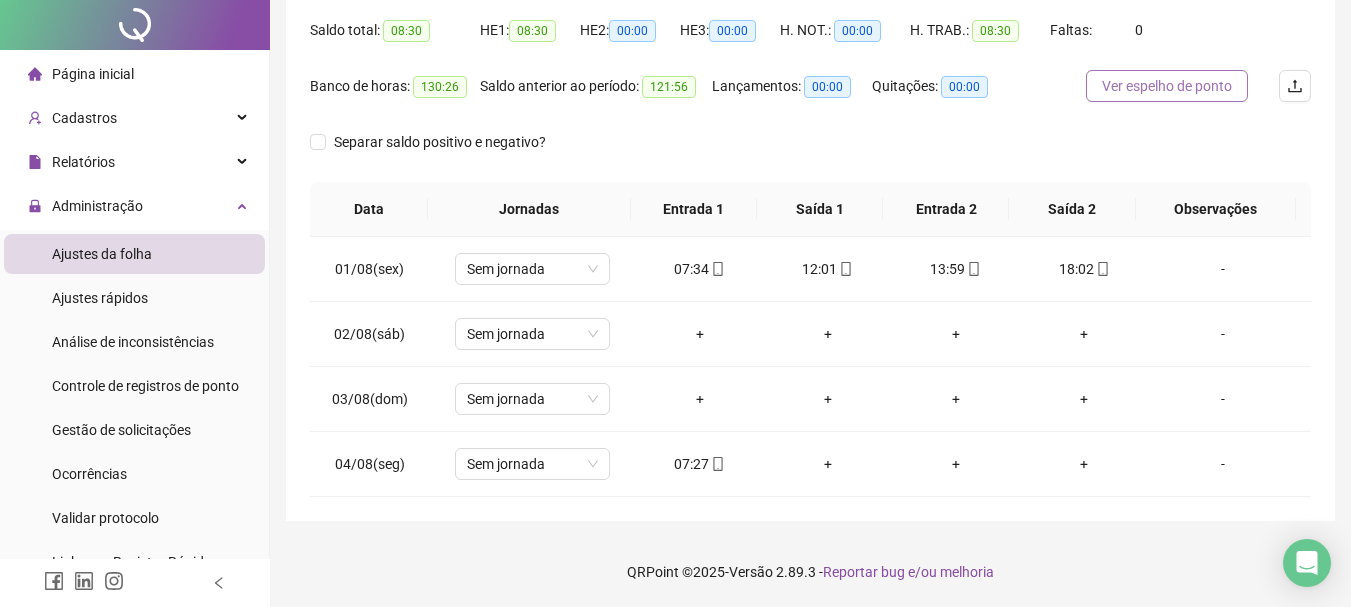 scroll, scrollTop: 0, scrollLeft: 0, axis: both 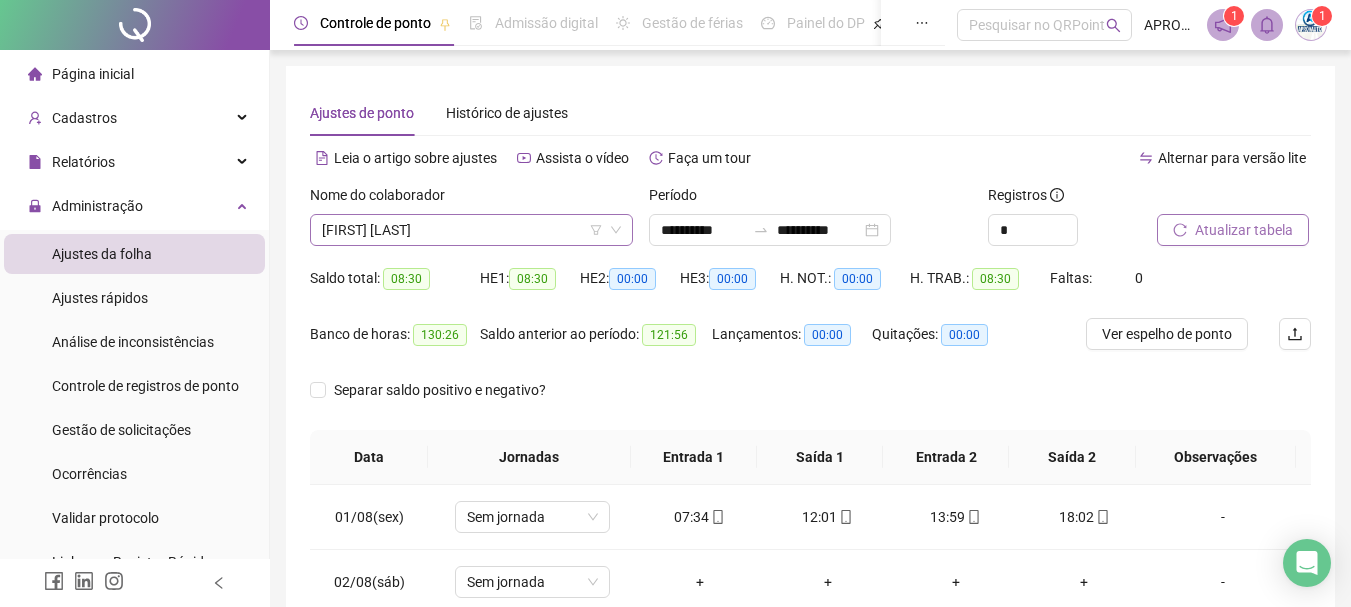 click on "[FIRST] [LAST]" at bounding box center [471, 230] 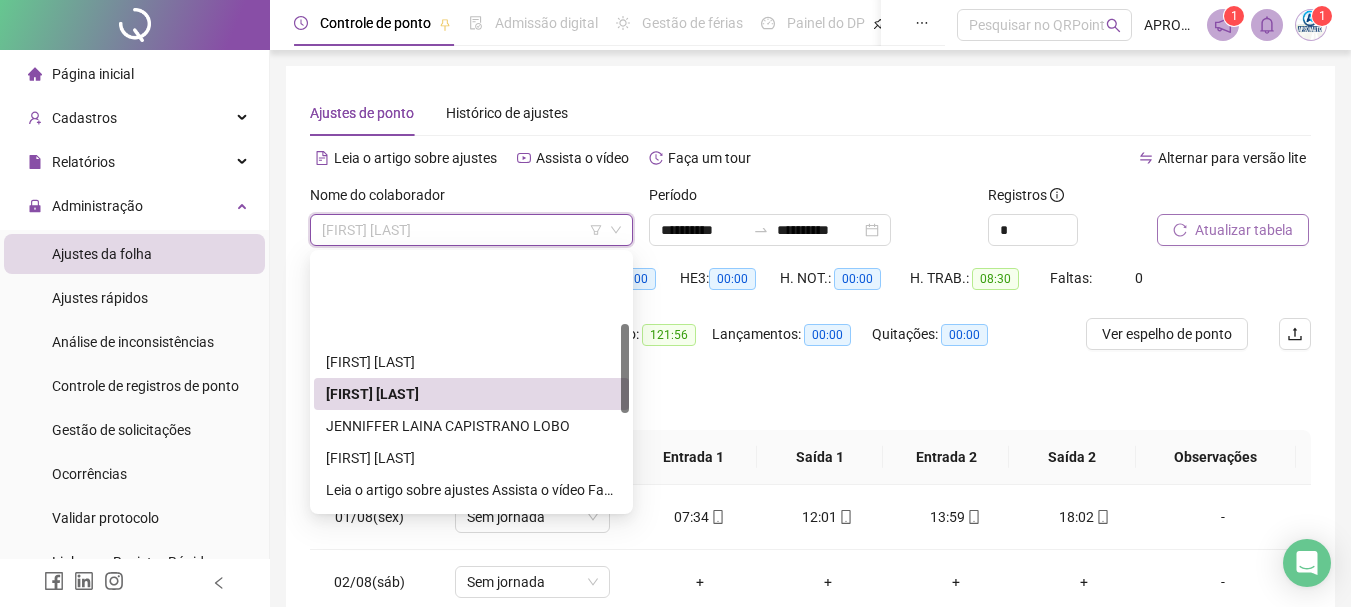 scroll, scrollTop: 200, scrollLeft: 0, axis: vertical 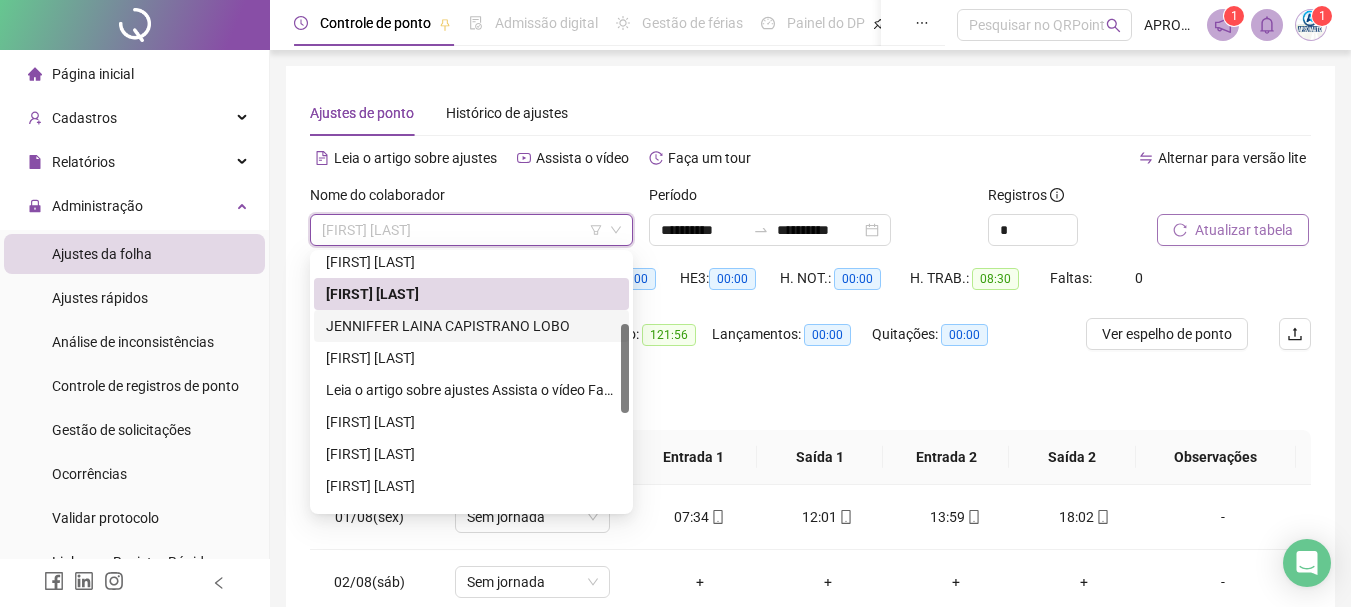 click on "JENNIFFER LAINA CAPISTRANO  LOBO" at bounding box center [471, 326] 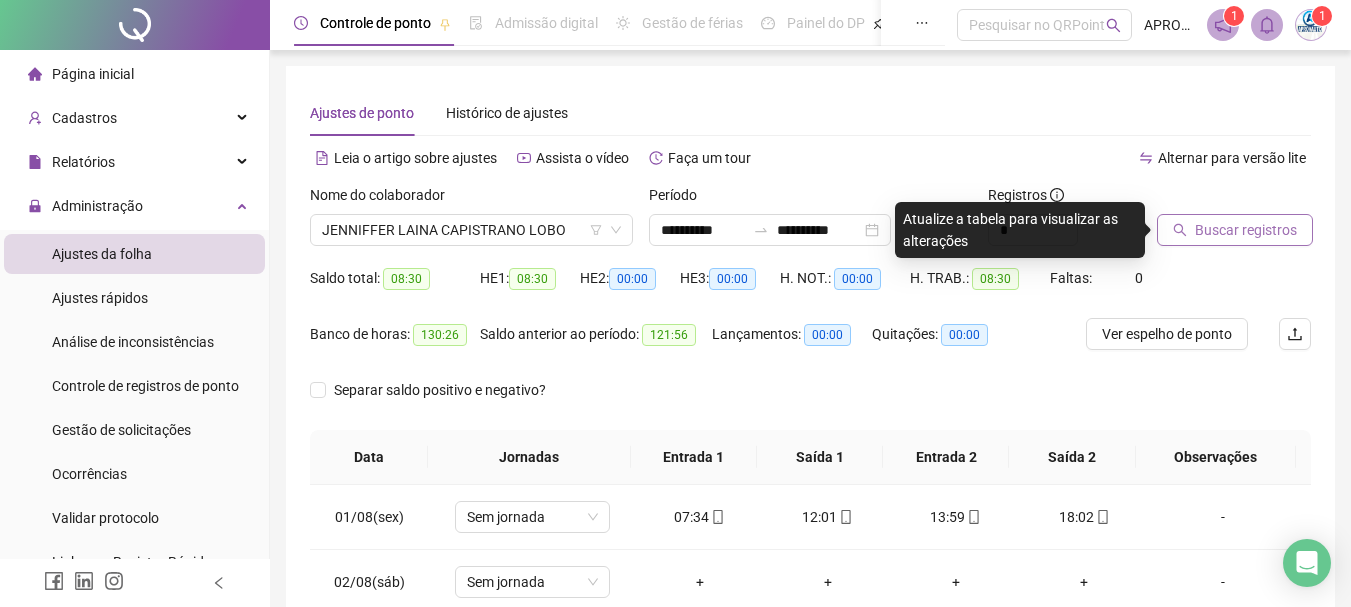 click on "Buscar registros" at bounding box center [1246, 230] 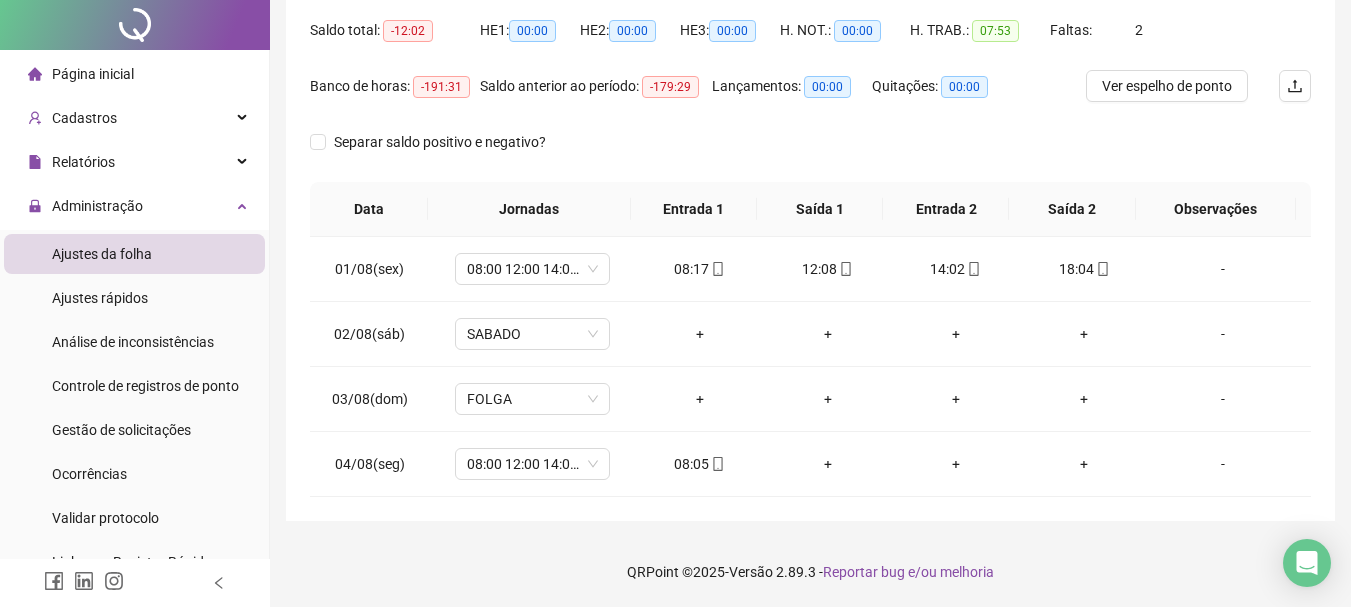 scroll, scrollTop: 0, scrollLeft: 0, axis: both 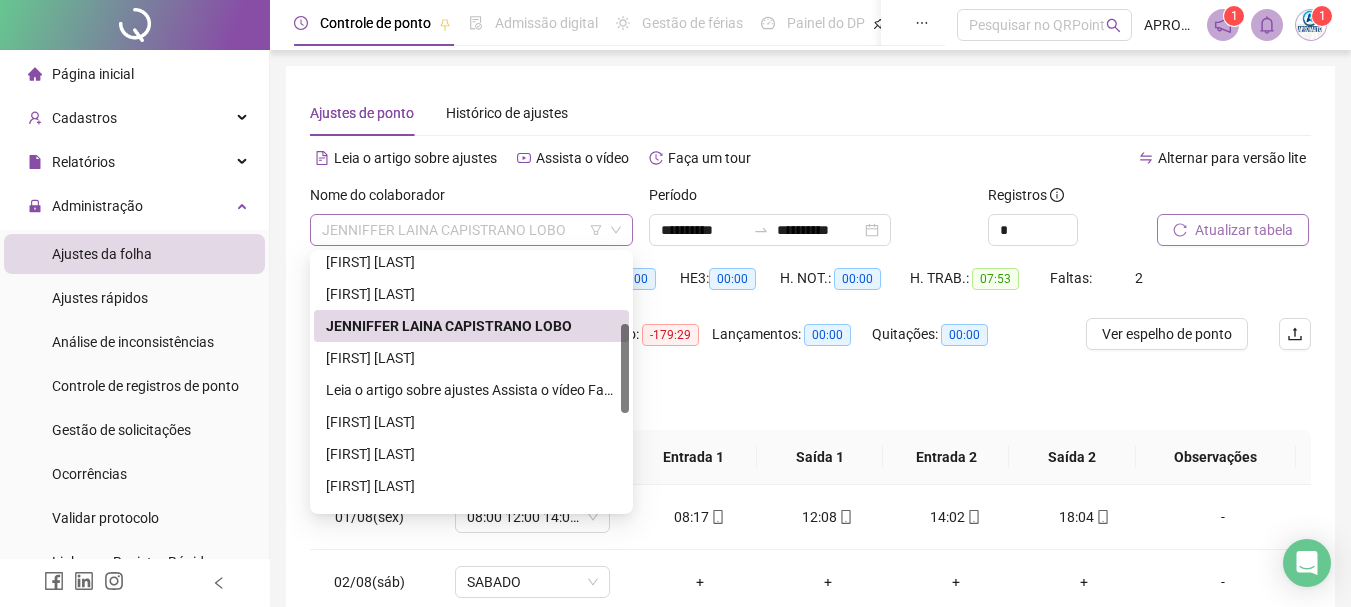 click on "JENNIFFER LAINA CAPISTRANO  LOBO" at bounding box center [471, 230] 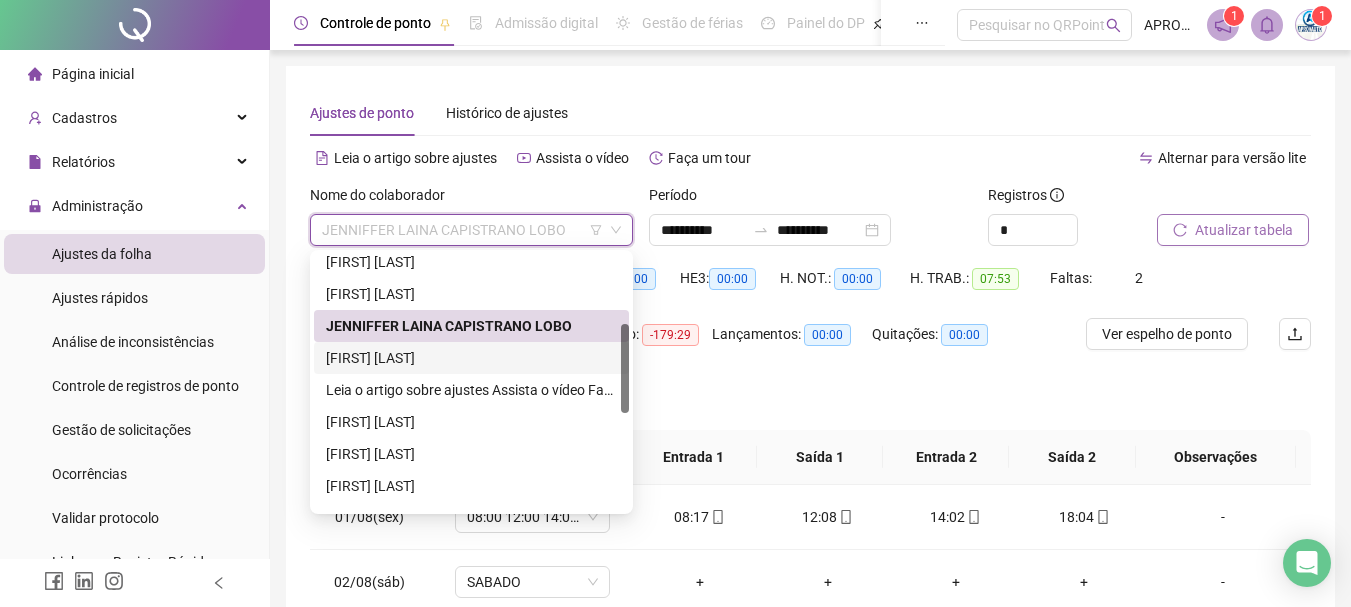 click on "[FIRST] [LAST]" at bounding box center [471, 358] 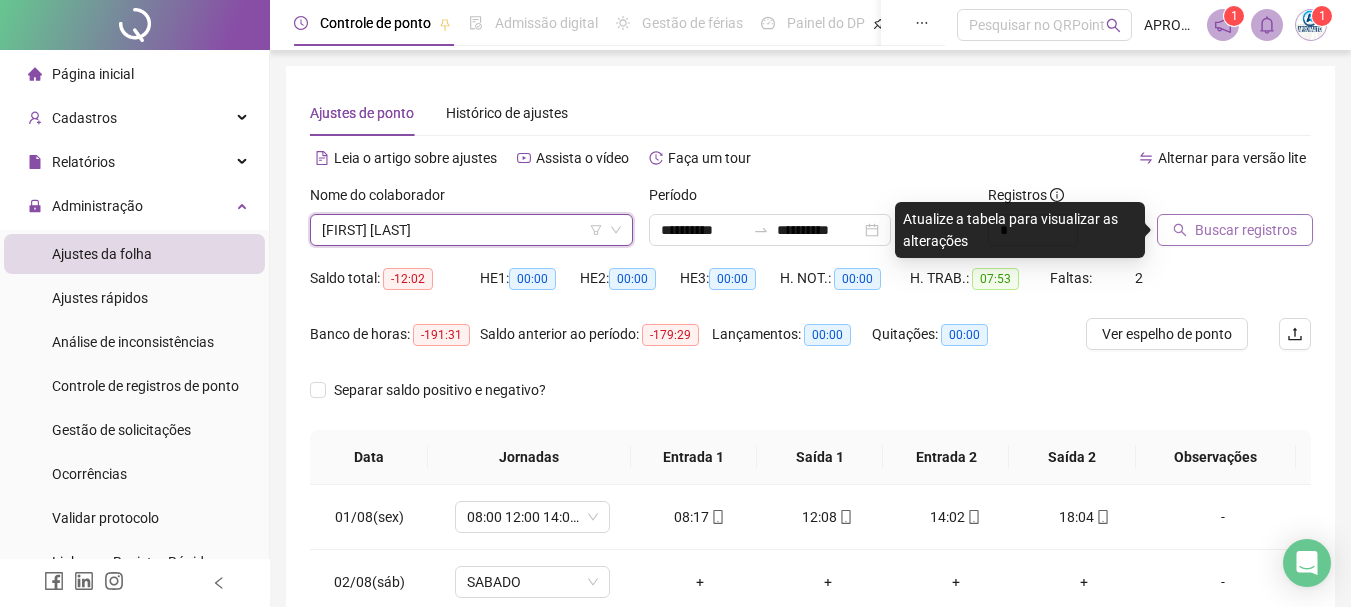 click on "Buscar registros" at bounding box center (1246, 230) 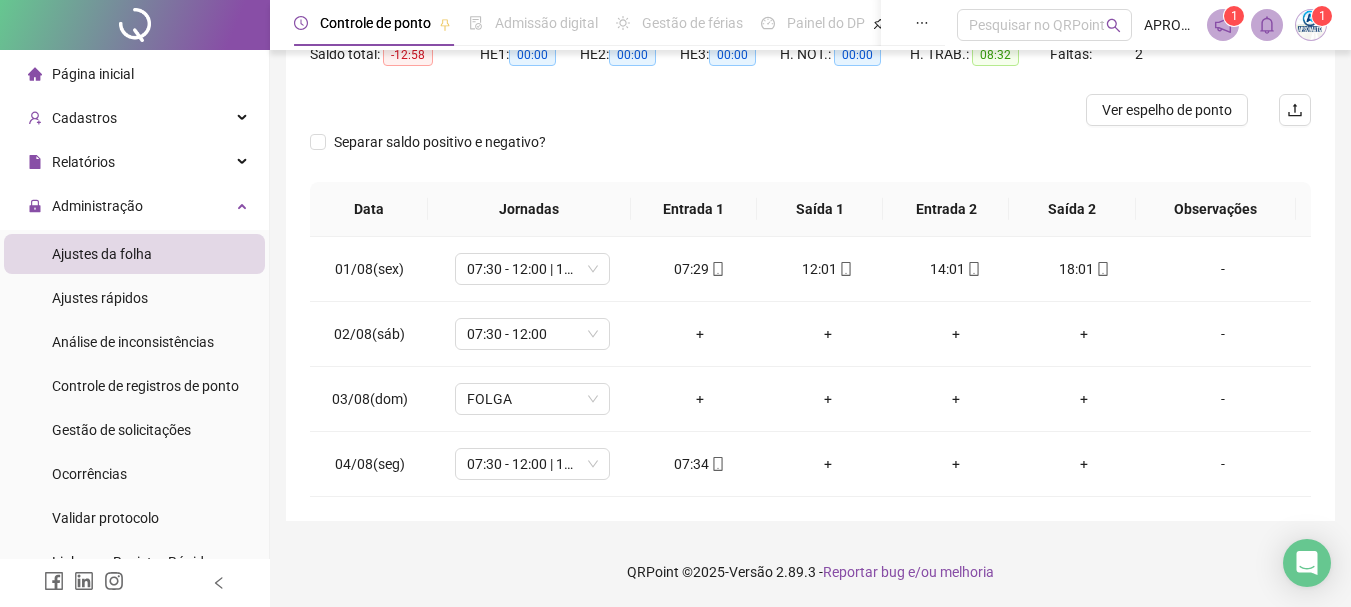 scroll, scrollTop: 0, scrollLeft: 0, axis: both 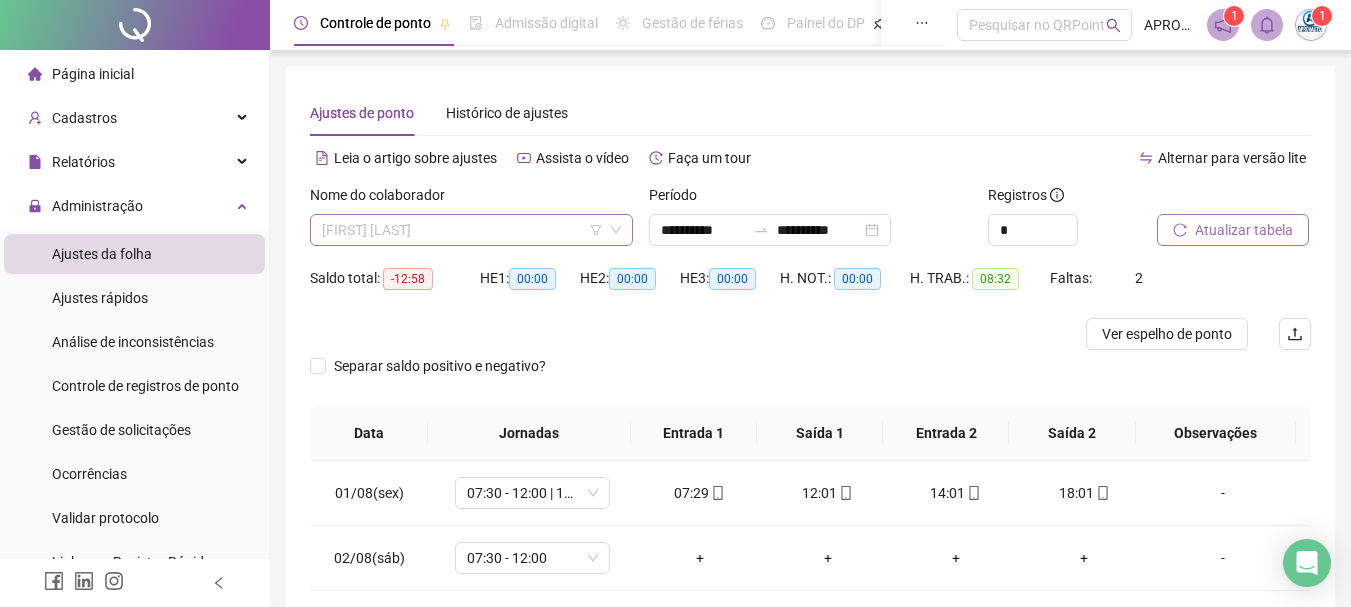 click on "[FIRST] [LAST]" at bounding box center [471, 230] 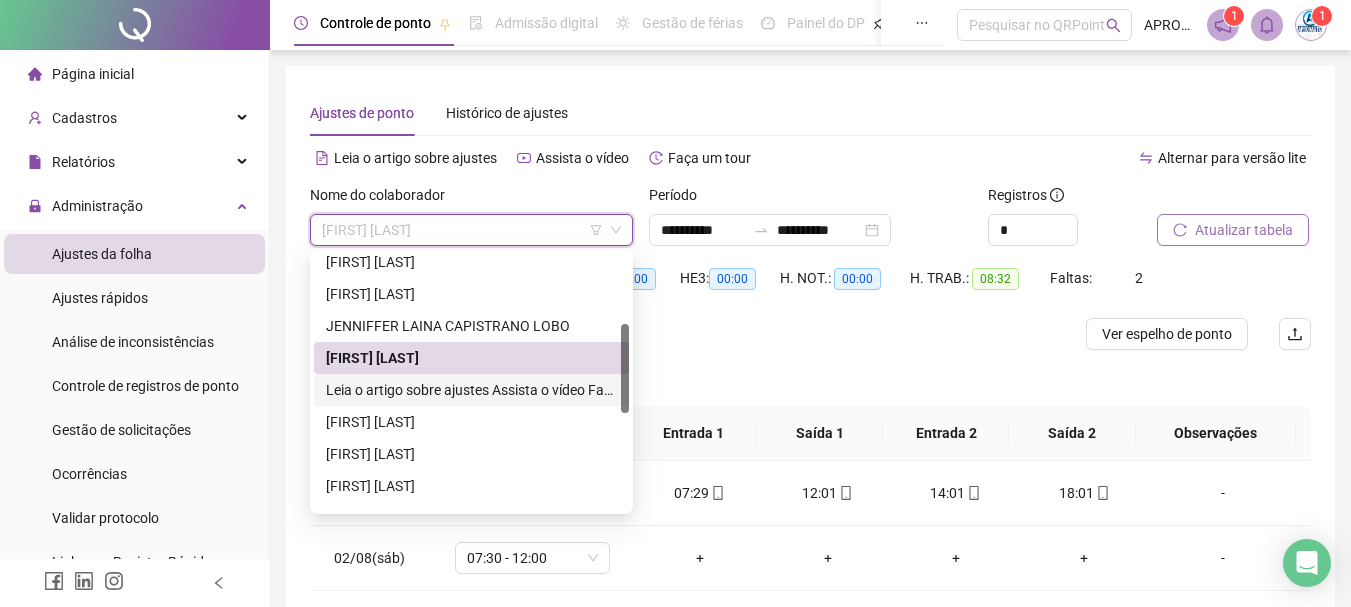 click on "**********" at bounding box center (471, 390) 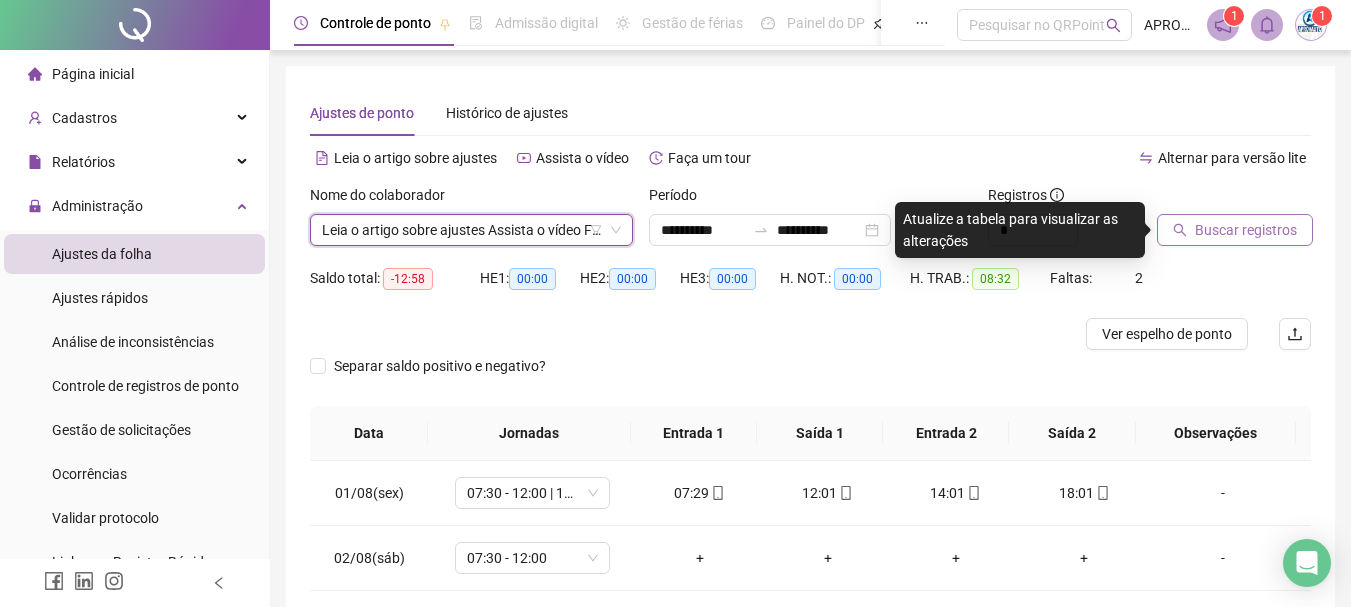 click on "Buscar registros" at bounding box center [1246, 230] 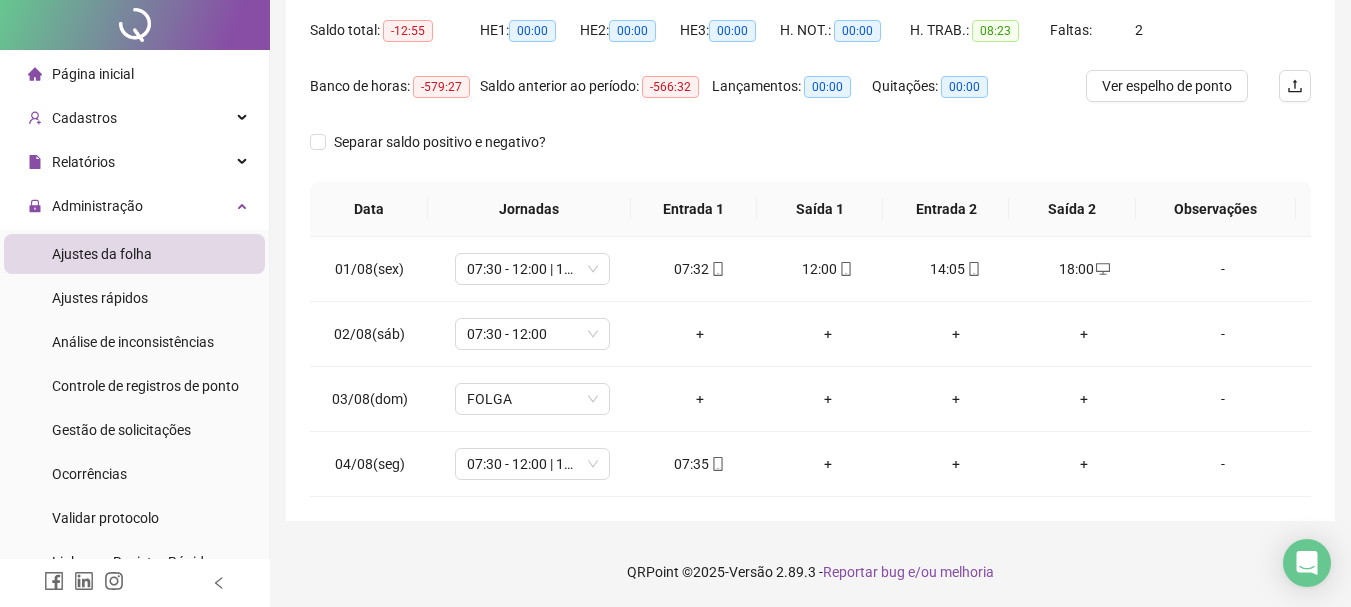 scroll, scrollTop: 0, scrollLeft: 0, axis: both 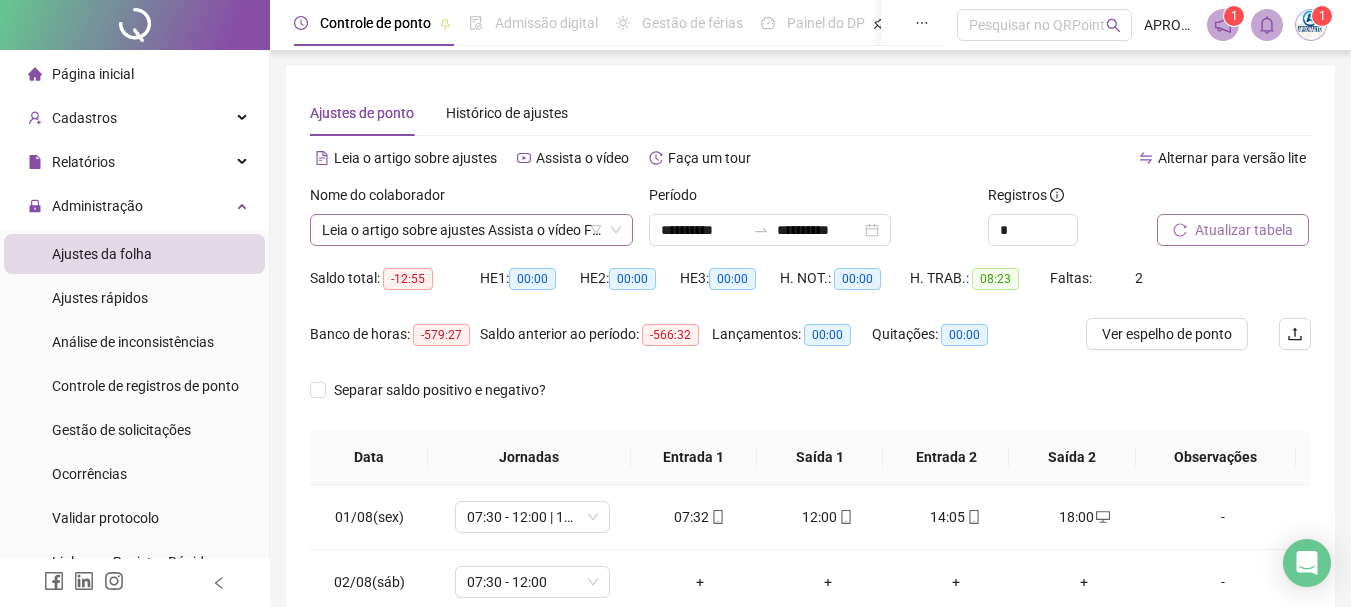 click on "**********" at bounding box center [471, 230] 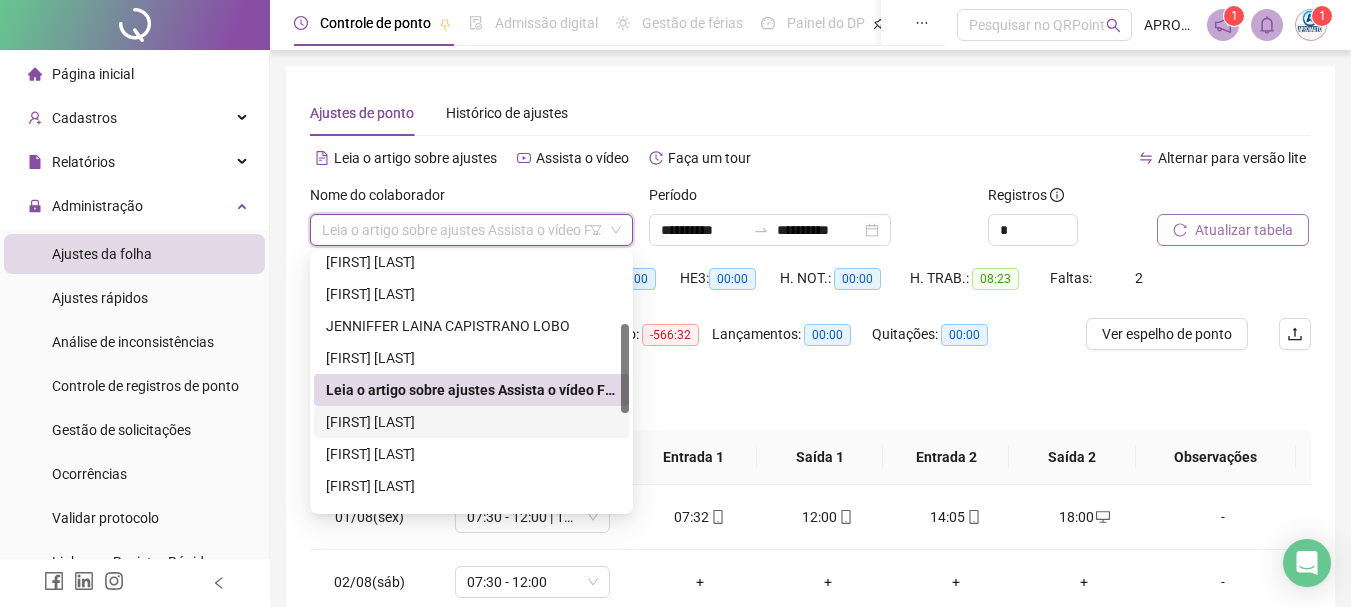 click on "[FIRST] [LAST]" at bounding box center (471, 422) 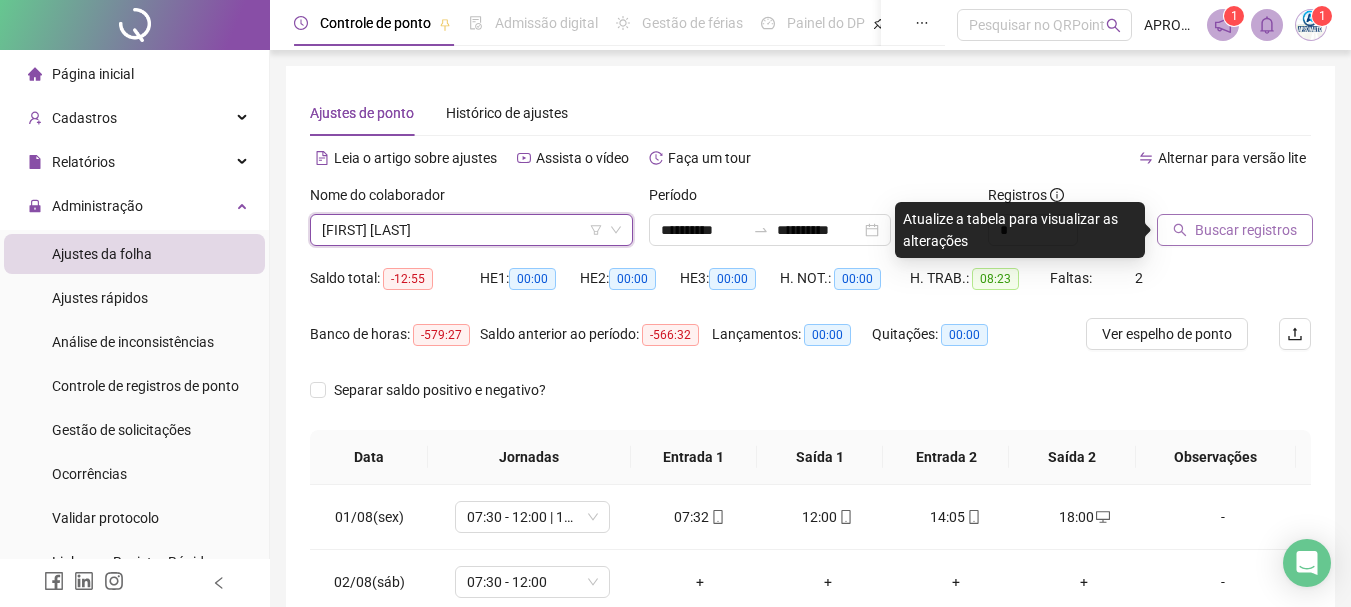 click on "Buscar registros" at bounding box center [1235, 230] 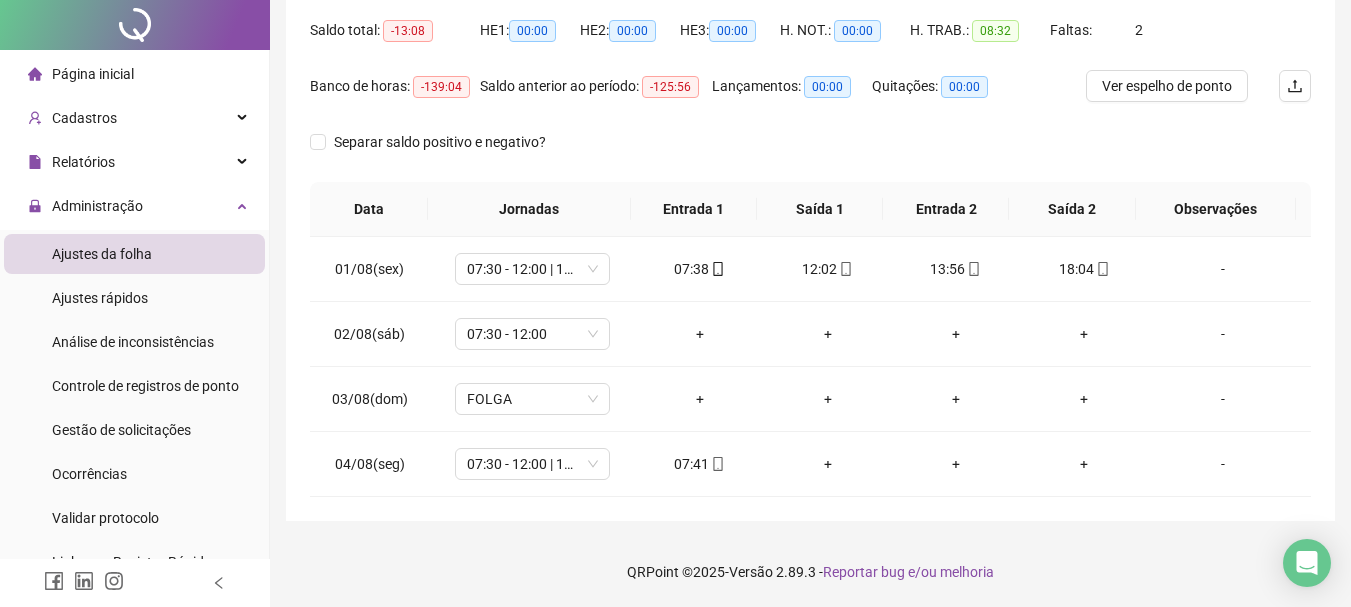 scroll, scrollTop: 0, scrollLeft: 0, axis: both 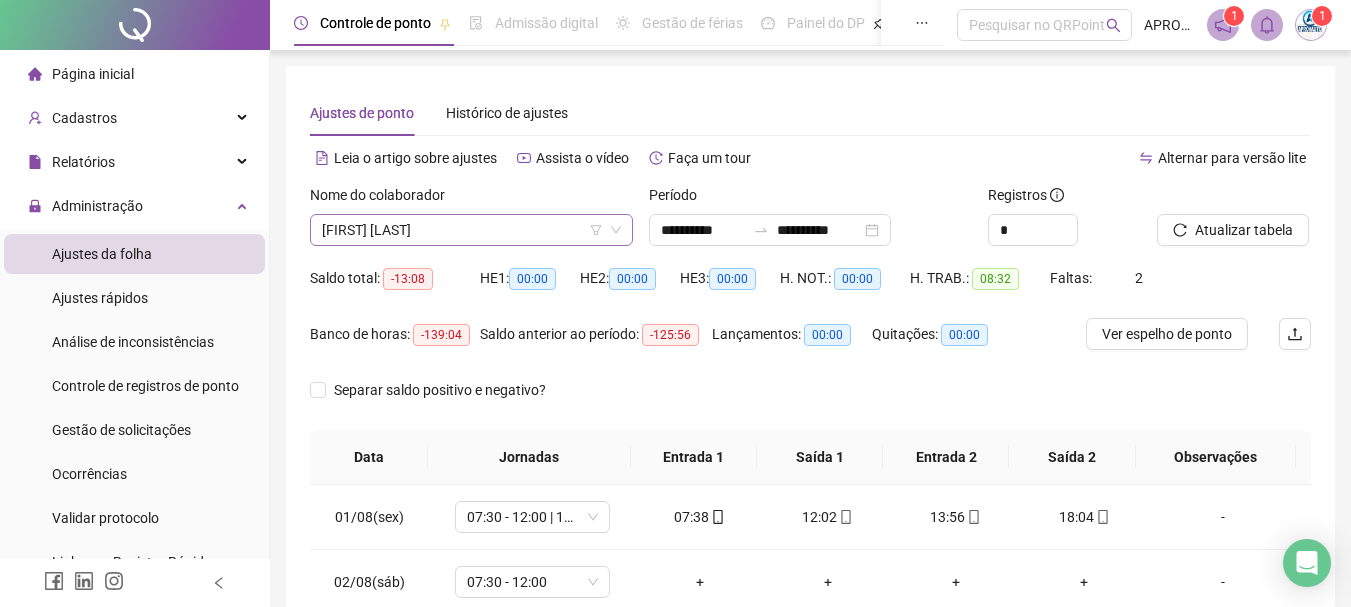 click on "[FIRST] [LAST]" at bounding box center (471, 230) 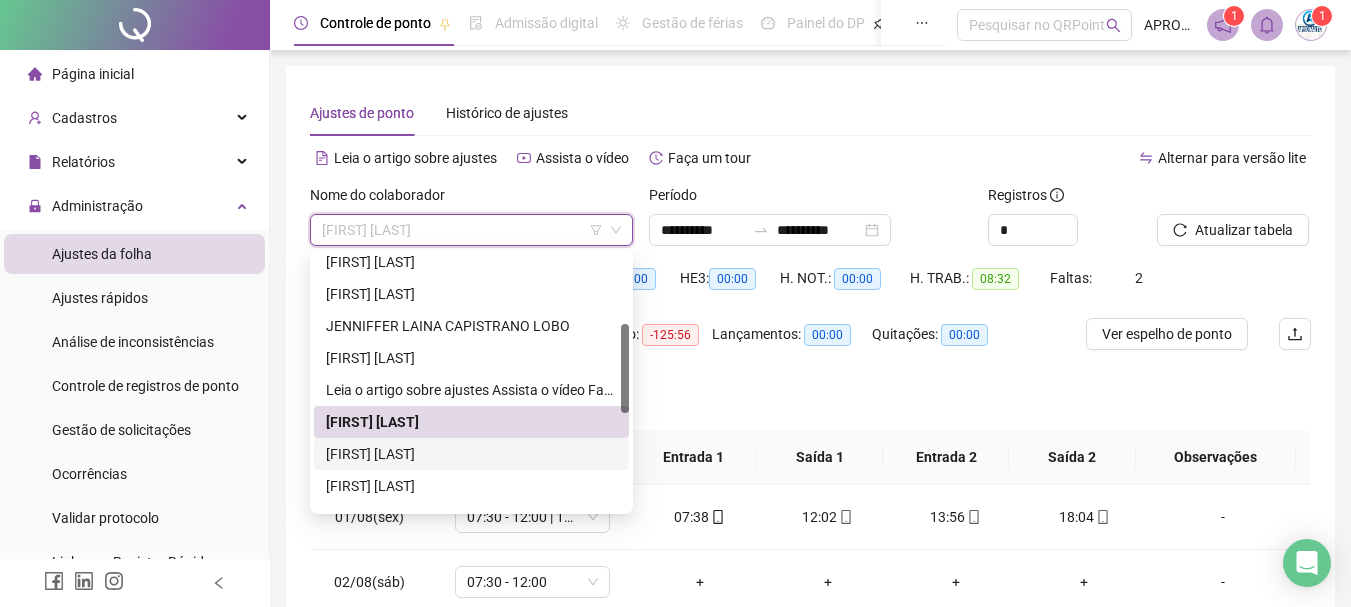 click on "[FIRST] [LAST]" at bounding box center [471, 454] 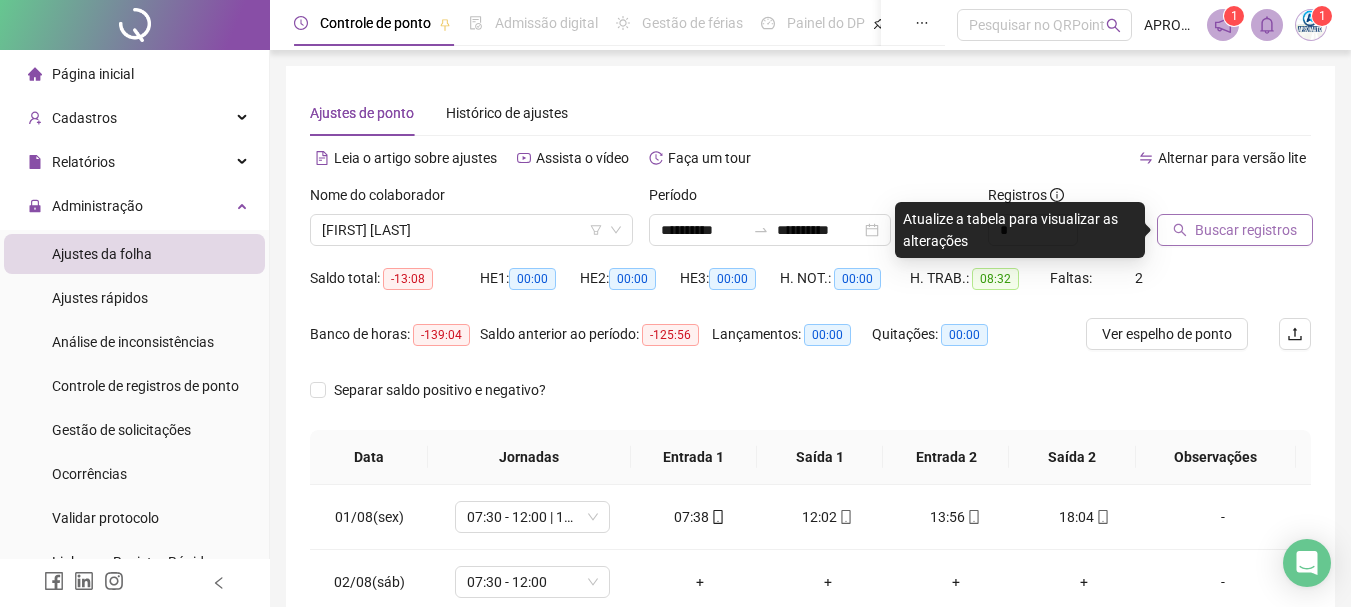 click on "Buscar registros" at bounding box center [1246, 230] 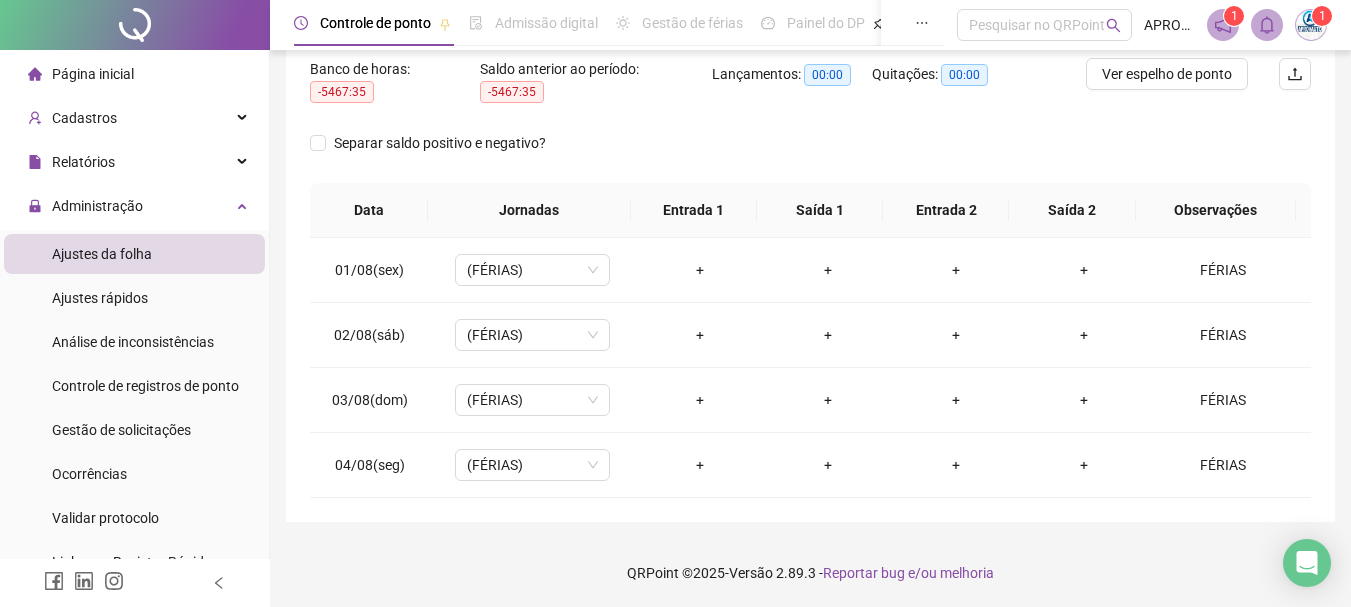 scroll, scrollTop: 0, scrollLeft: 0, axis: both 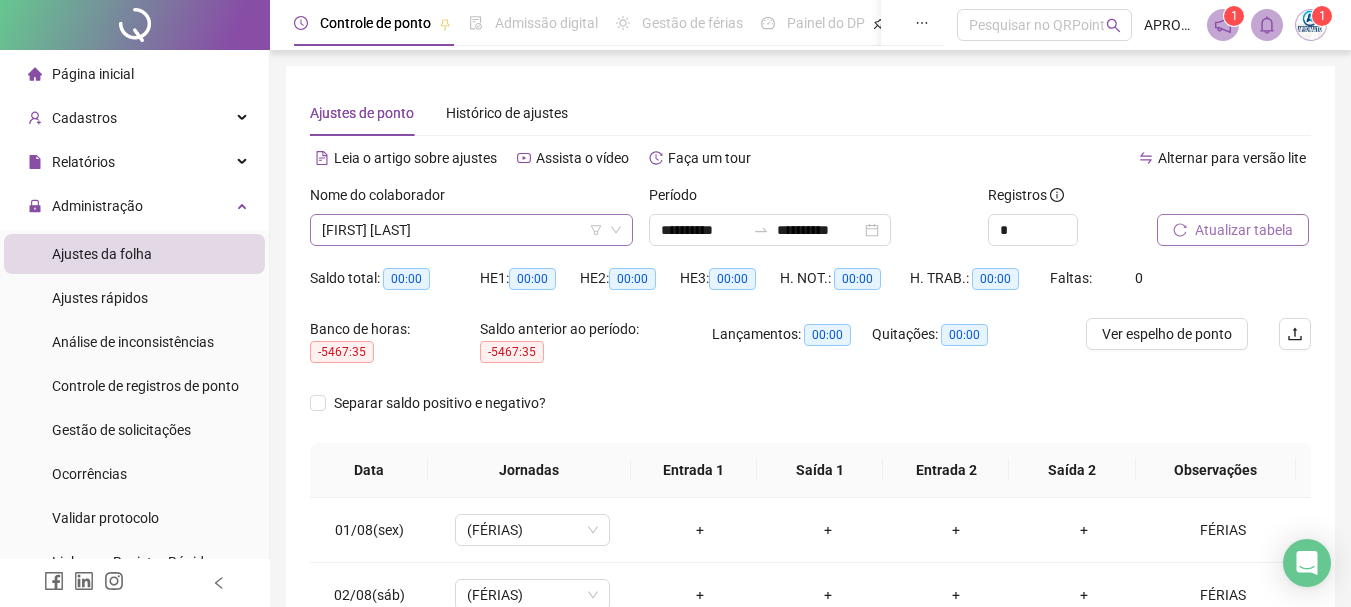 click on "[FIRST] [LAST]" at bounding box center [471, 230] 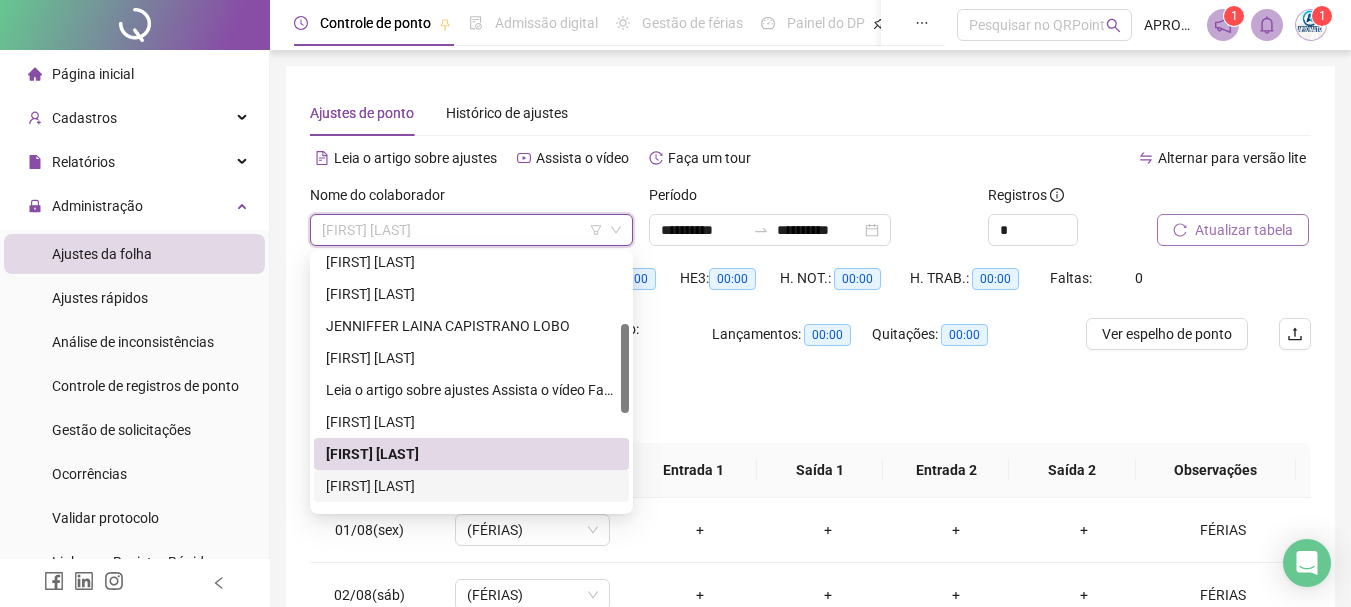 click on "[FIRST] [LAST]" at bounding box center [471, 486] 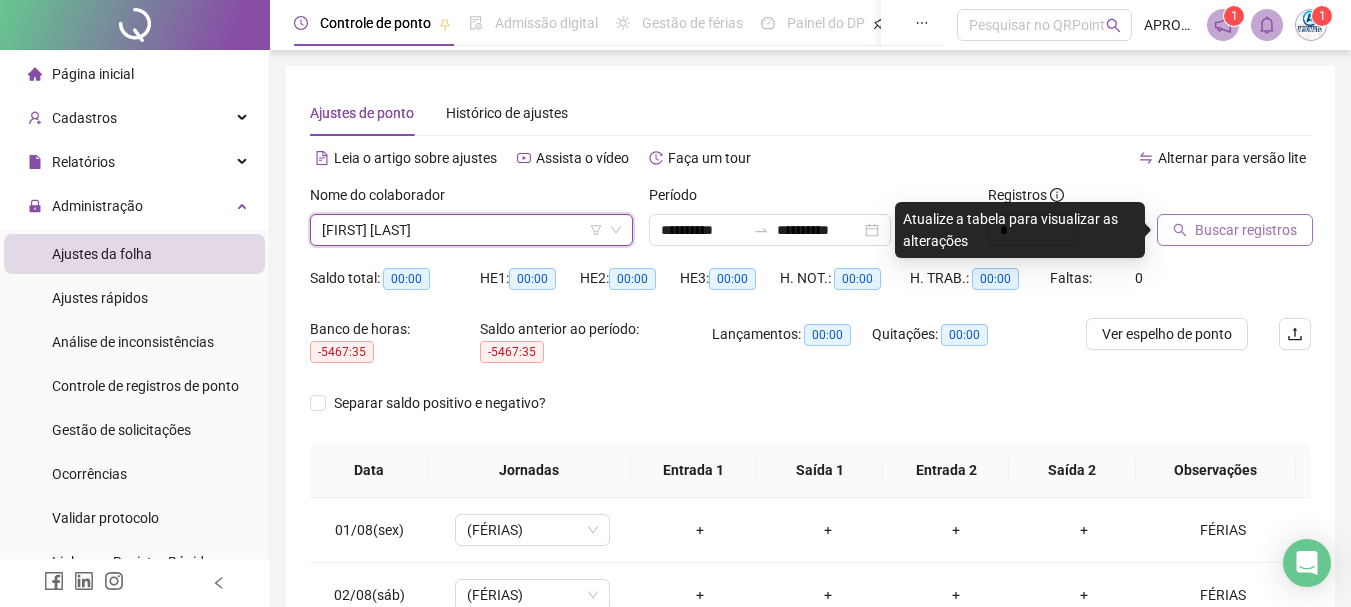 click on "Buscar registros" at bounding box center (1246, 230) 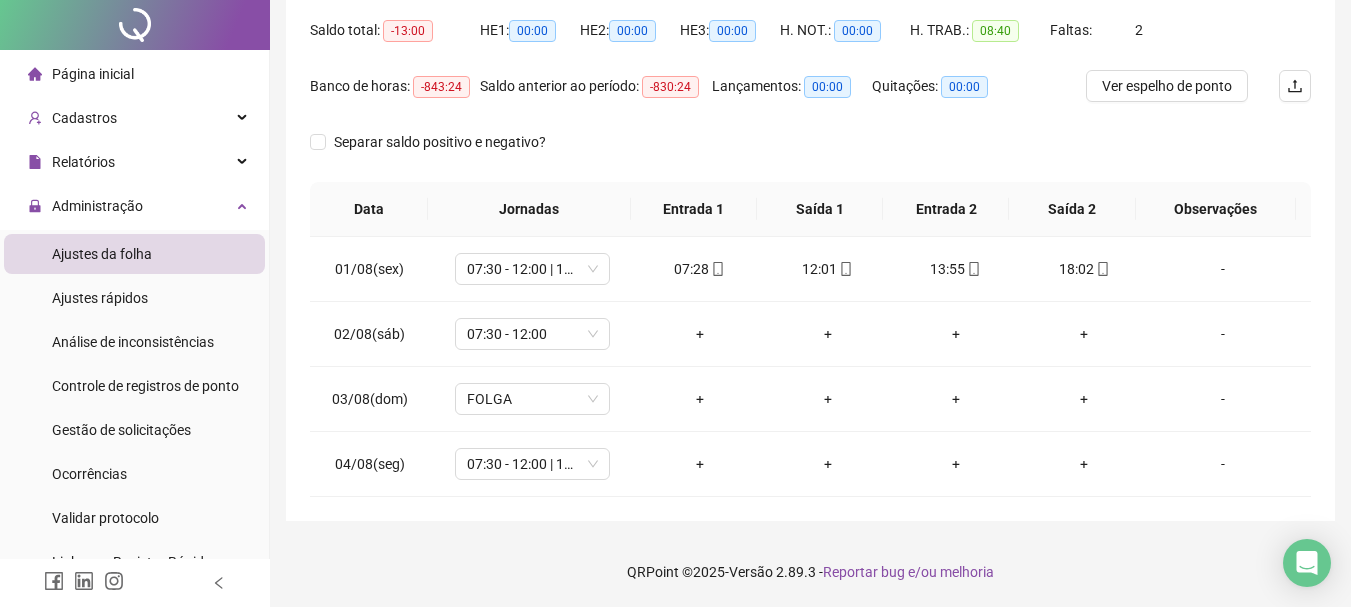 scroll, scrollTop: 0, scrollLeft: 0, axis: both 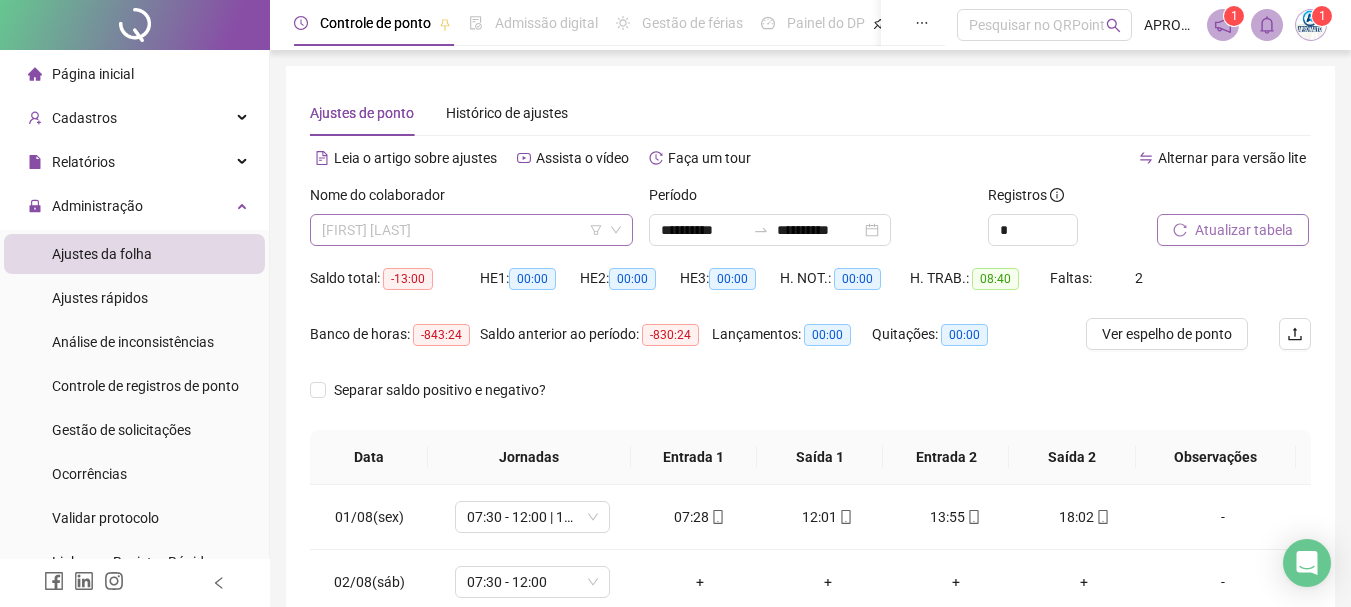 click on "[FIRST] [LAST]" at bounding box center (471, 230) 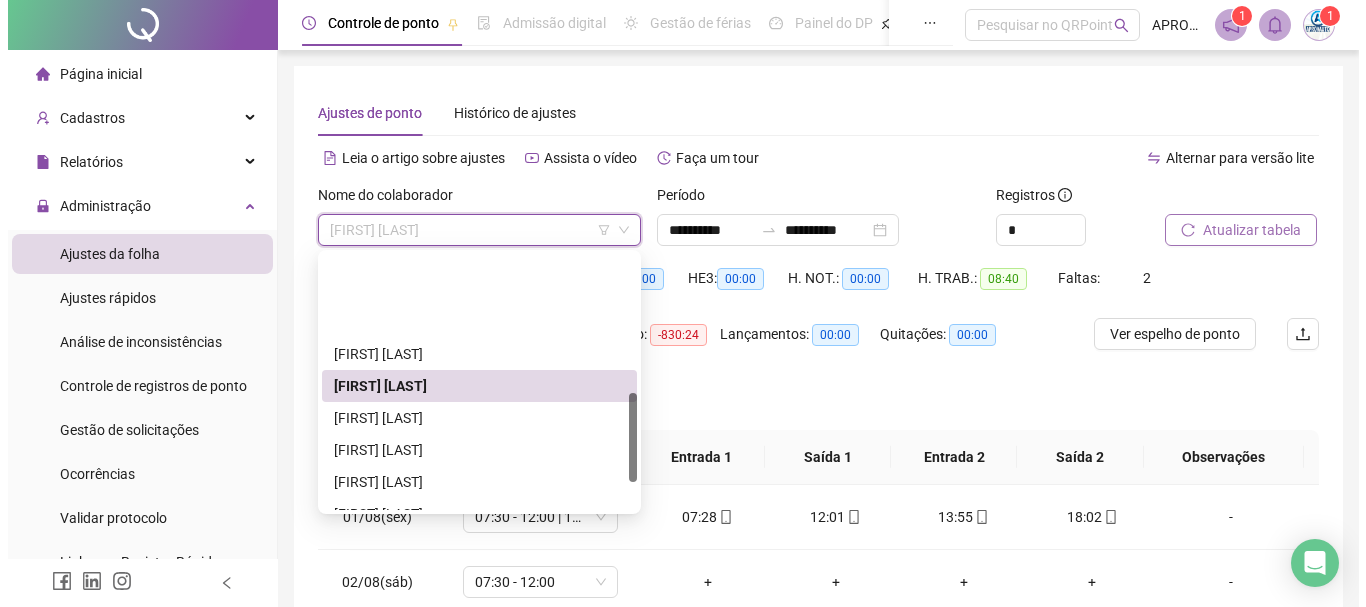 scroll, scrollTop: 400, scrollLeft: 0, axis: vertical 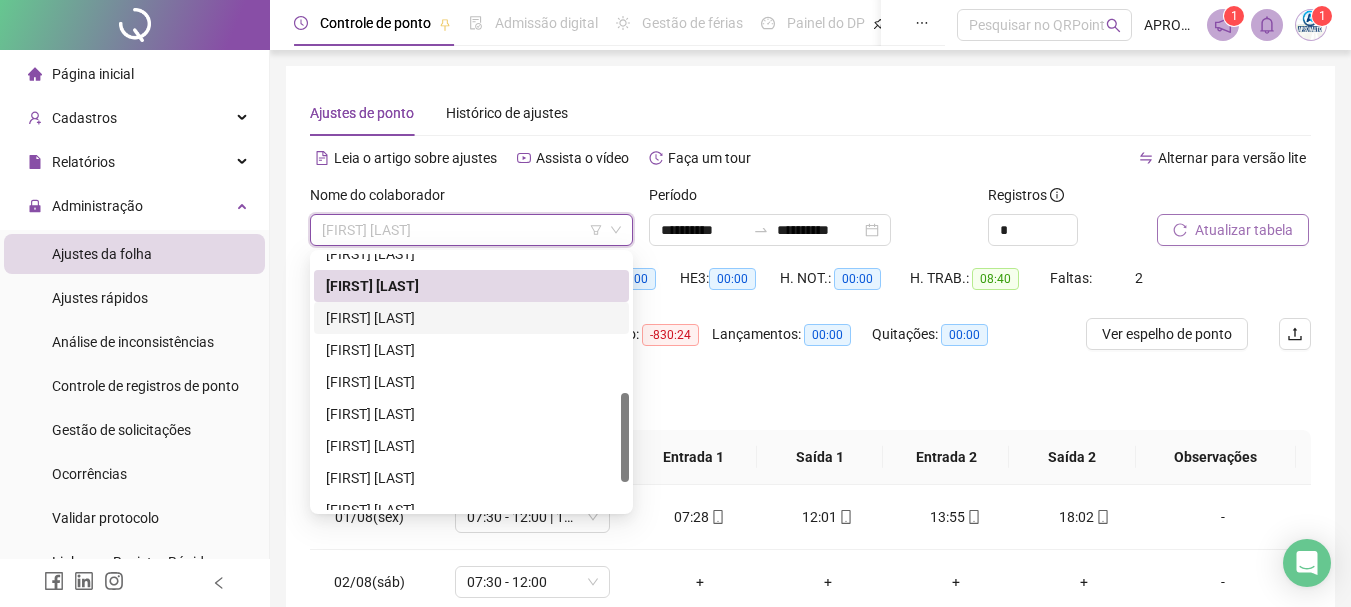 click on "[FIRST] [LAST]" at bounding box center (471, 318) 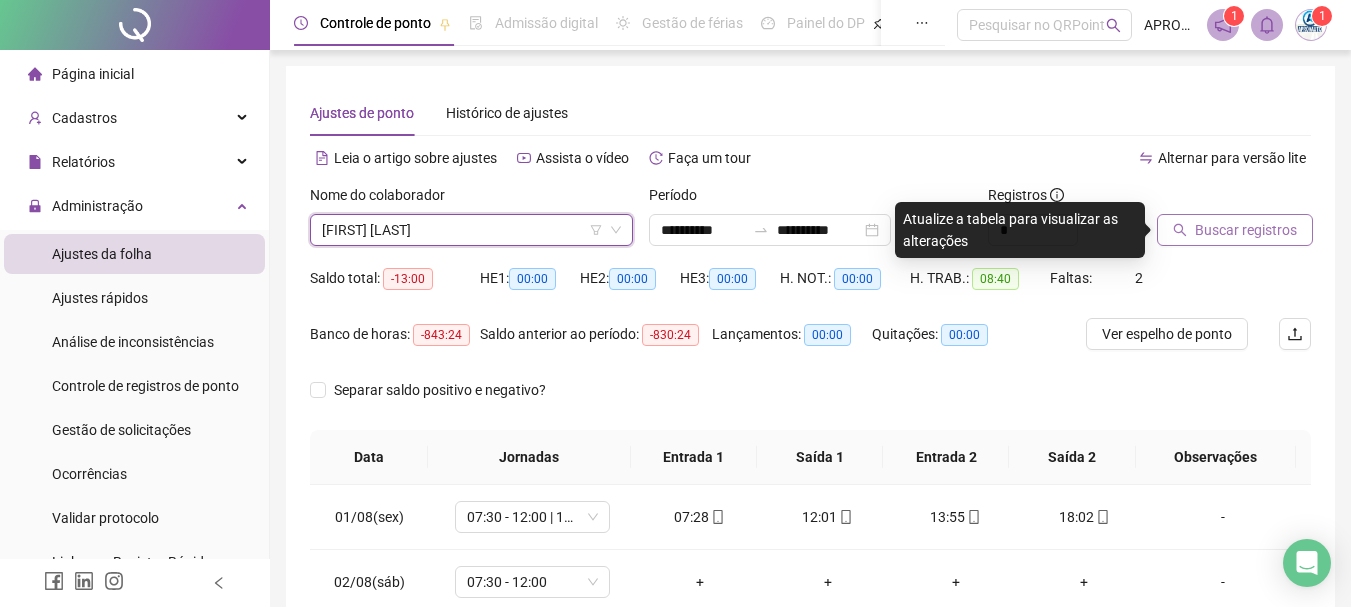 click on "Buscar registros" at bounding box center (1246, 230) 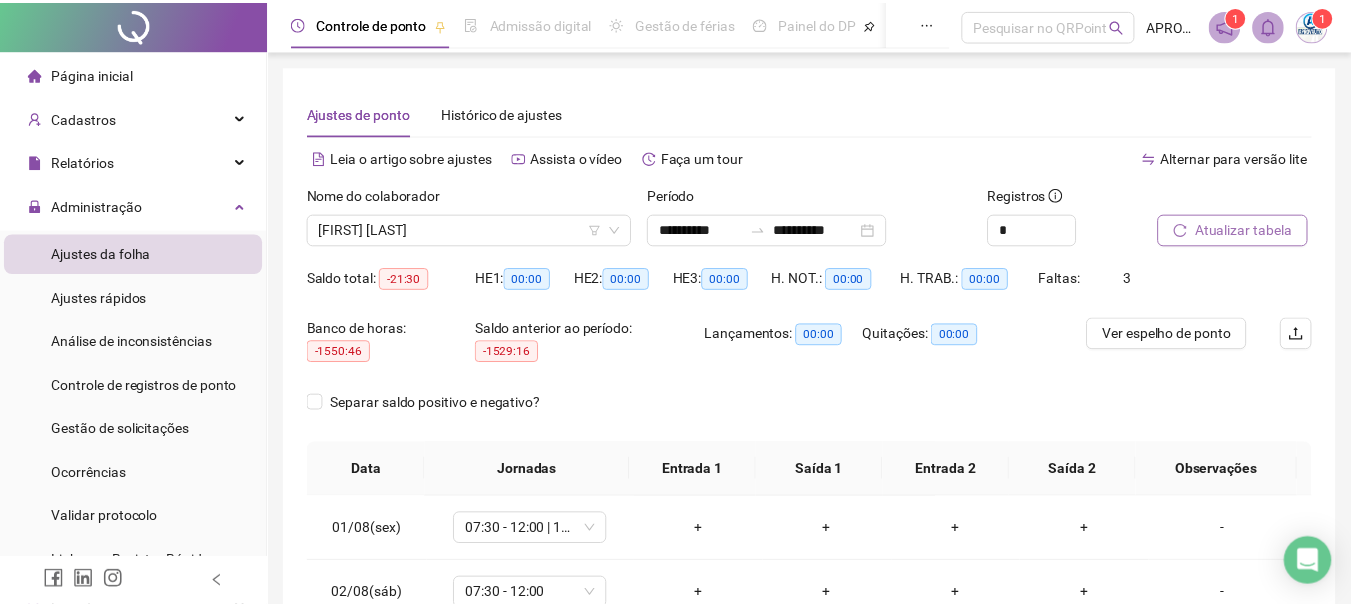 scroll, scrollTop: 260, scrollLeft: 0, axis: vertical 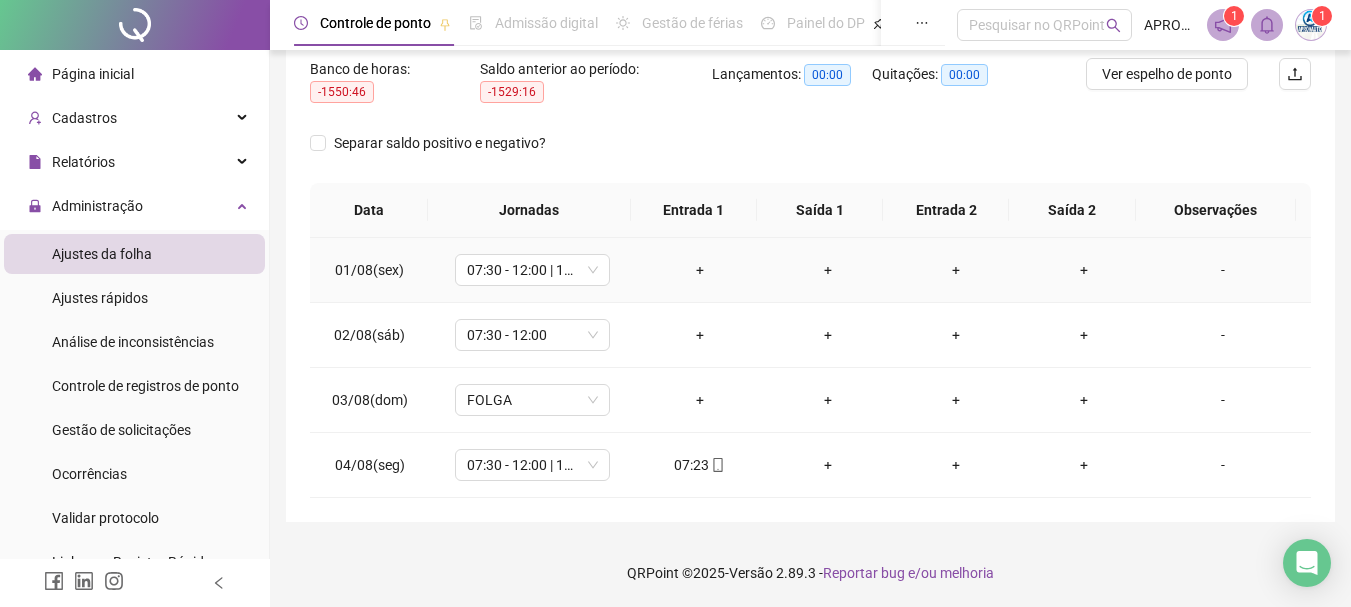 click on "+" at bounding box center [700, 270] 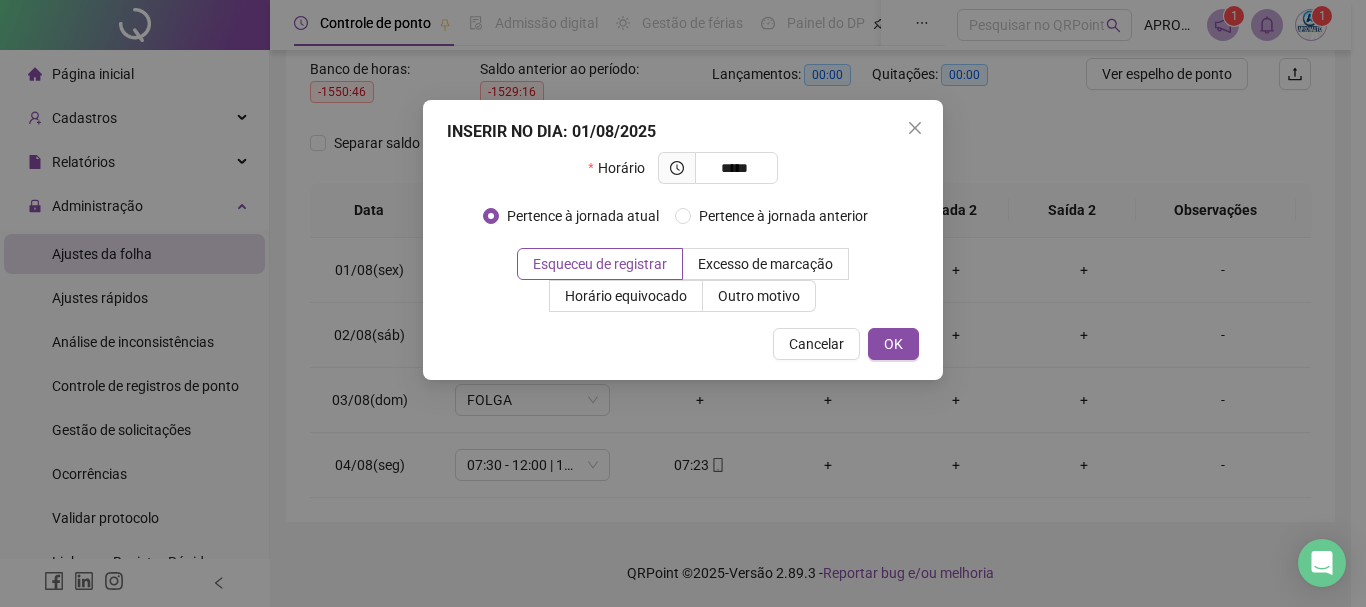 type on "*****" 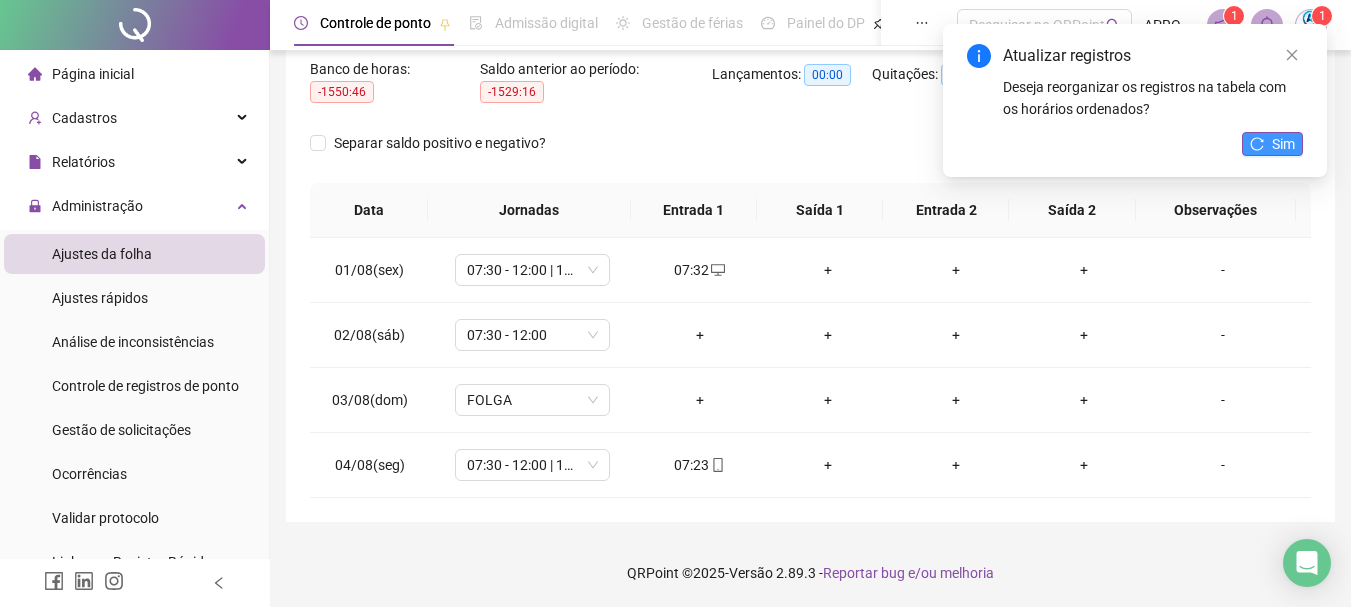 click 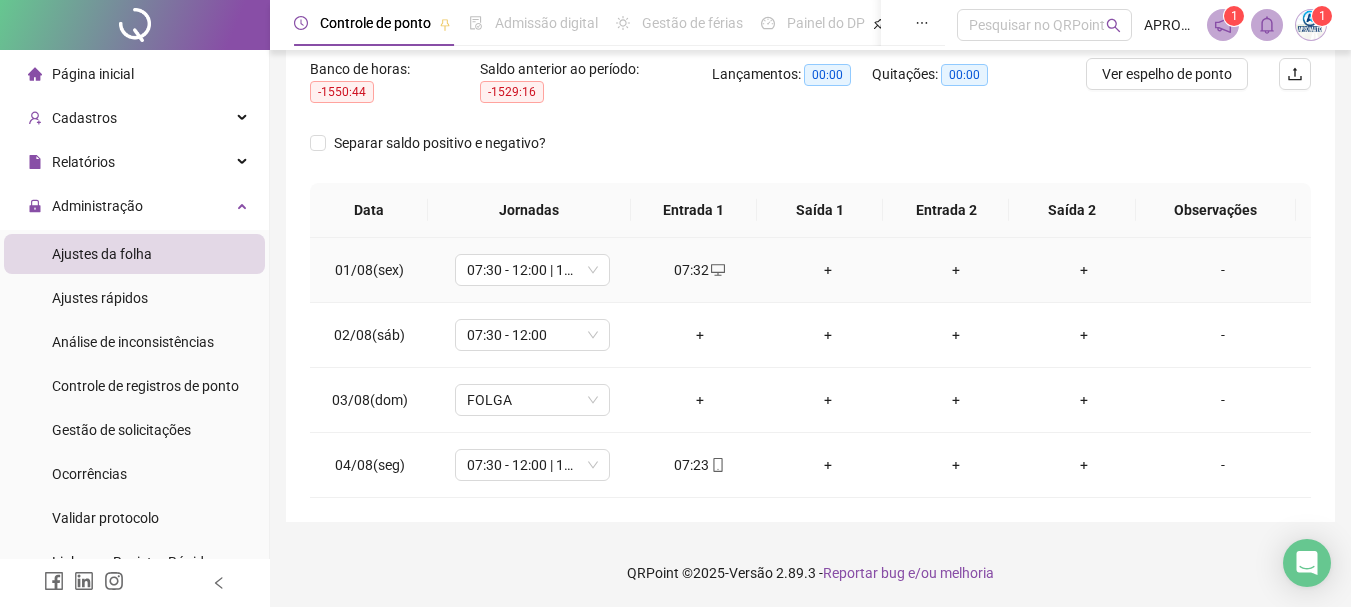 click on "+" at bounding box center (828, 270) 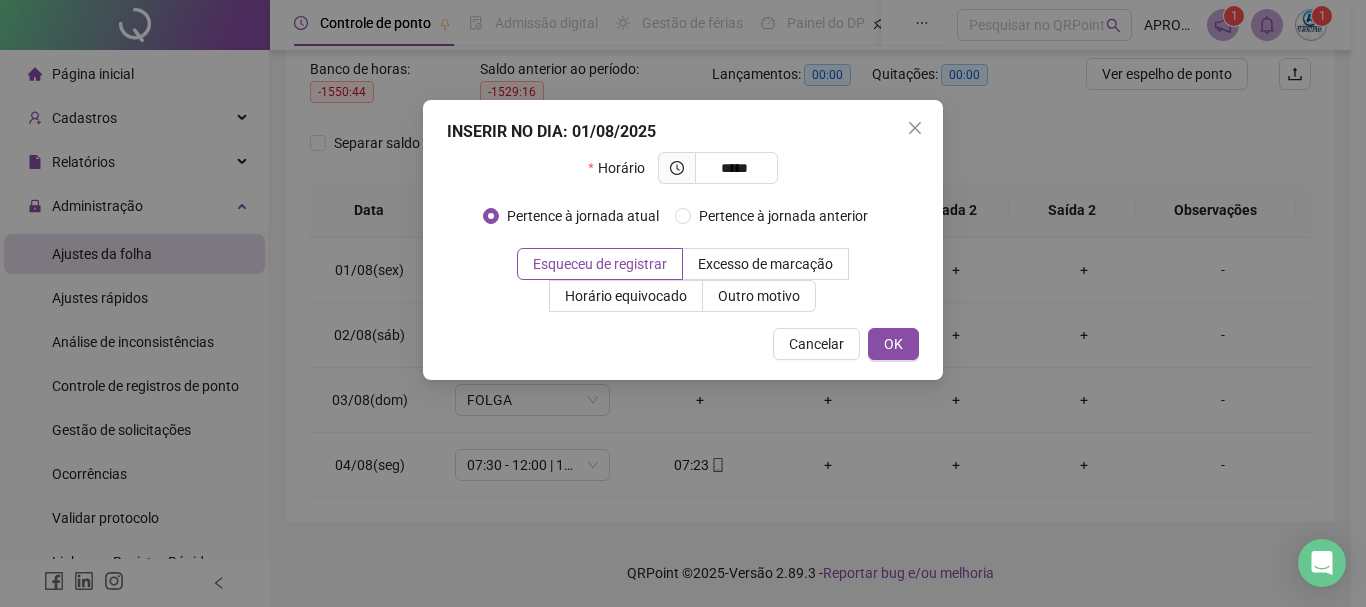 type on "*****" 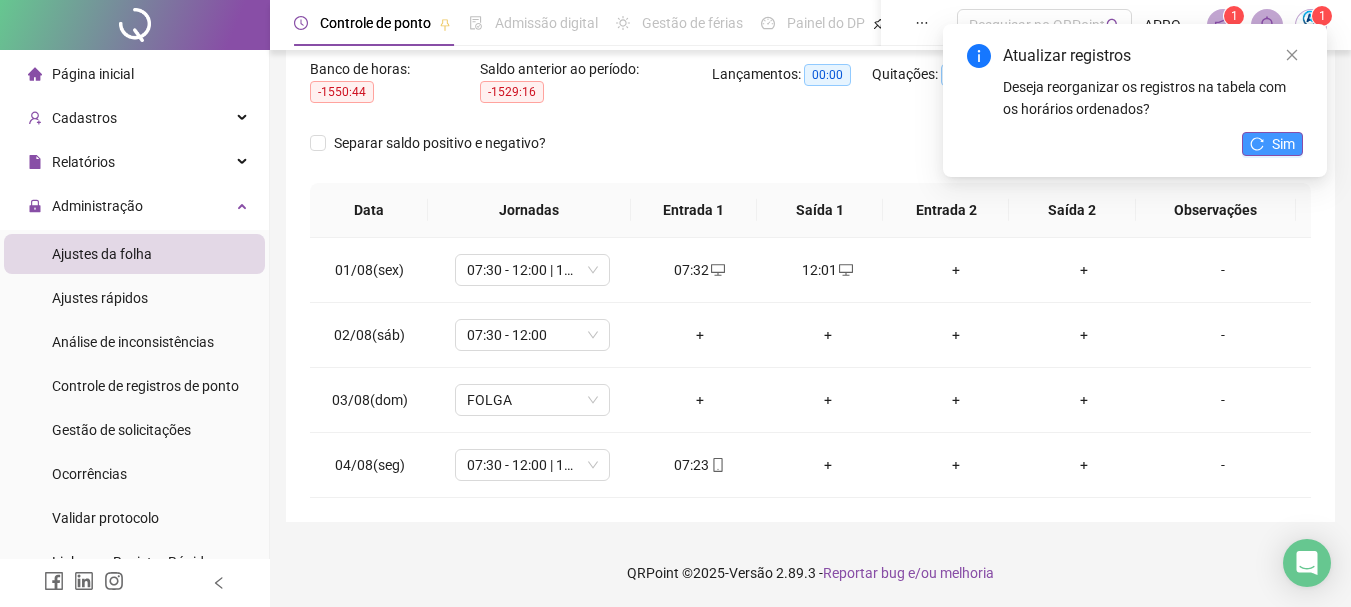 click 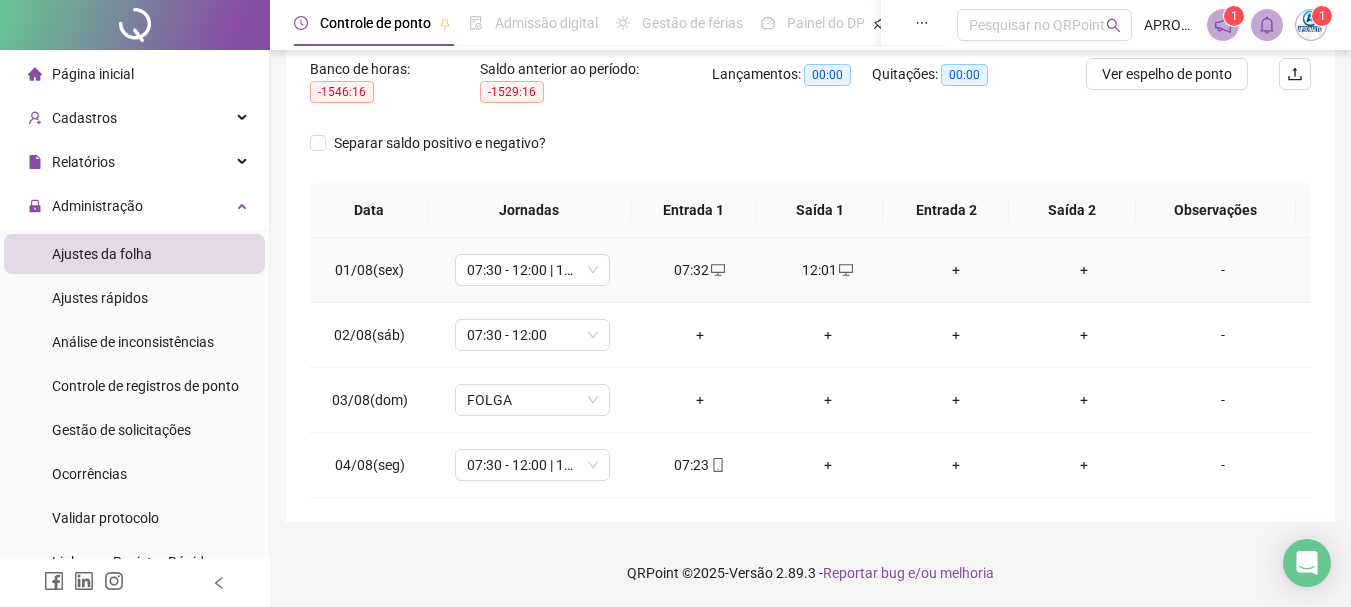 click on "+" at bounding box center [956, 270] 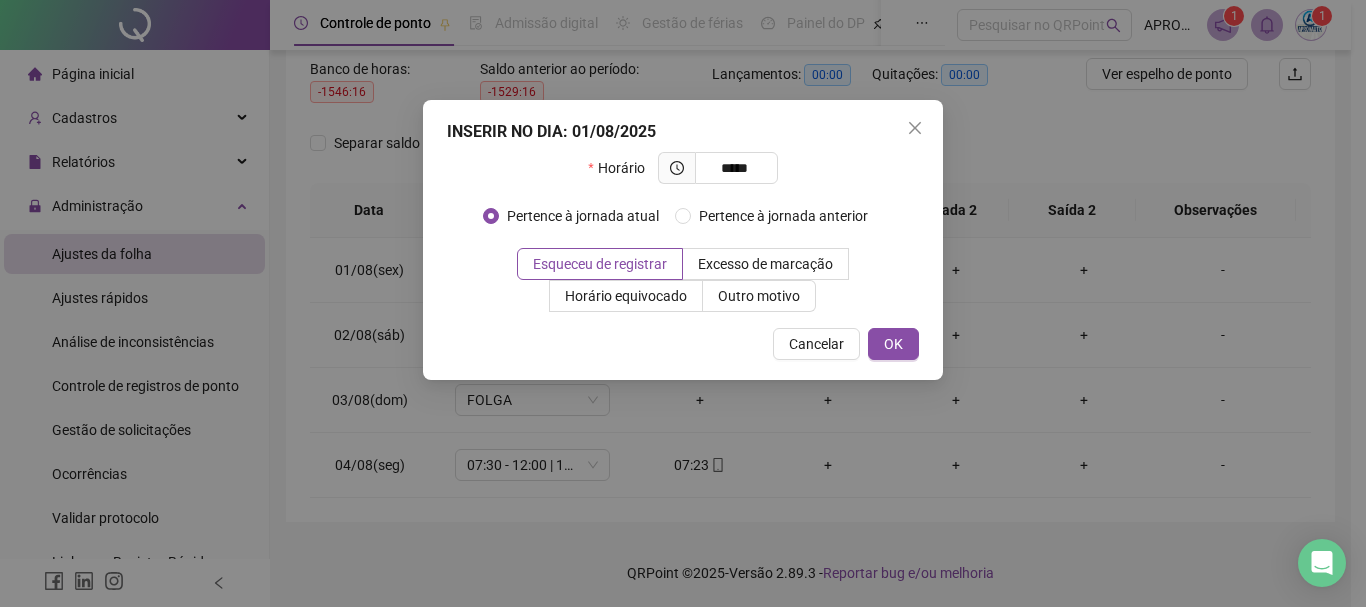 type on "*****" 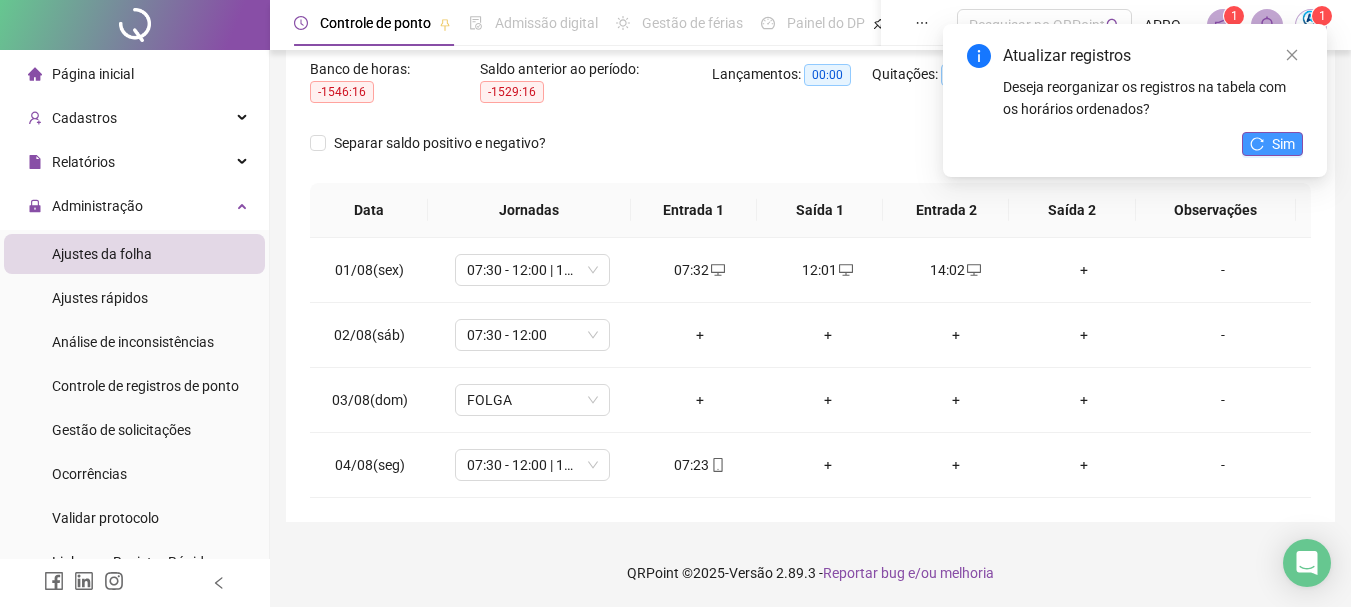 click 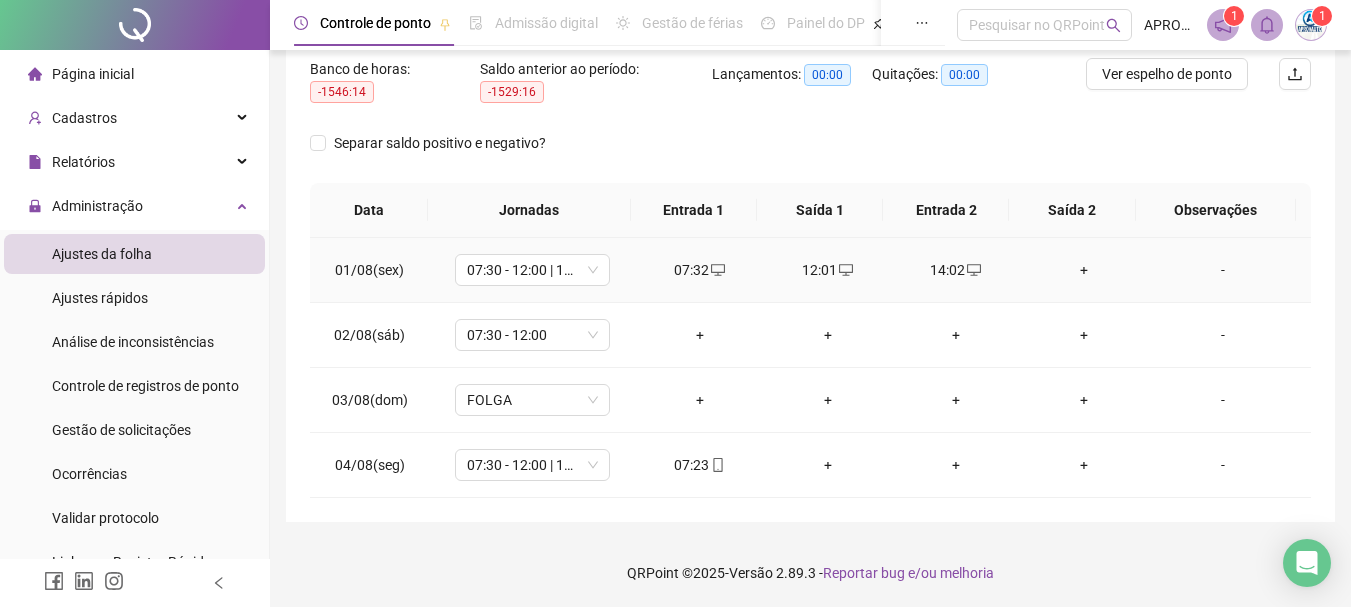 click on "+" at bounding box center (1084, 270) 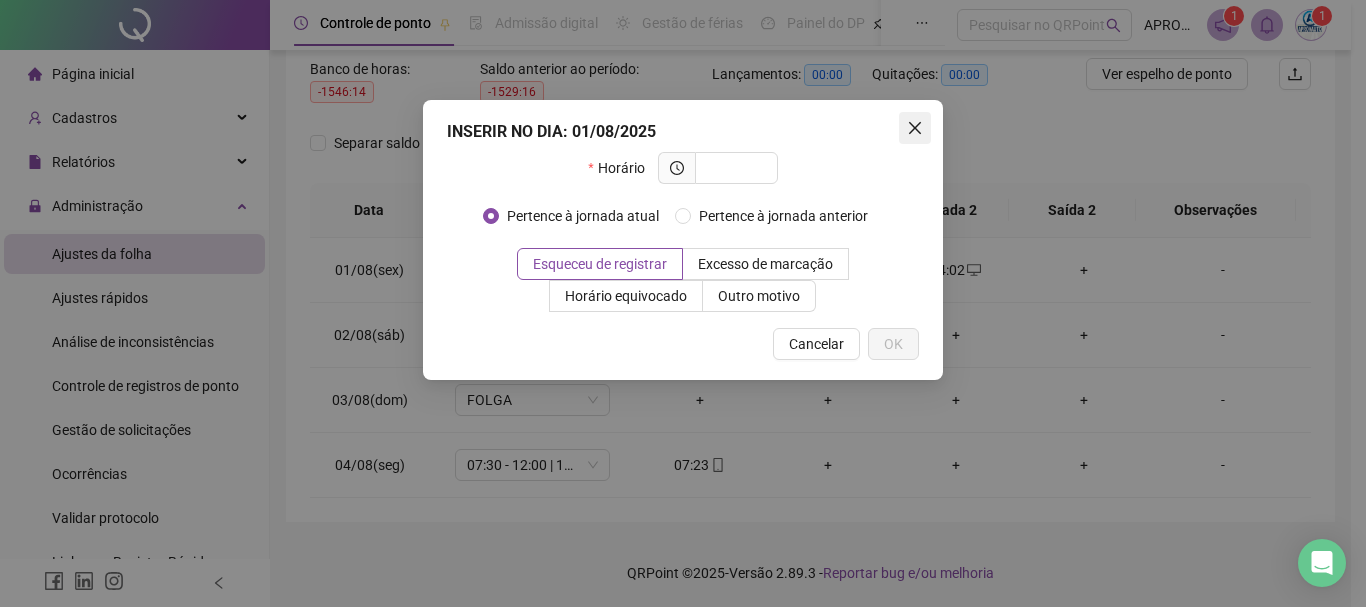 click 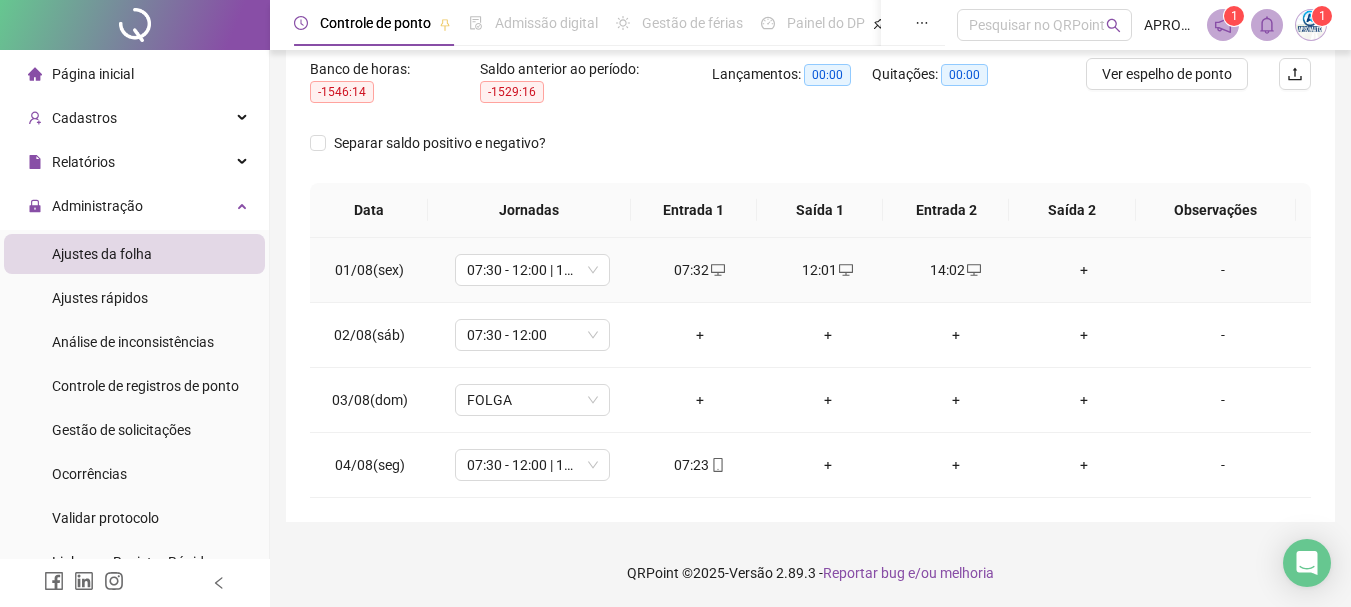 click on "+" at bounding box center [1084, 270] 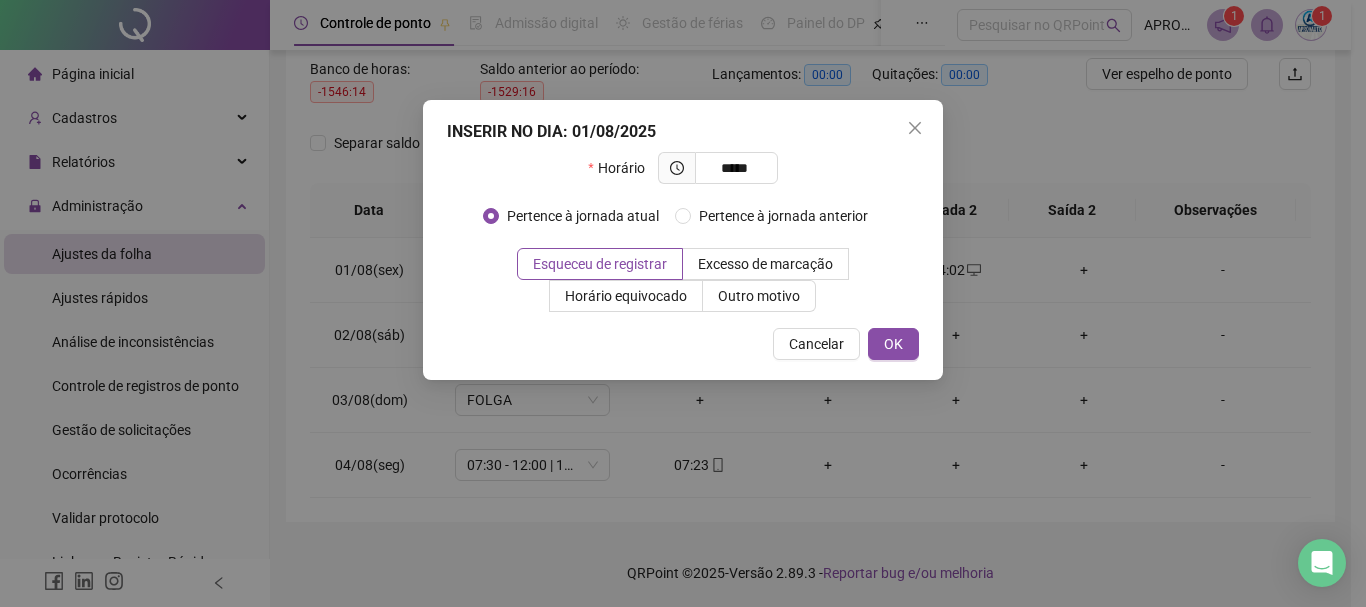 type on "*****" 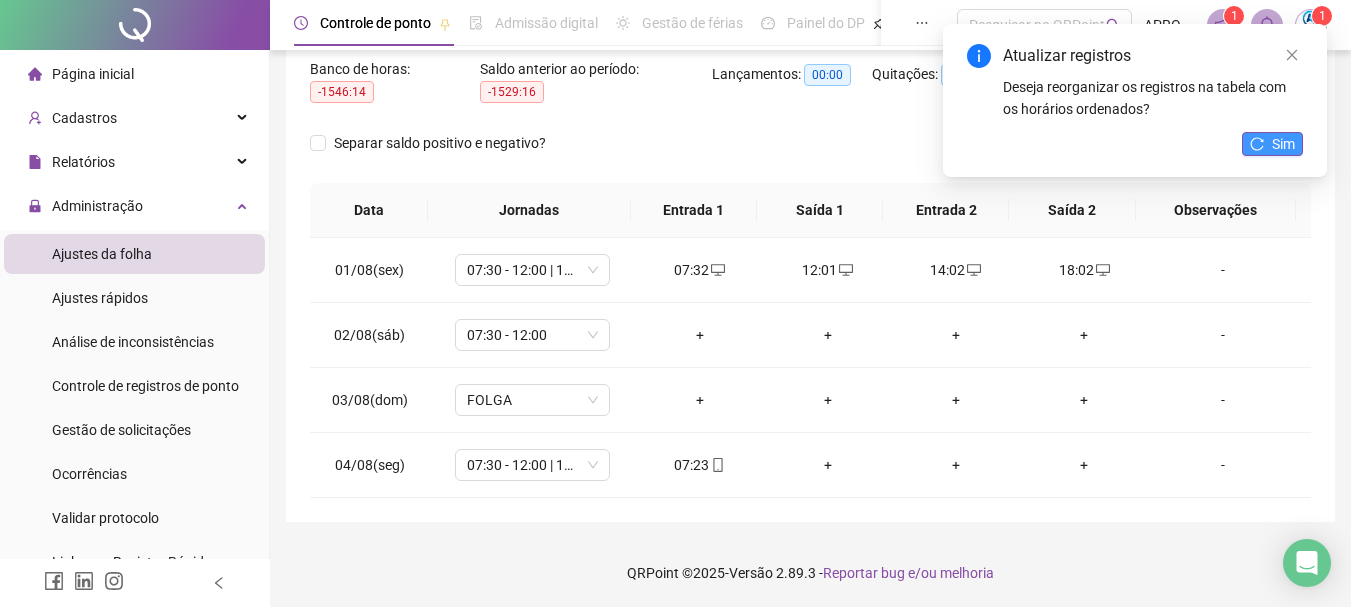 click on "Sim" at bounding box center (1272, 144) 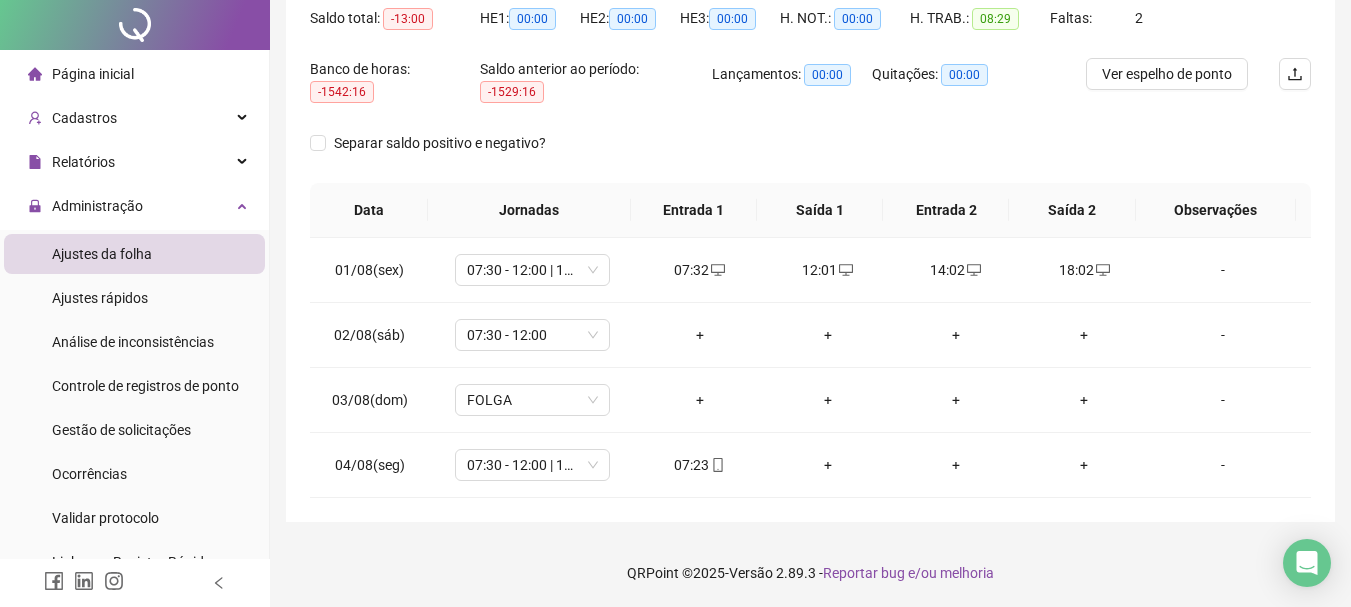 scroll, scrollTop: 0, scrollLeft: 0, axis: both 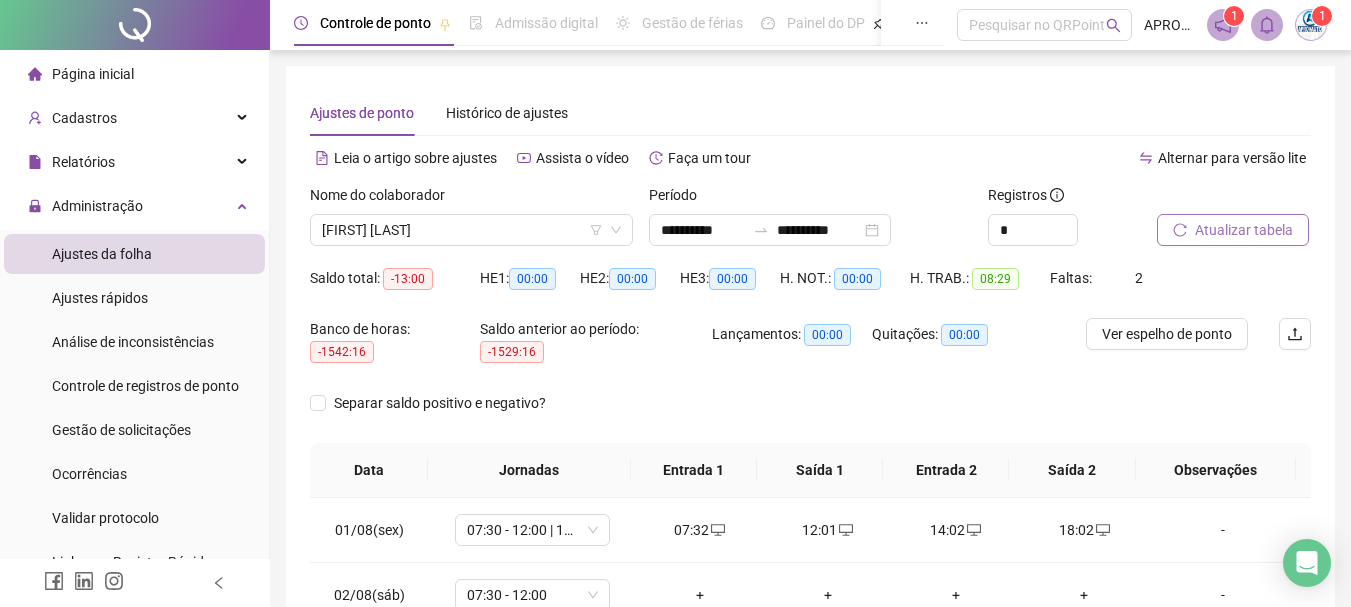 click on "Atualizar tabela" at bounding box center (1233, 230) 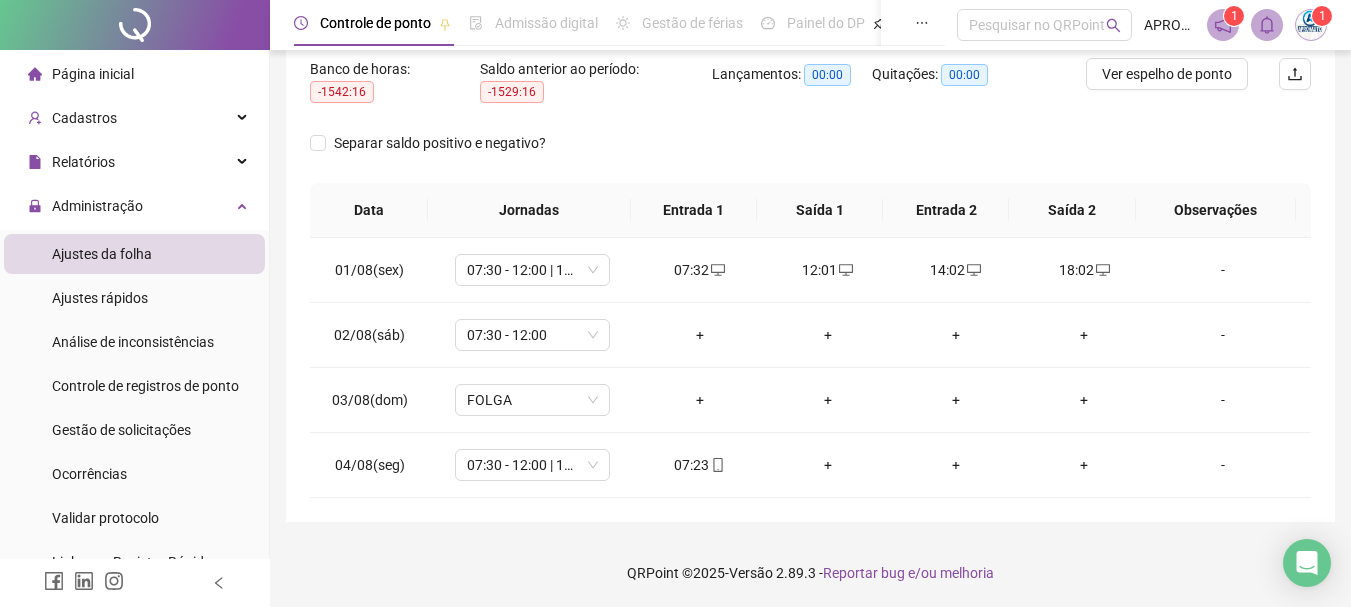 scroll, scrollTop: 0, scrollLeft: 0, axis: both 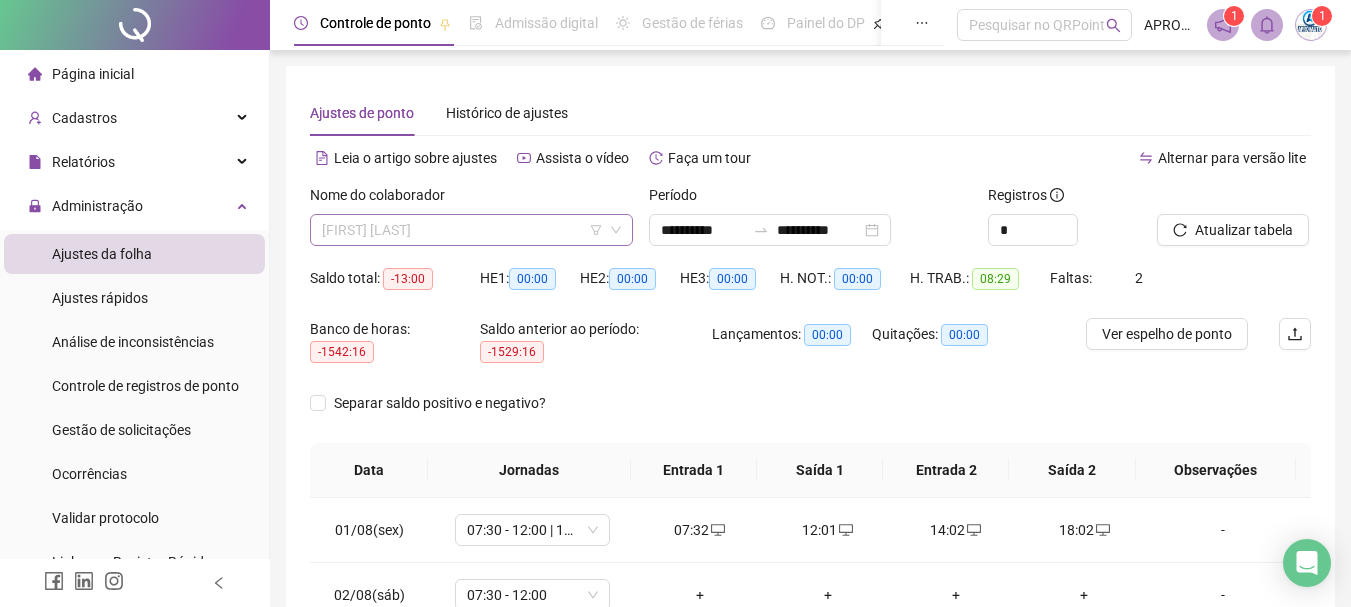 click on "[FIRST] [LAST]" at bounding box center [471, 230] 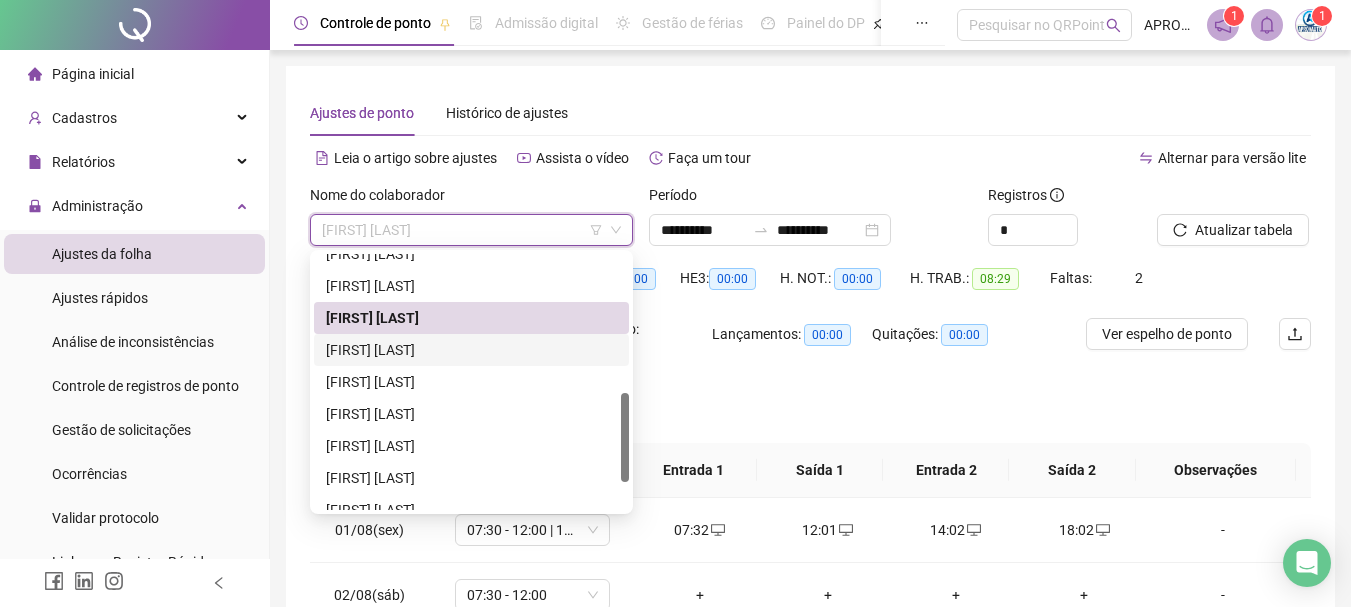 click on "[FIRST] [LAST]" at bounding box center (471, 350) 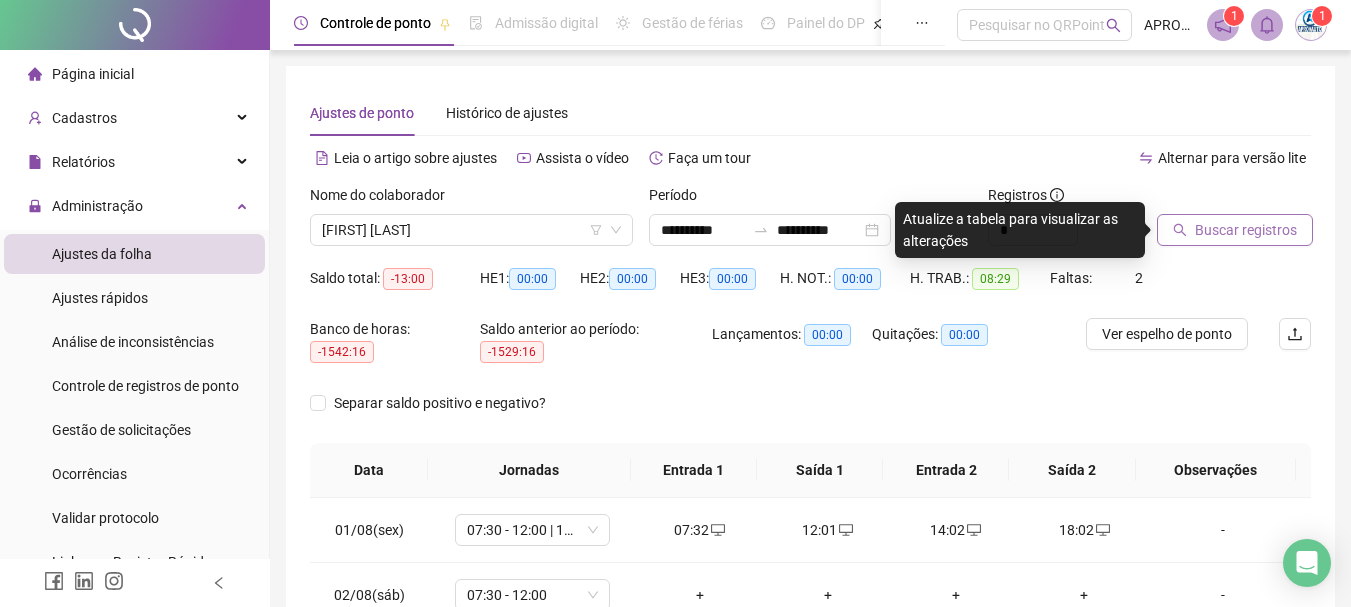 click on "Buscar registros" at bounding box center [1246, 230] 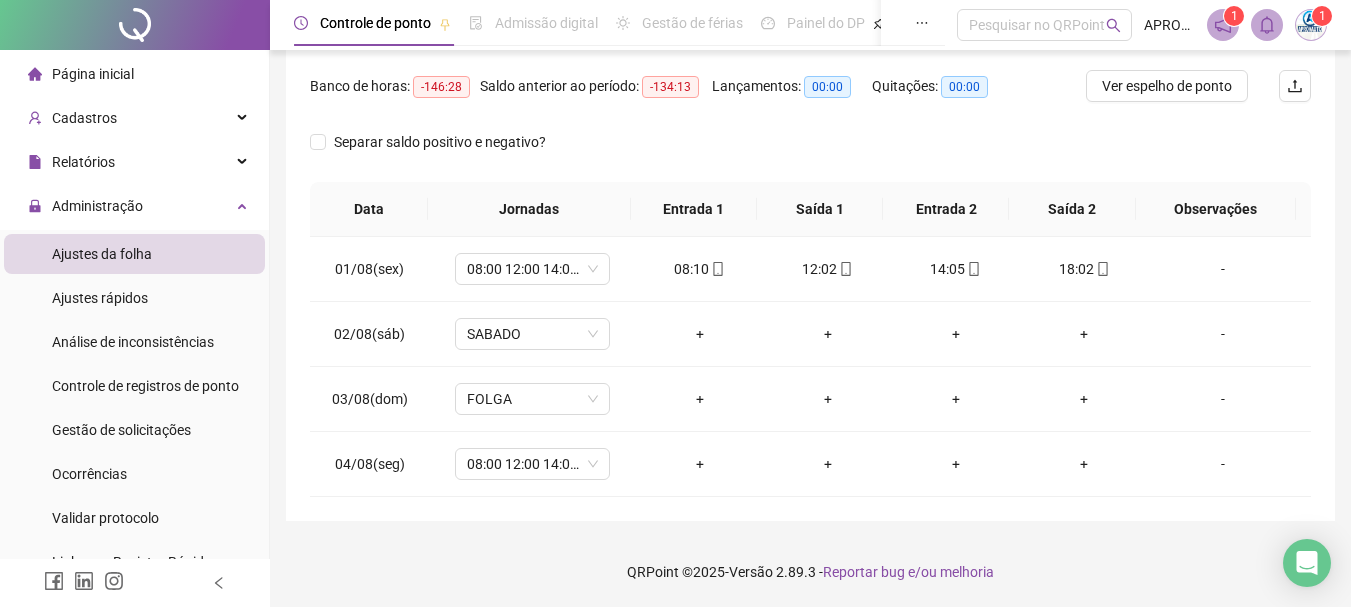 scroll, scrollTop: 0, scrollLeft: 0, axis: both 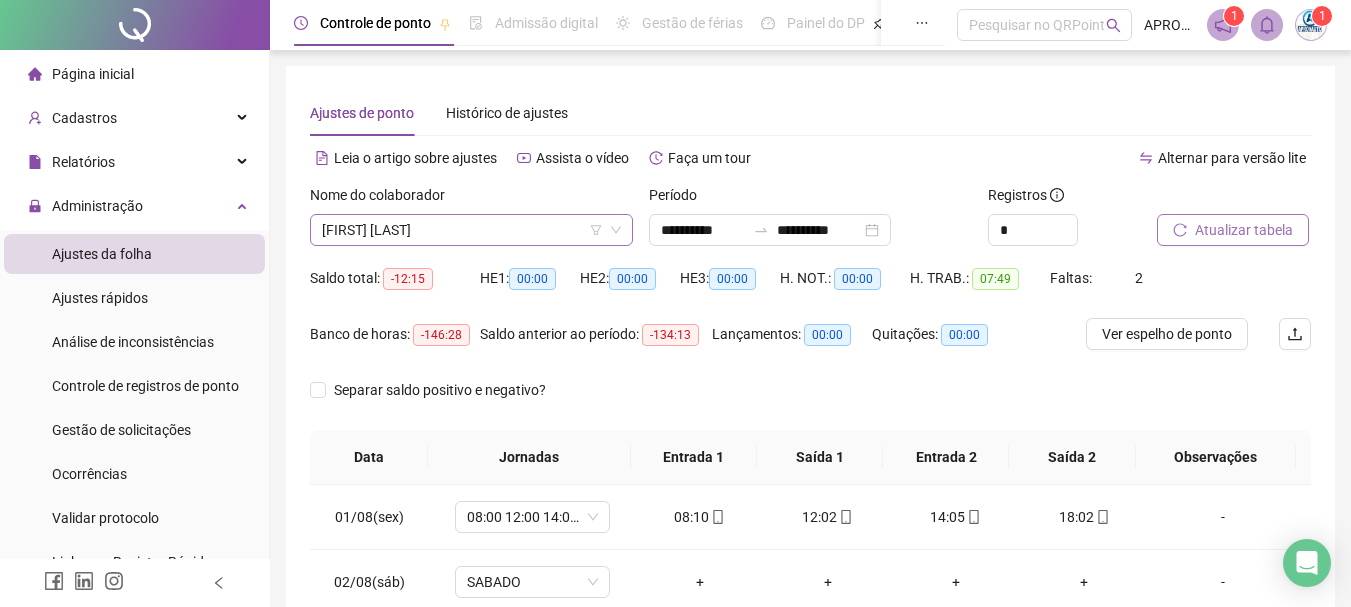 click on "[FIRST] [LAST]" at bounding box center [471, 230] 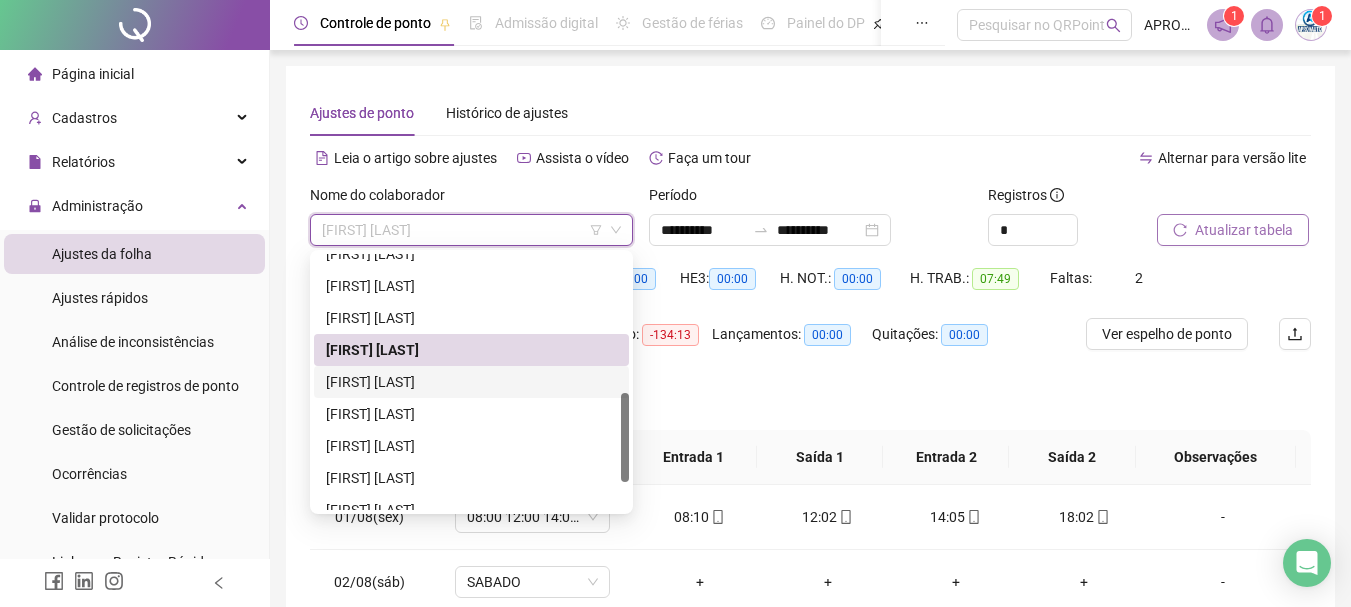 click on "[FIRST] [LAST]" at bounding box center [471, 382] 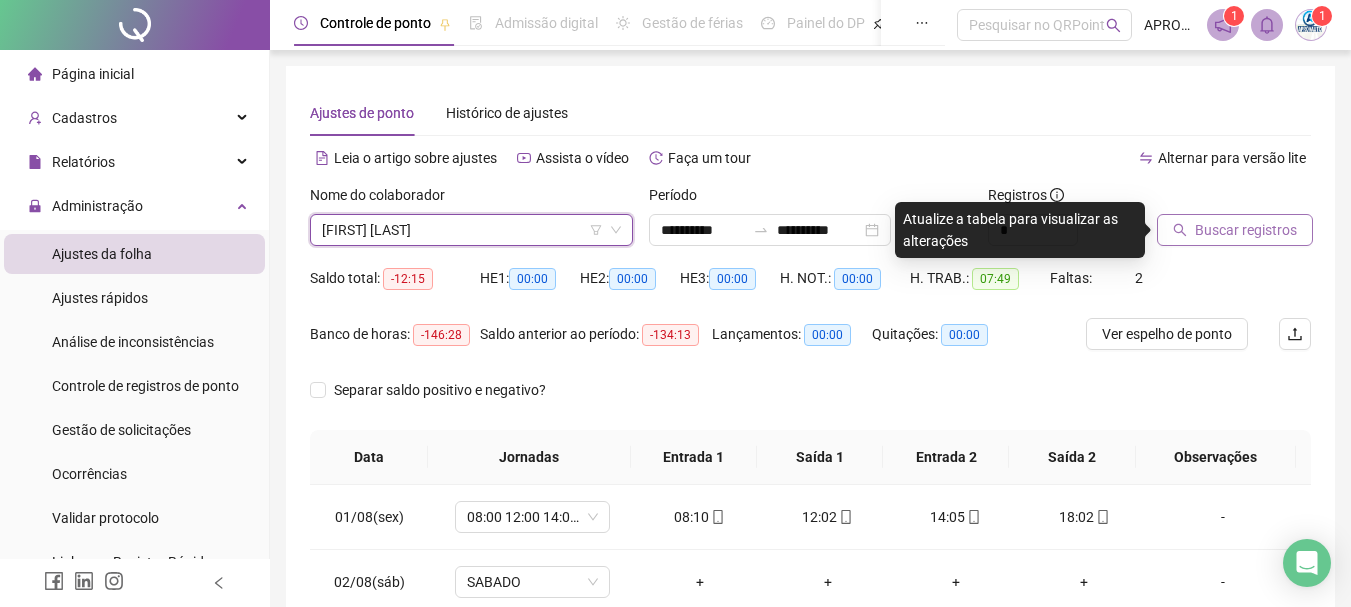 click on "Buscar registros" at bounding box center [1246, 230] 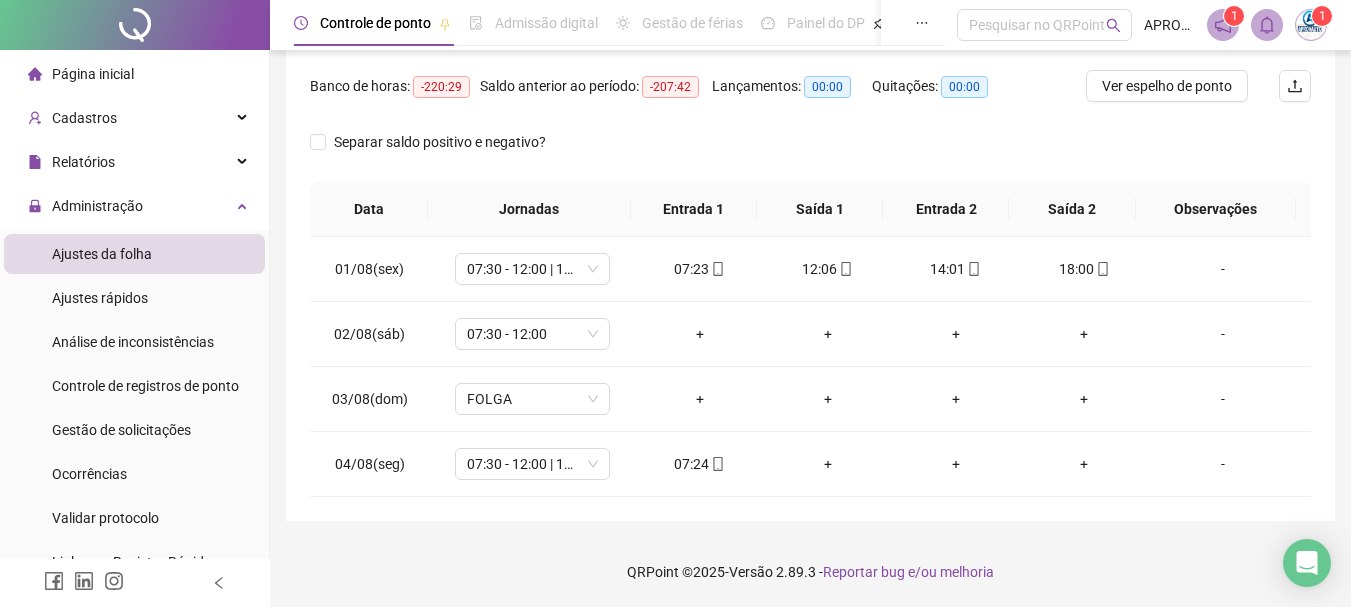 scroll, scrollTop: 0, scrollLeft: 0, axis: both 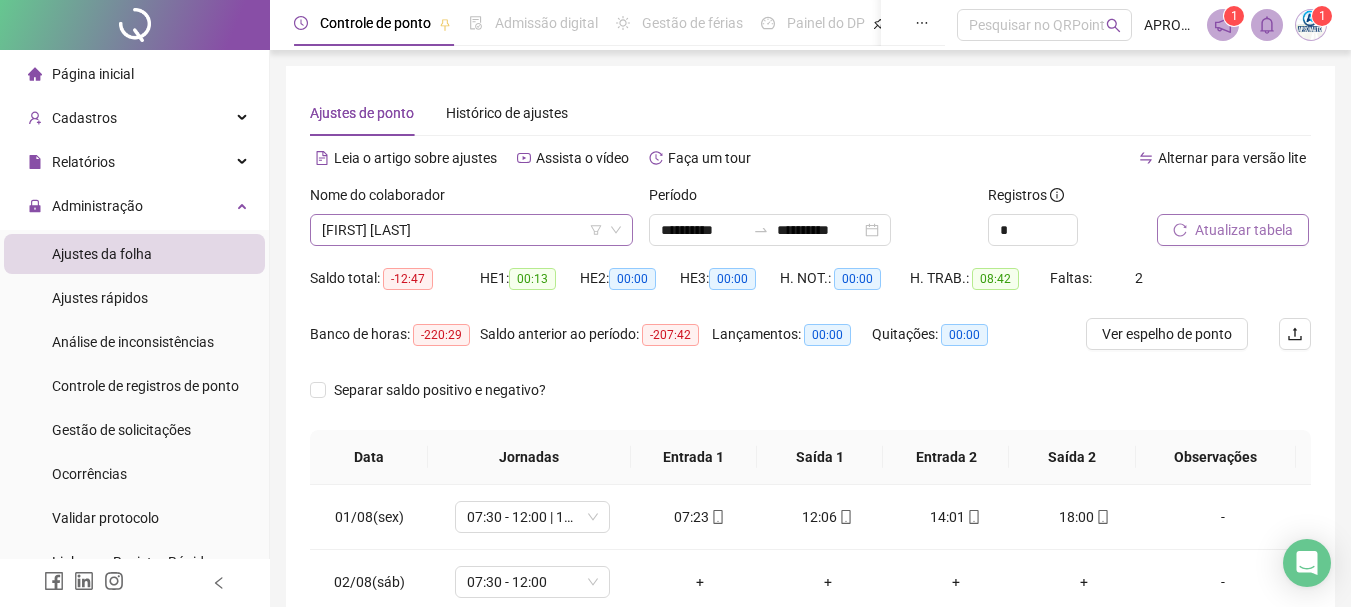 click on "[FIRST] [LAST]" at bounding box center [471, 230] 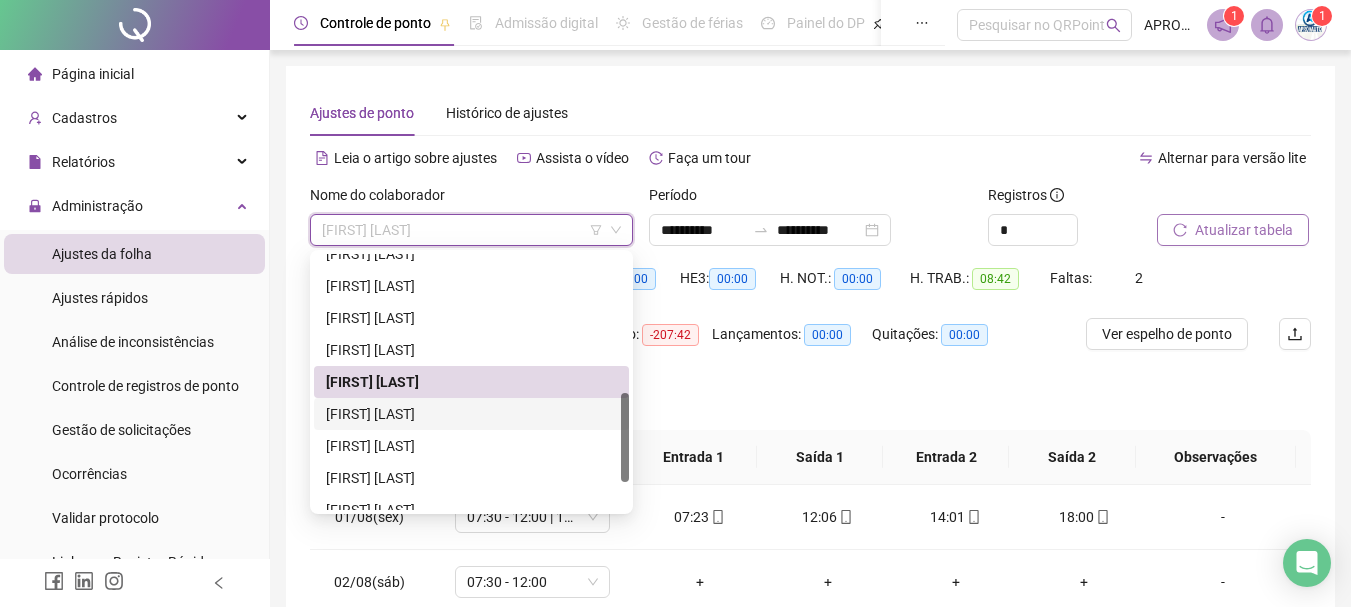 click on "[FIRST] [LAST]" at bounding box center [471, 414] 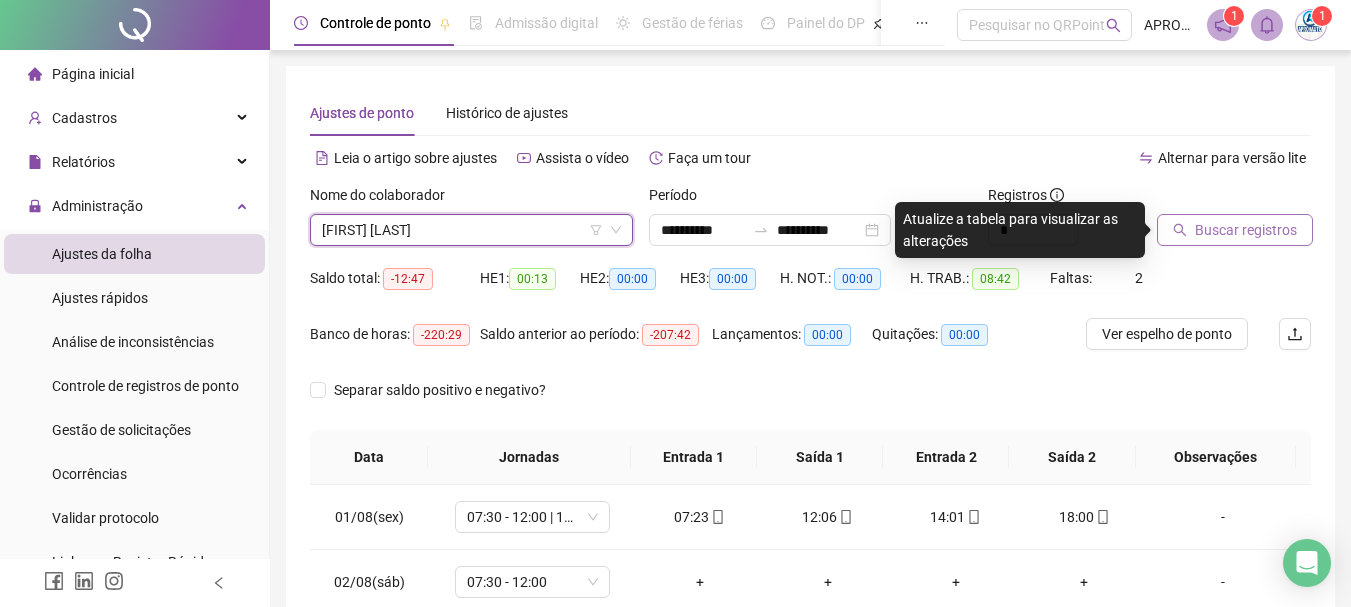 click on "Buscar registros" at bounding box center [1246, 230] 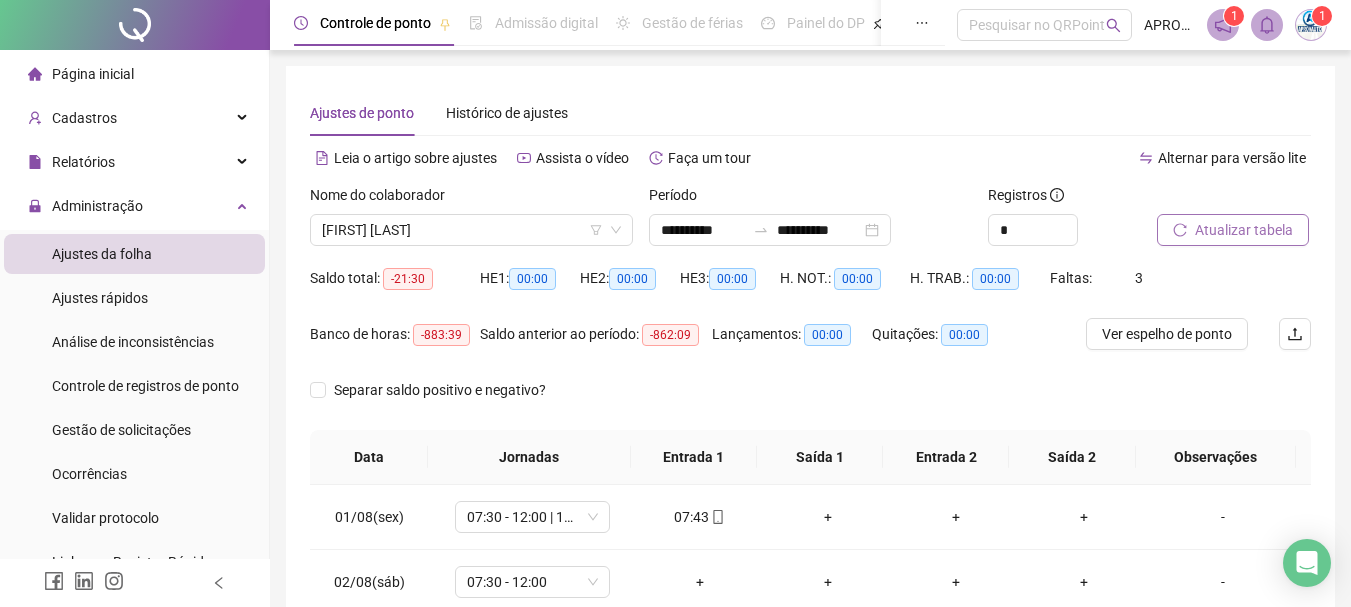 scroll, scrollTop: 248, scrollLeft: 0, axis: vertical 